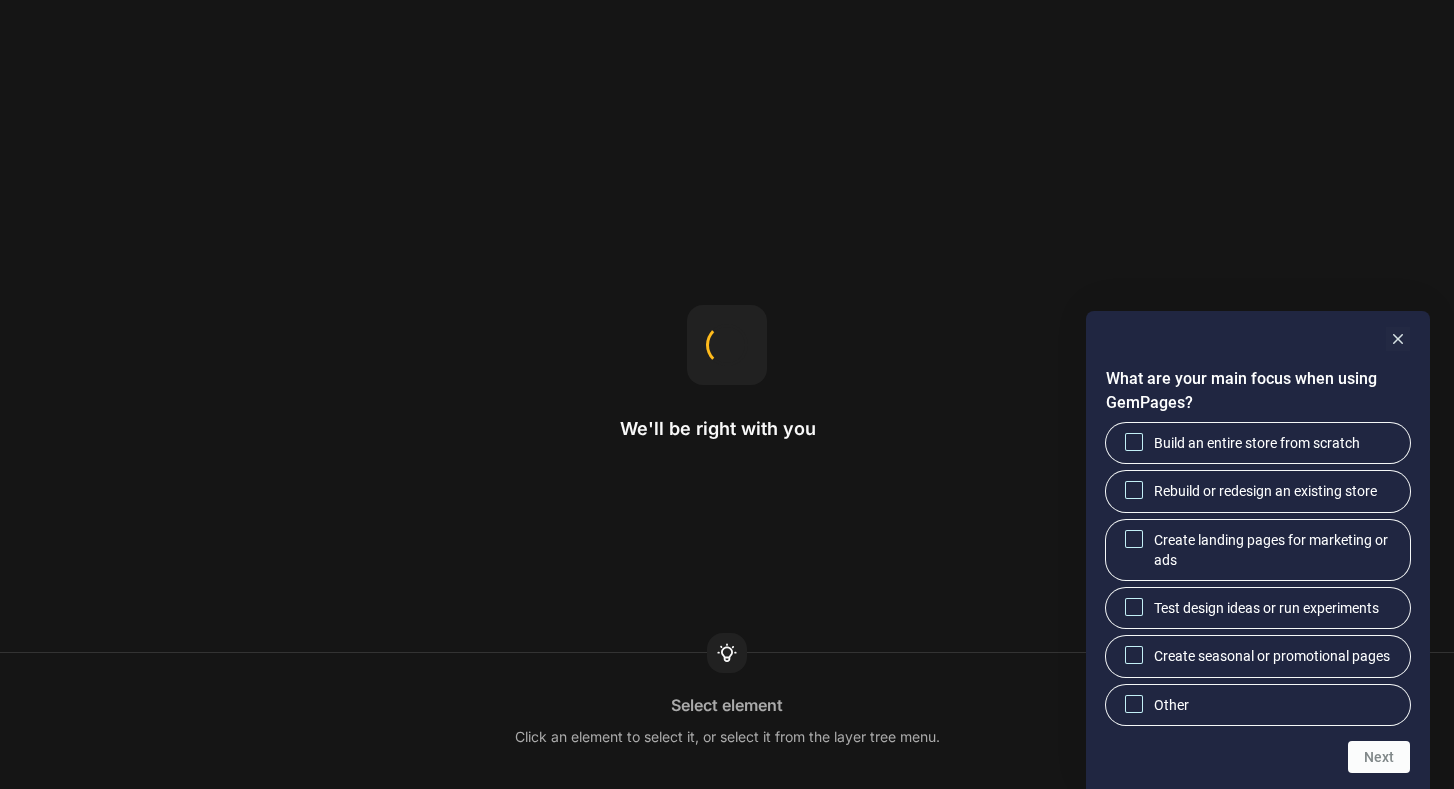 scroll, scrollTop: 0, scrollLeft: 0, axis: both 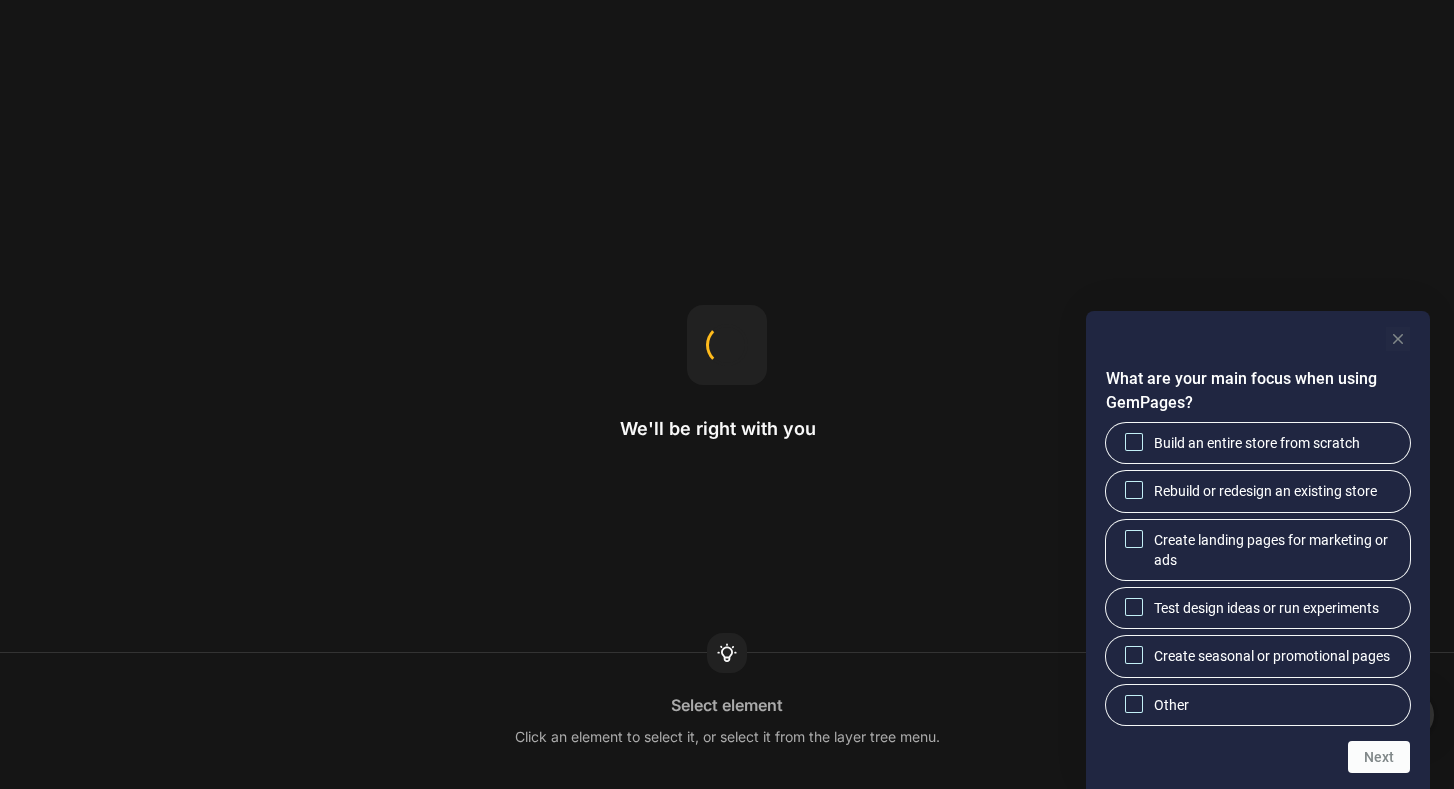 click 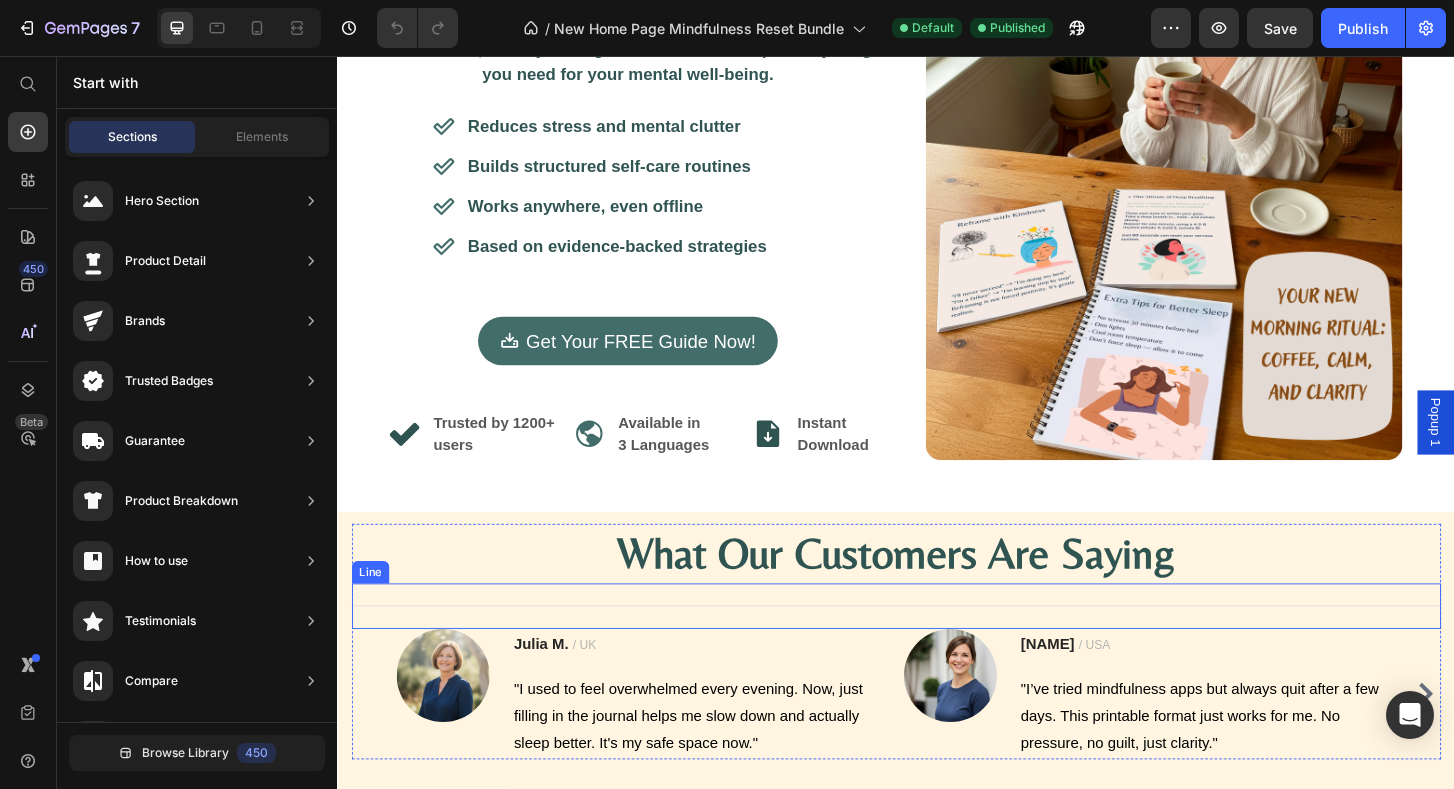 scroll, scrollTop: 283, scrollLeft: 0, axis: vertical 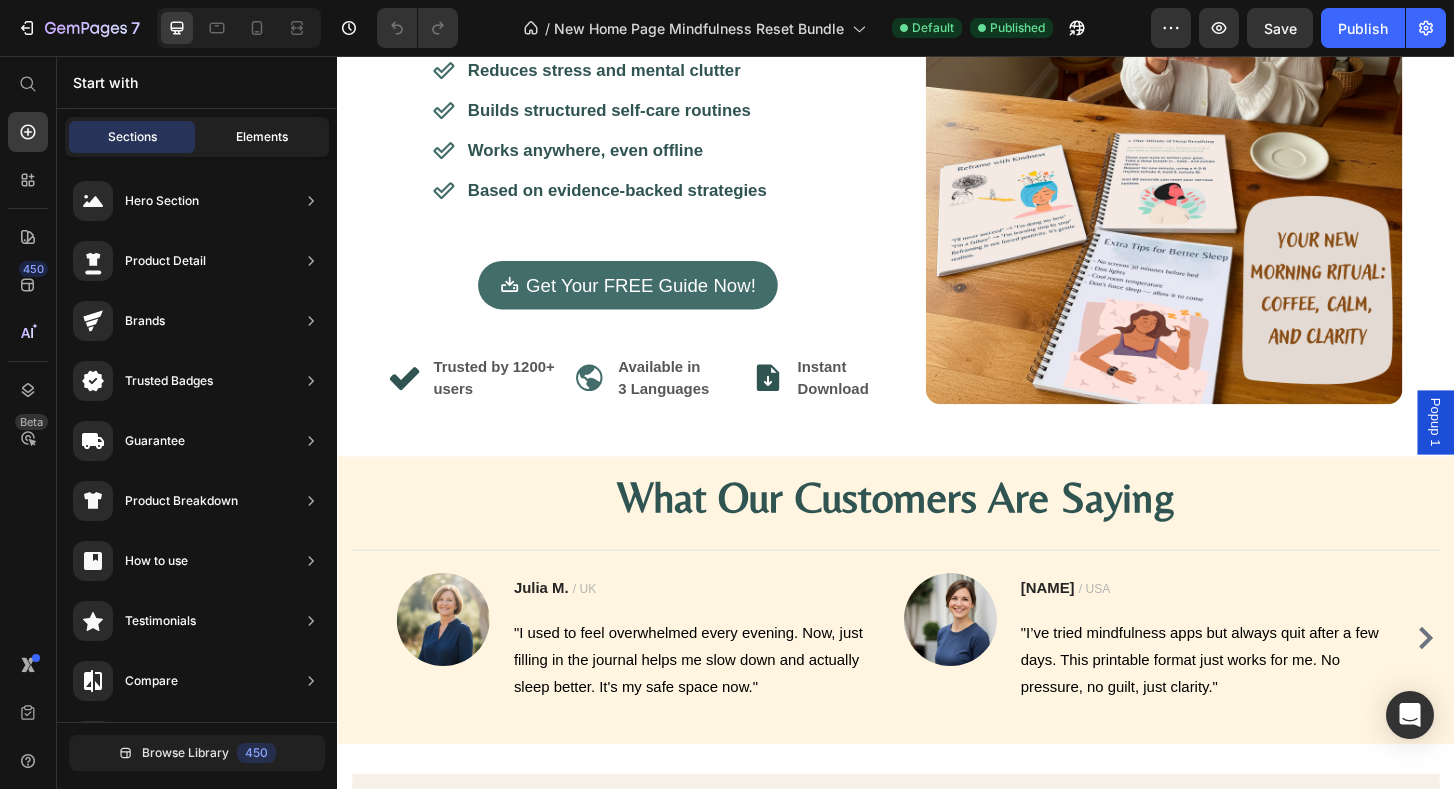 click on "Elements" at bounding box center [262, 137] 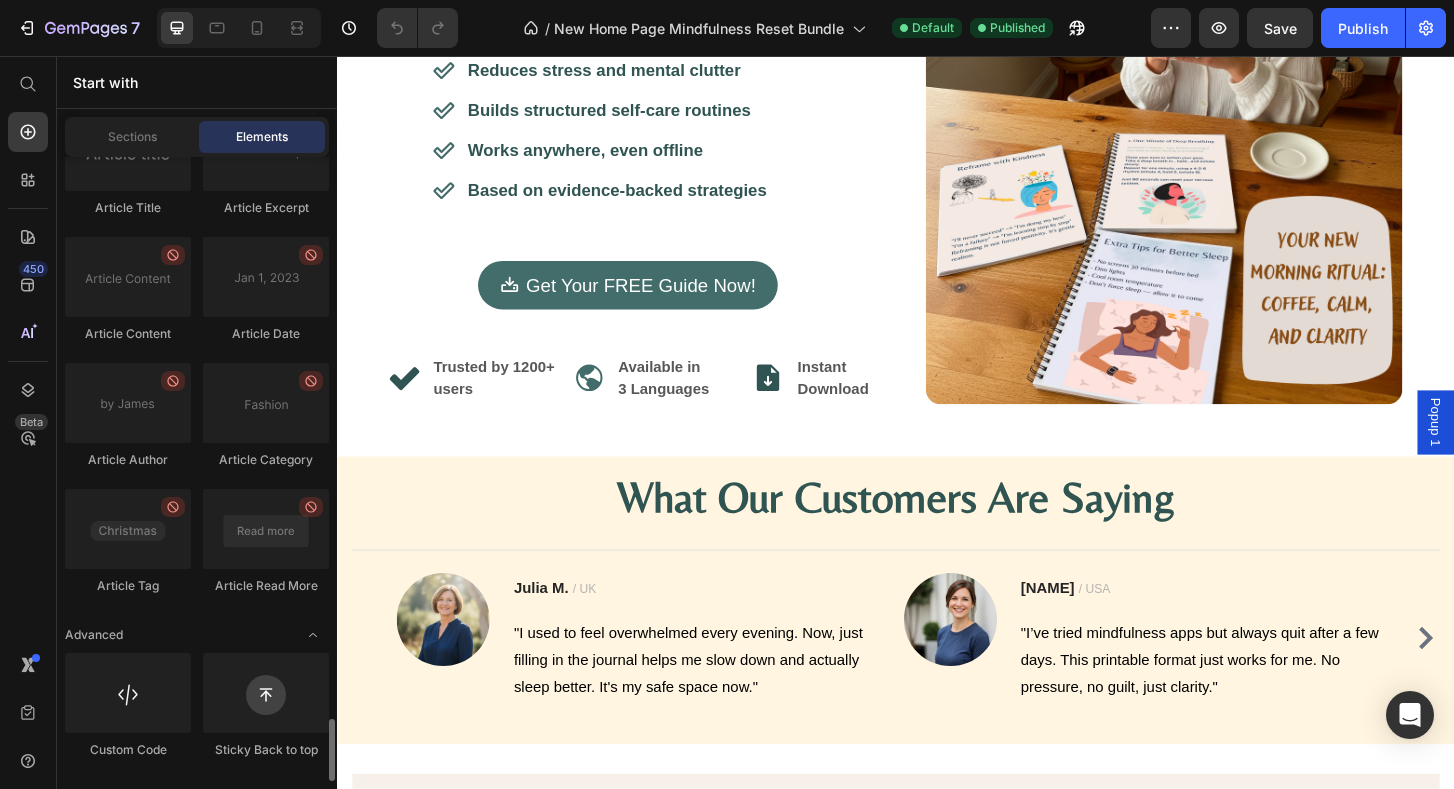 scroll, scrollTop: 5558, scrollLeft: 0, axis: vertical 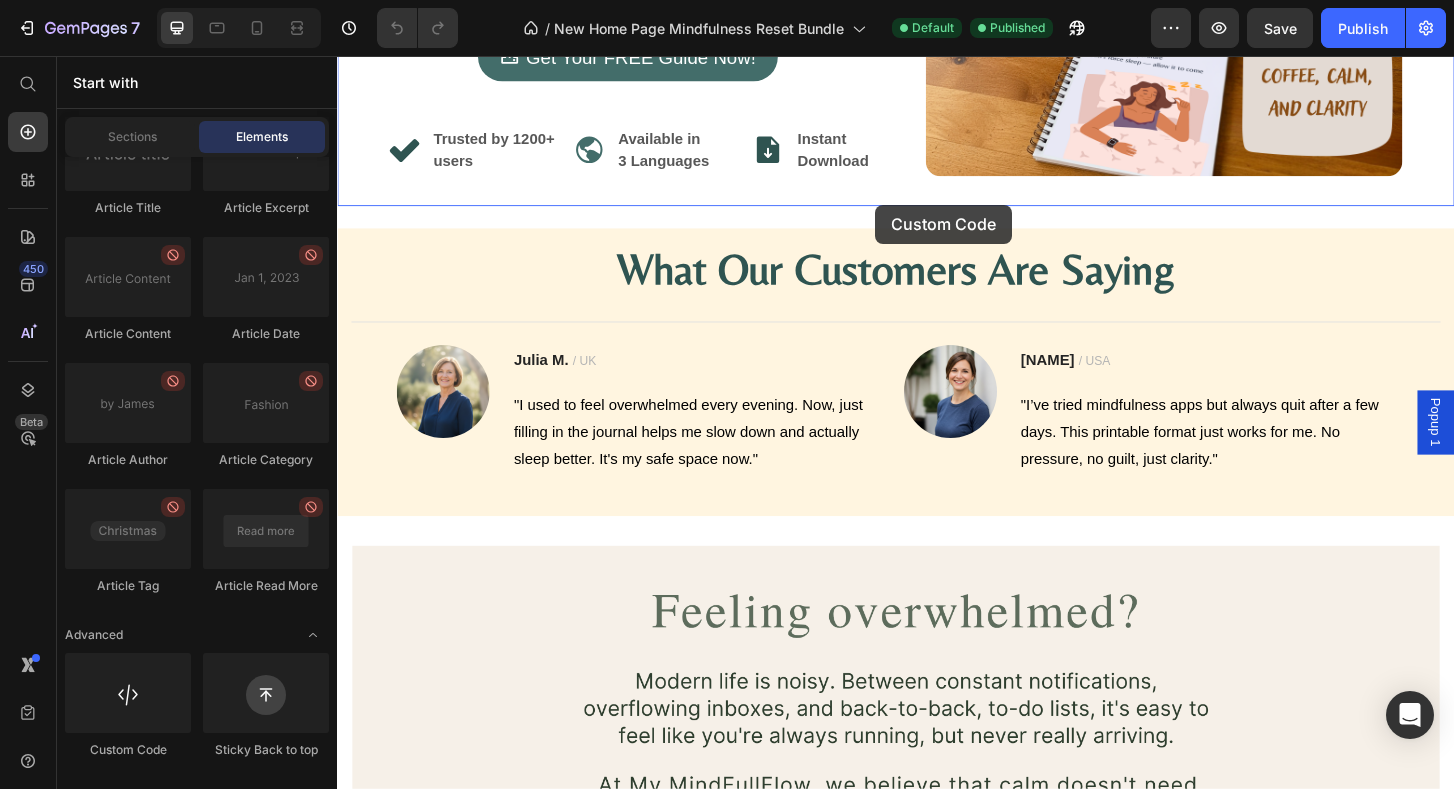 drag, startPoint x: 478, startPoint y: 782, endPoint x: 915, endPoint y: 216, distance: 715.06995 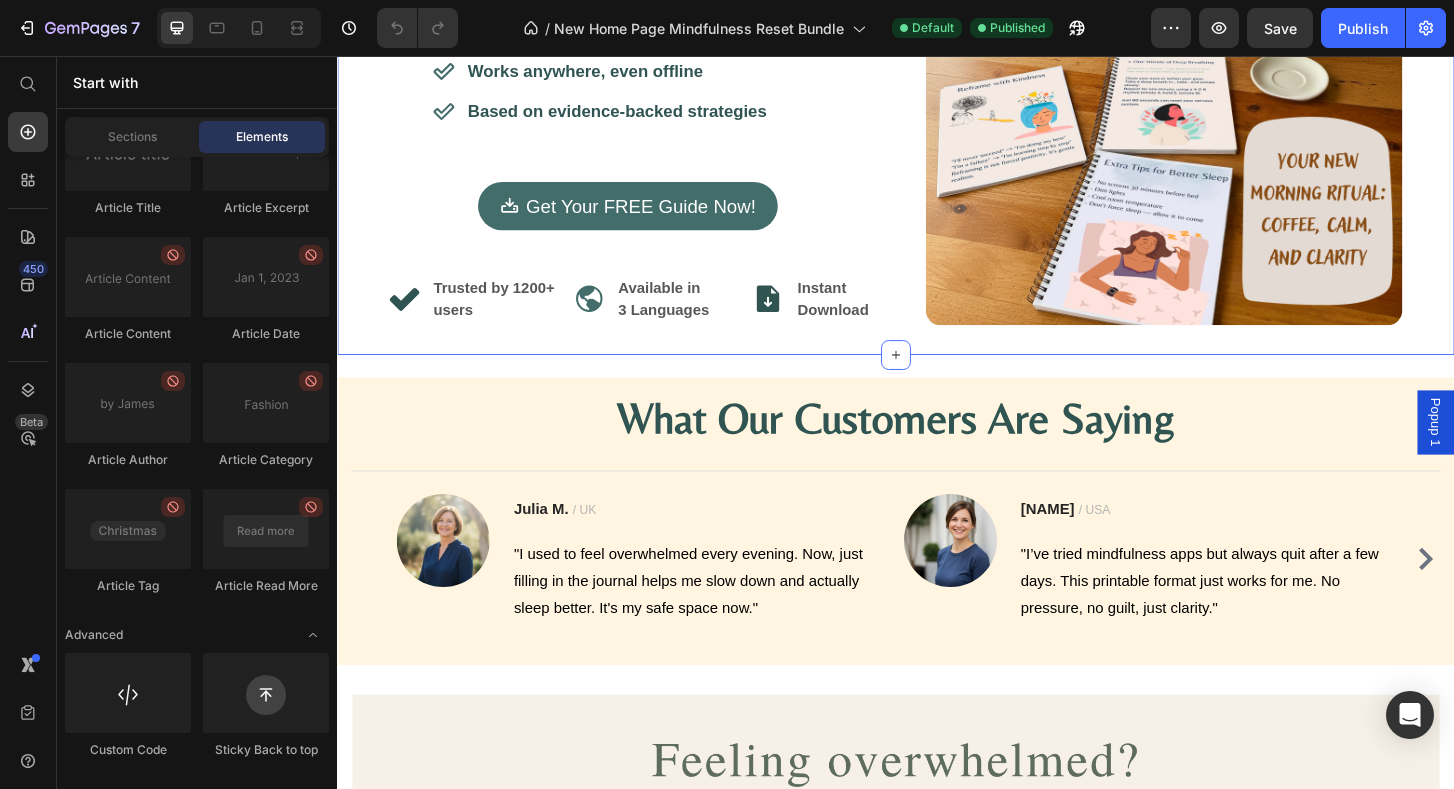 scroll, scrollTop: 364, scrollLeft: 0, axis: vertical 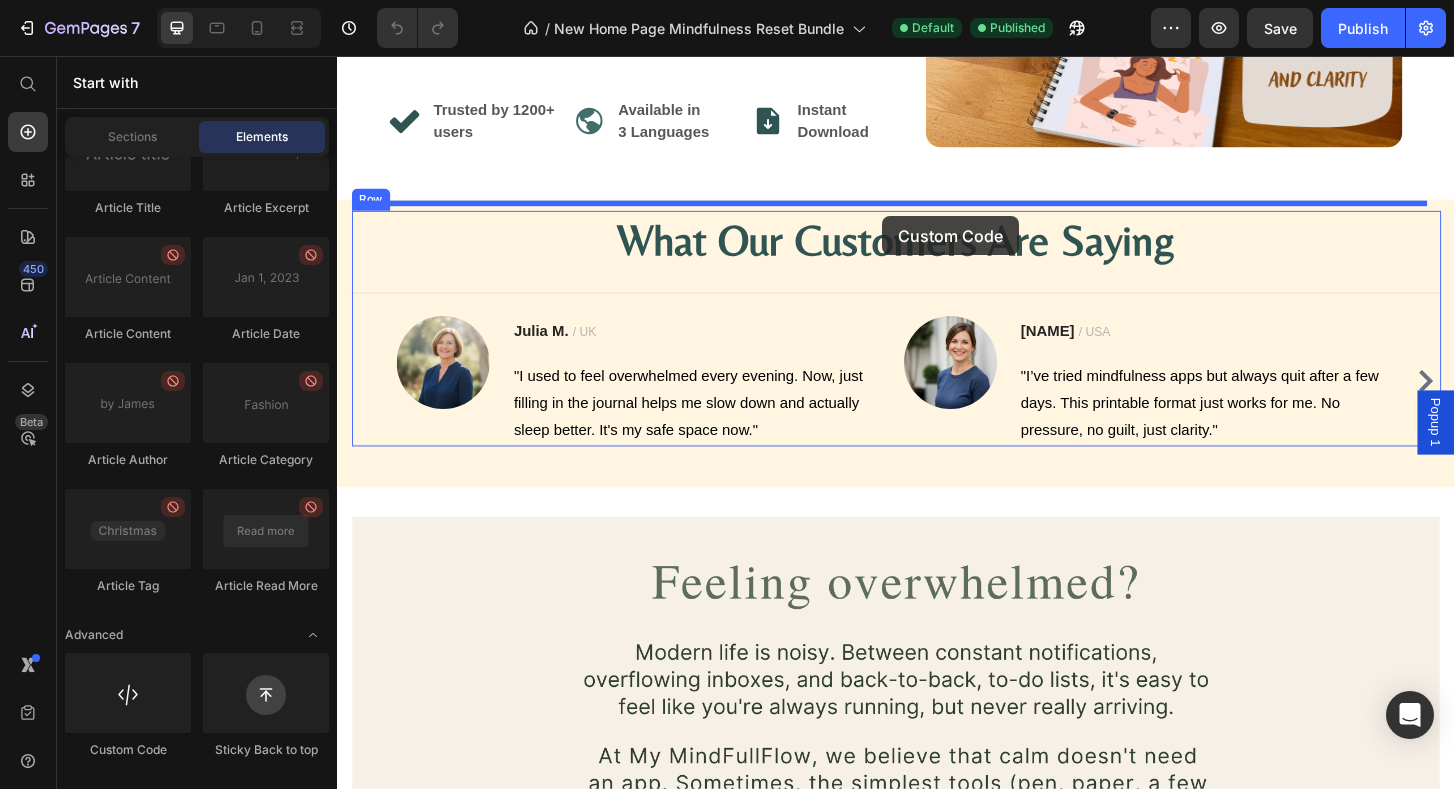 drag, startPoint x: 488, startPoint y: 765, endPoint x: 922, endPoint y: 228, distance: 690.45276 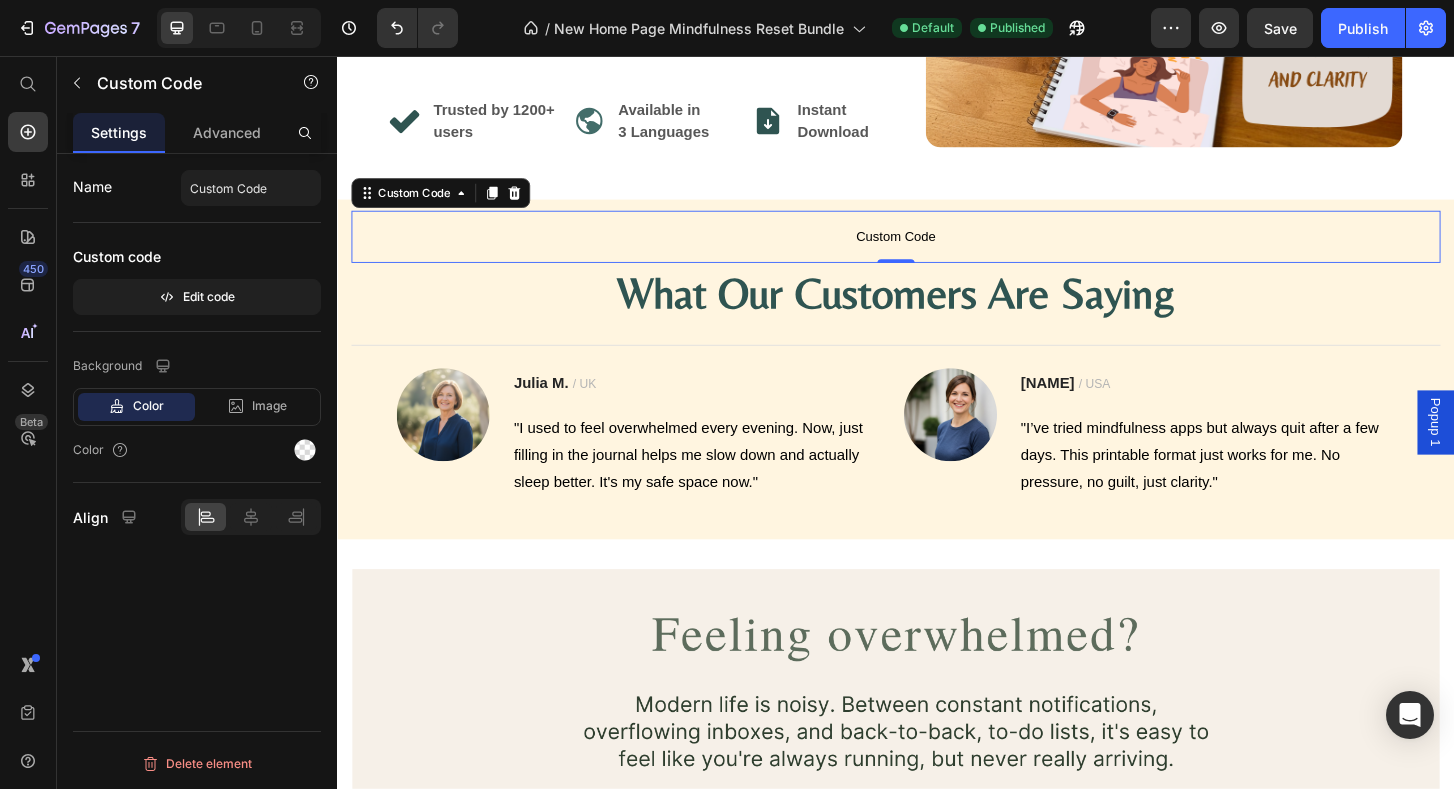 click on "Custom Code" at bounding box center (937, 250) 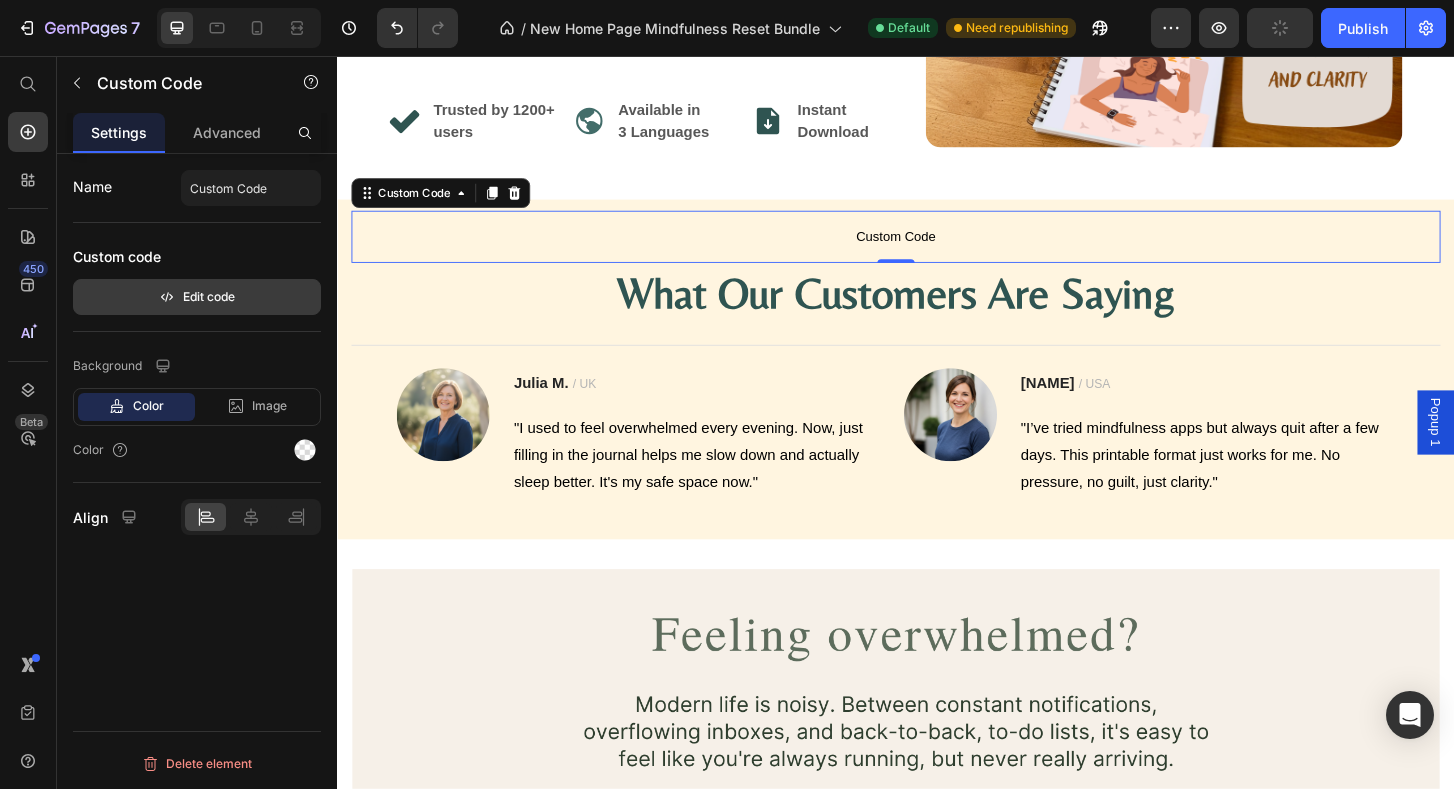 click on "Edit code" at bounding box center (197, 297) 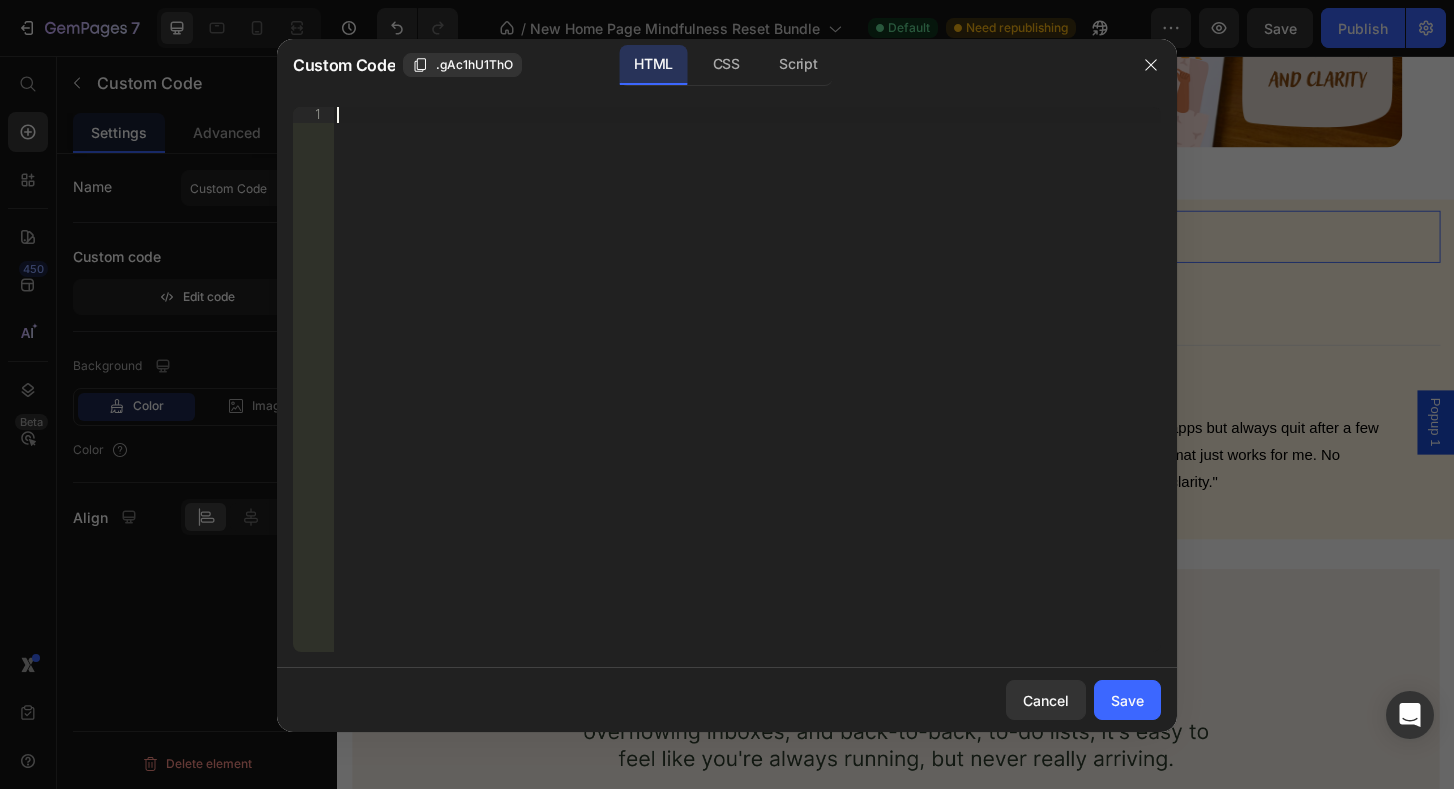 click on "Insert the 3rd-party installation code, HTML code, or Liquid code to display custom content." at bounding box center [747, 395] 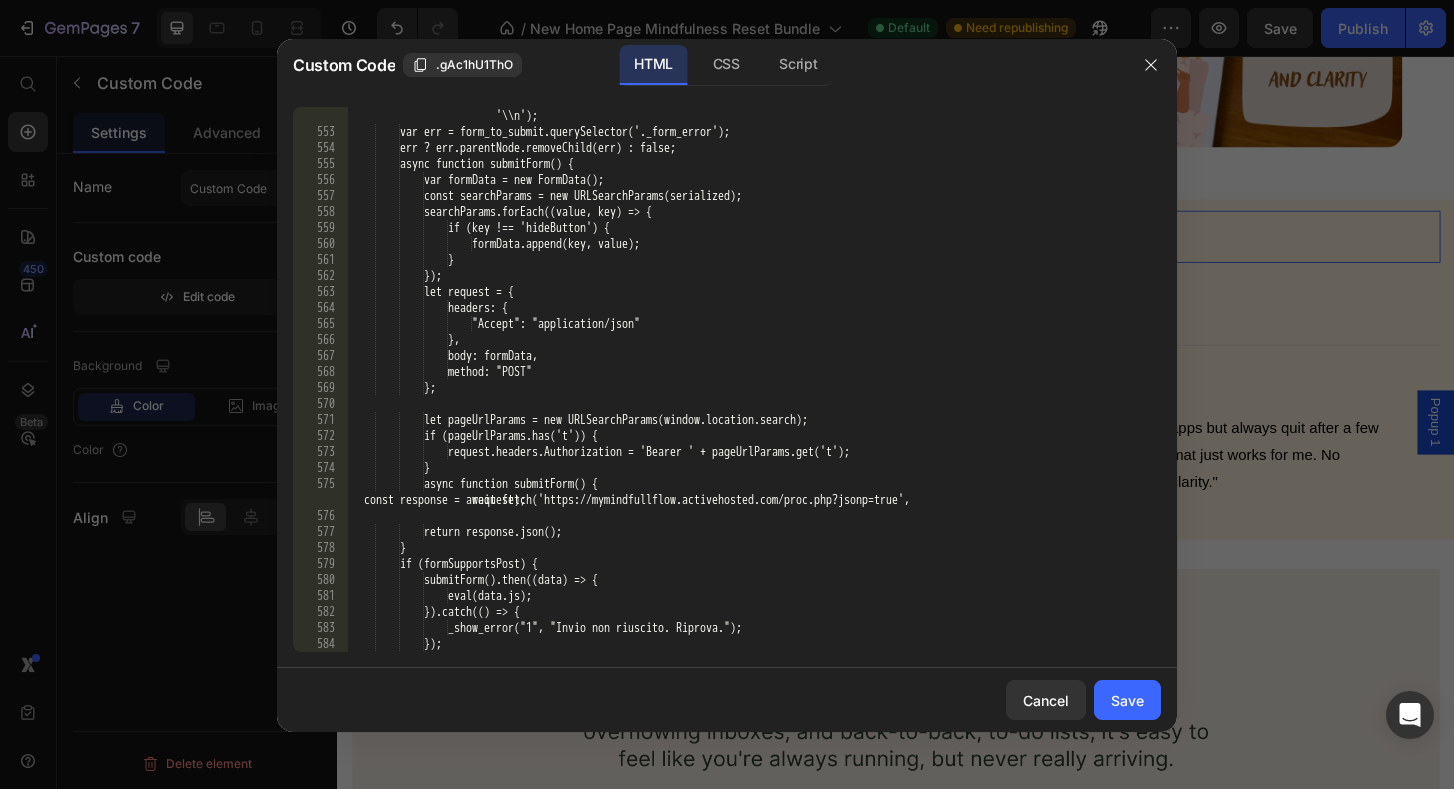 scroll, scrollTop: 11359, scrollLeft: 0, axis: vertical 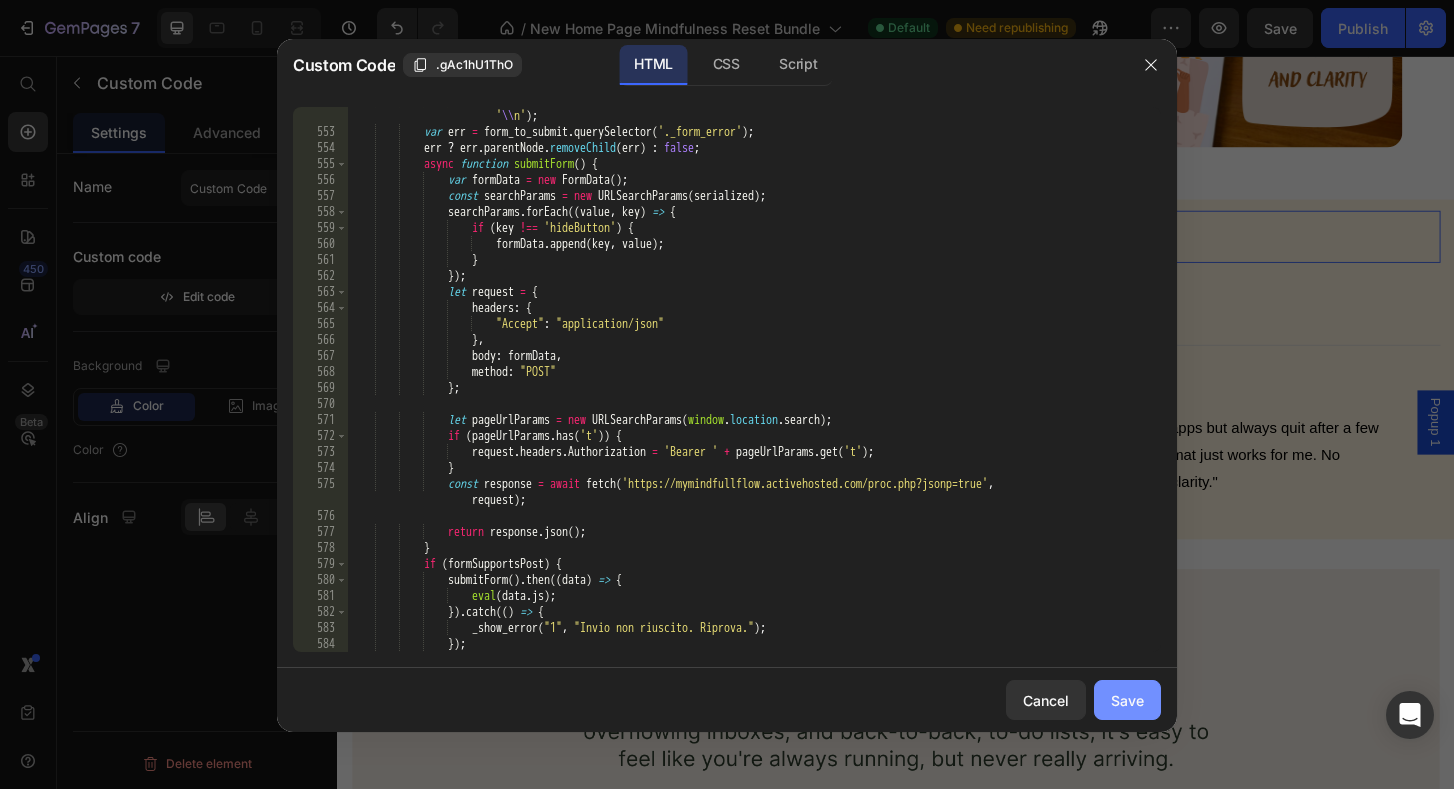 click on "Save" at bounding box center (1127, 700) 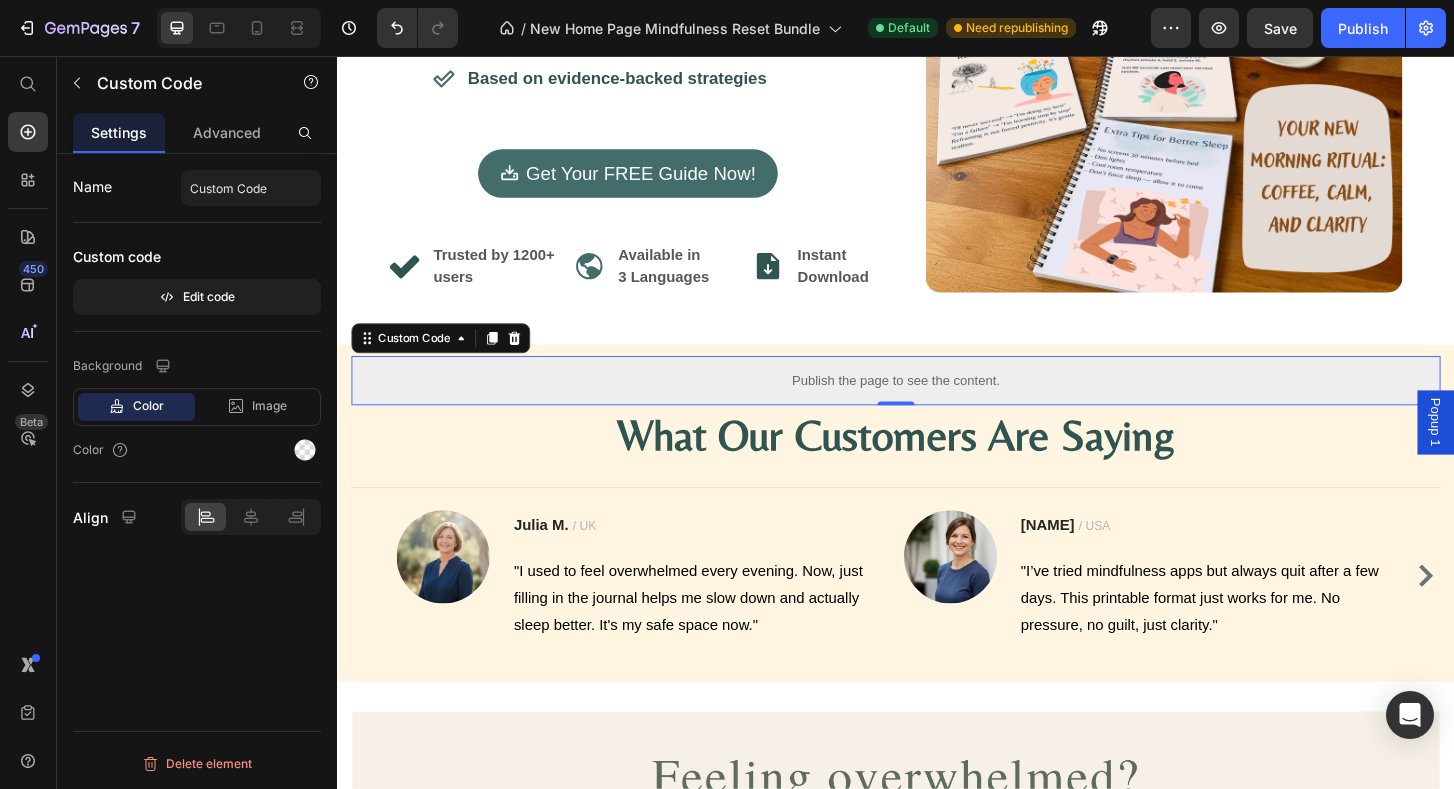 scroll, scrollTop: 278, scrollLeft: 0, axis: vertical 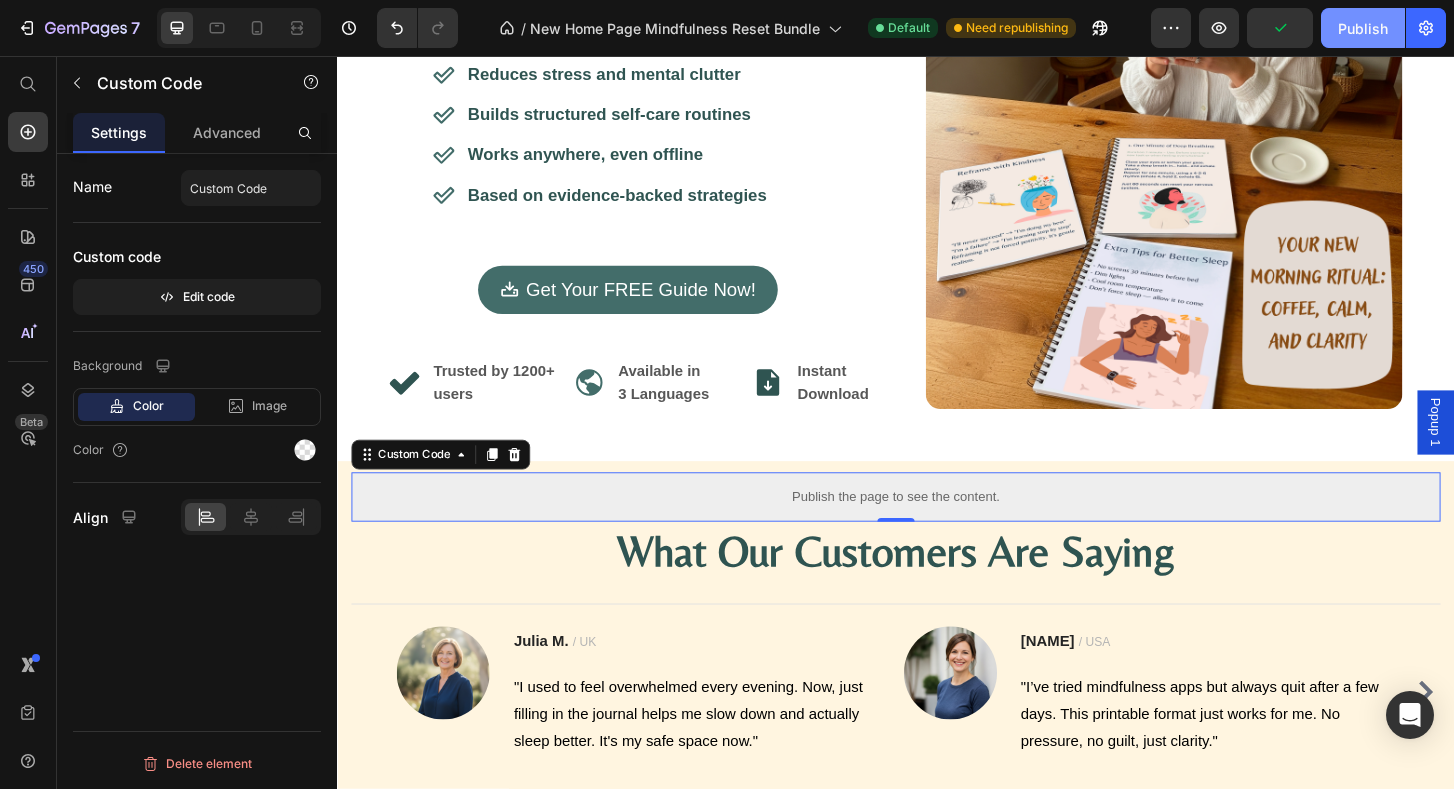 click on "Publish" at bounding box center [1363, 28] 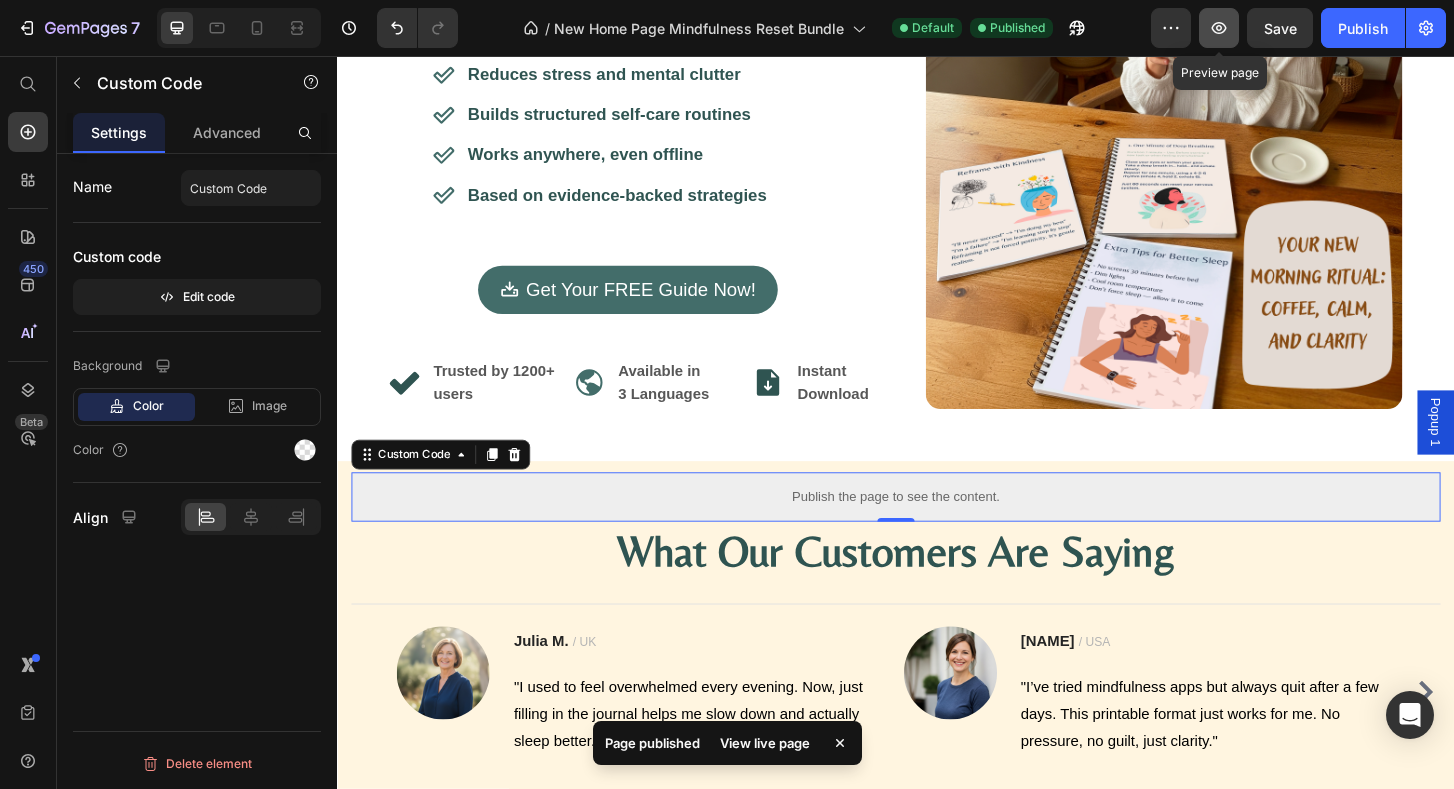 click 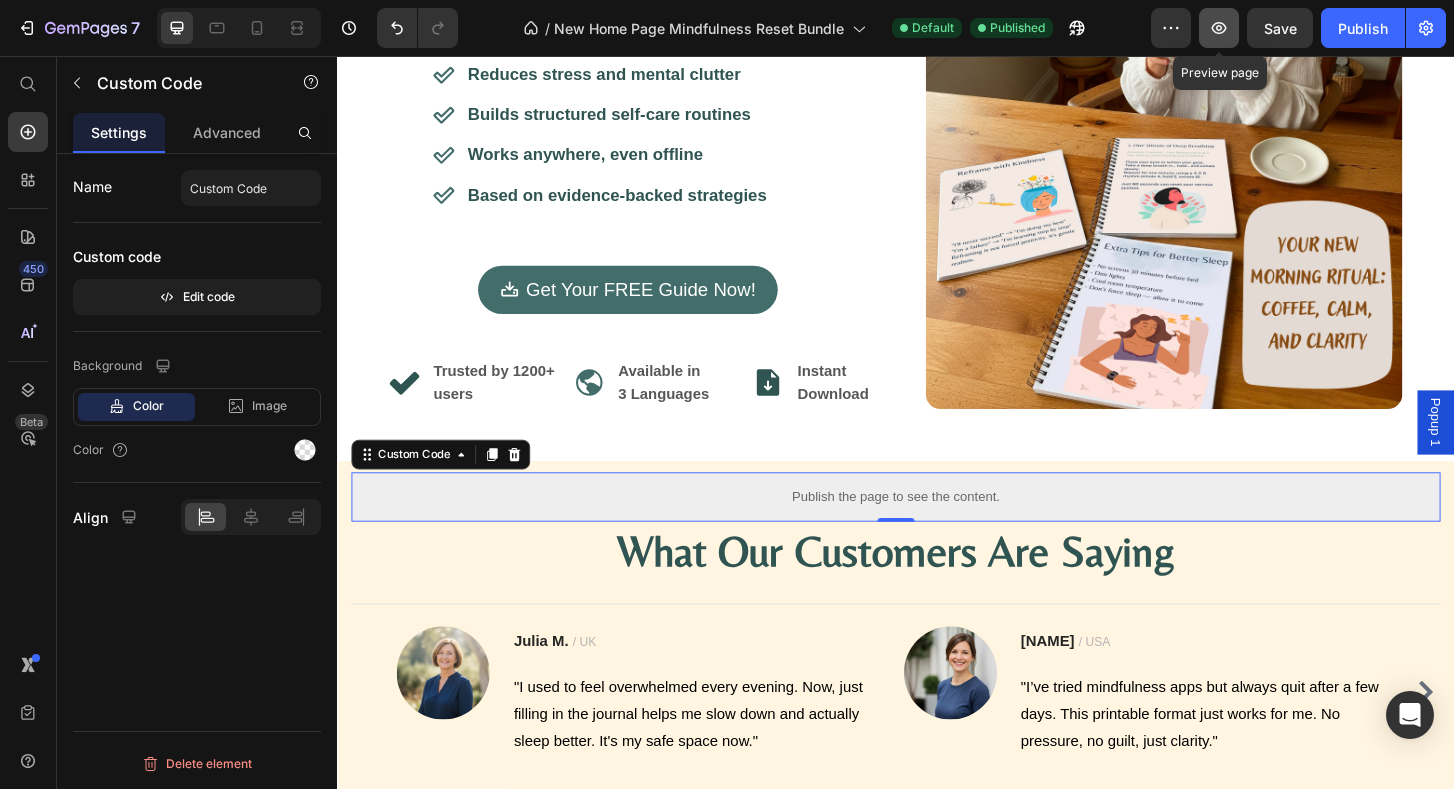 click 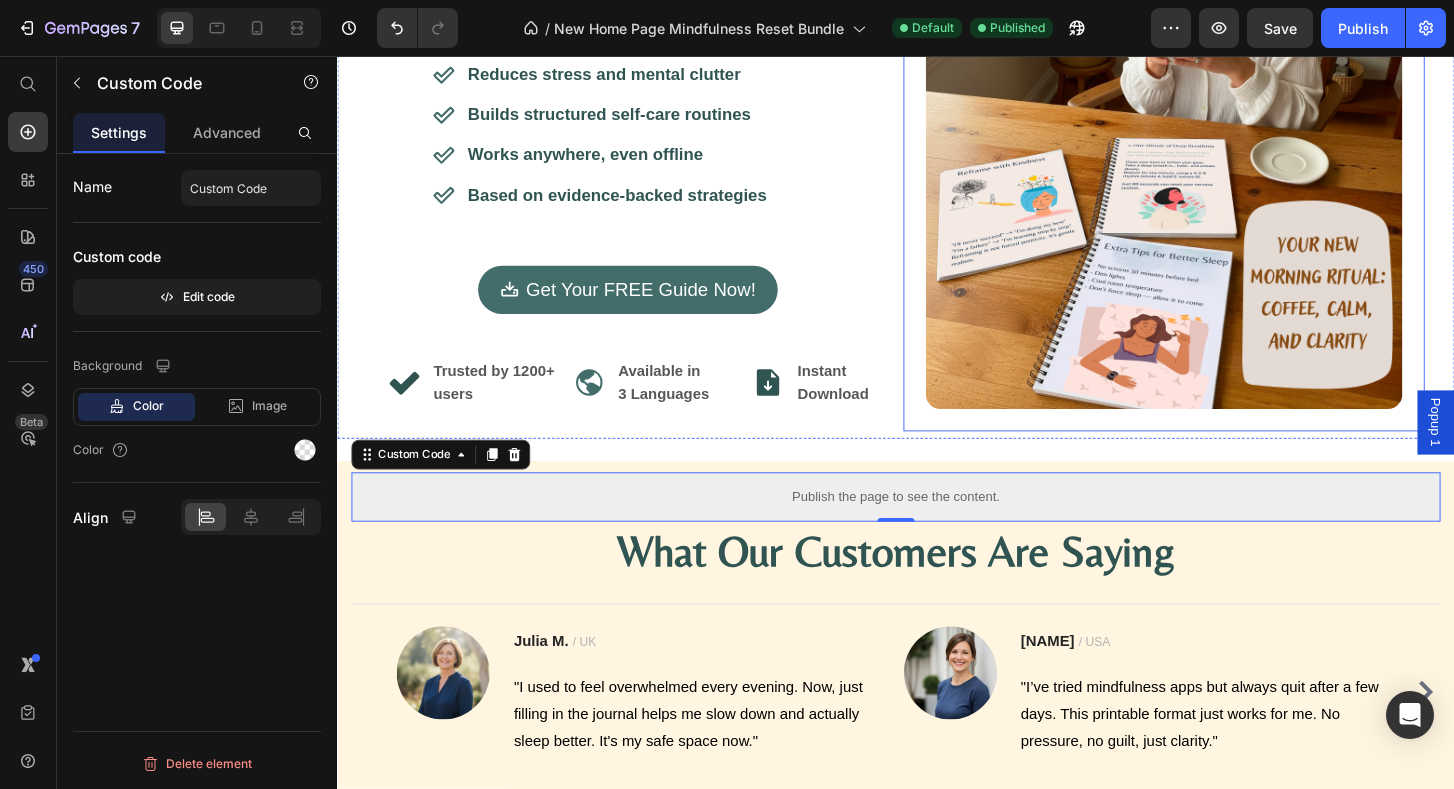 scroll, scrollTop: 0, scrollLeft: 0, axis: both 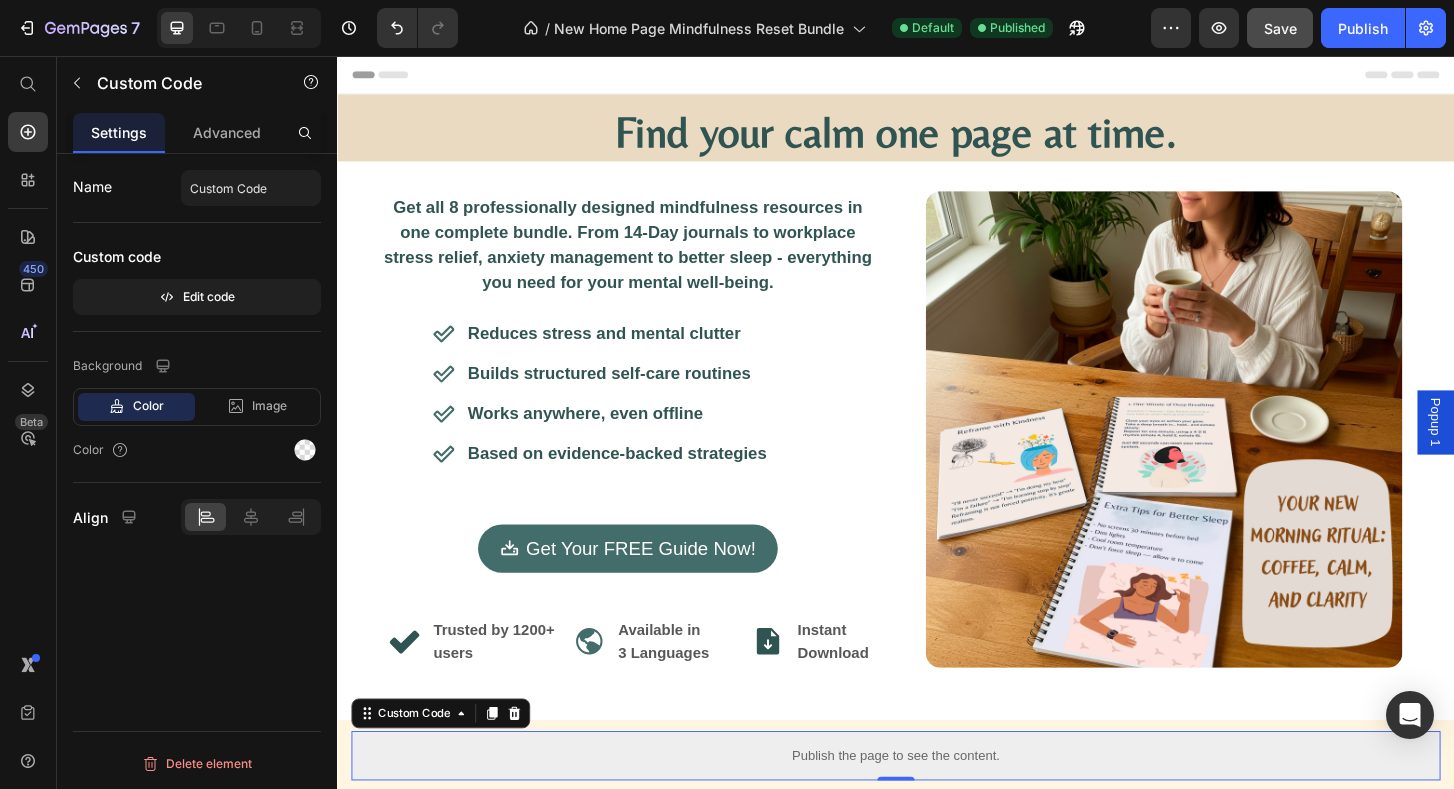 click on "Save" 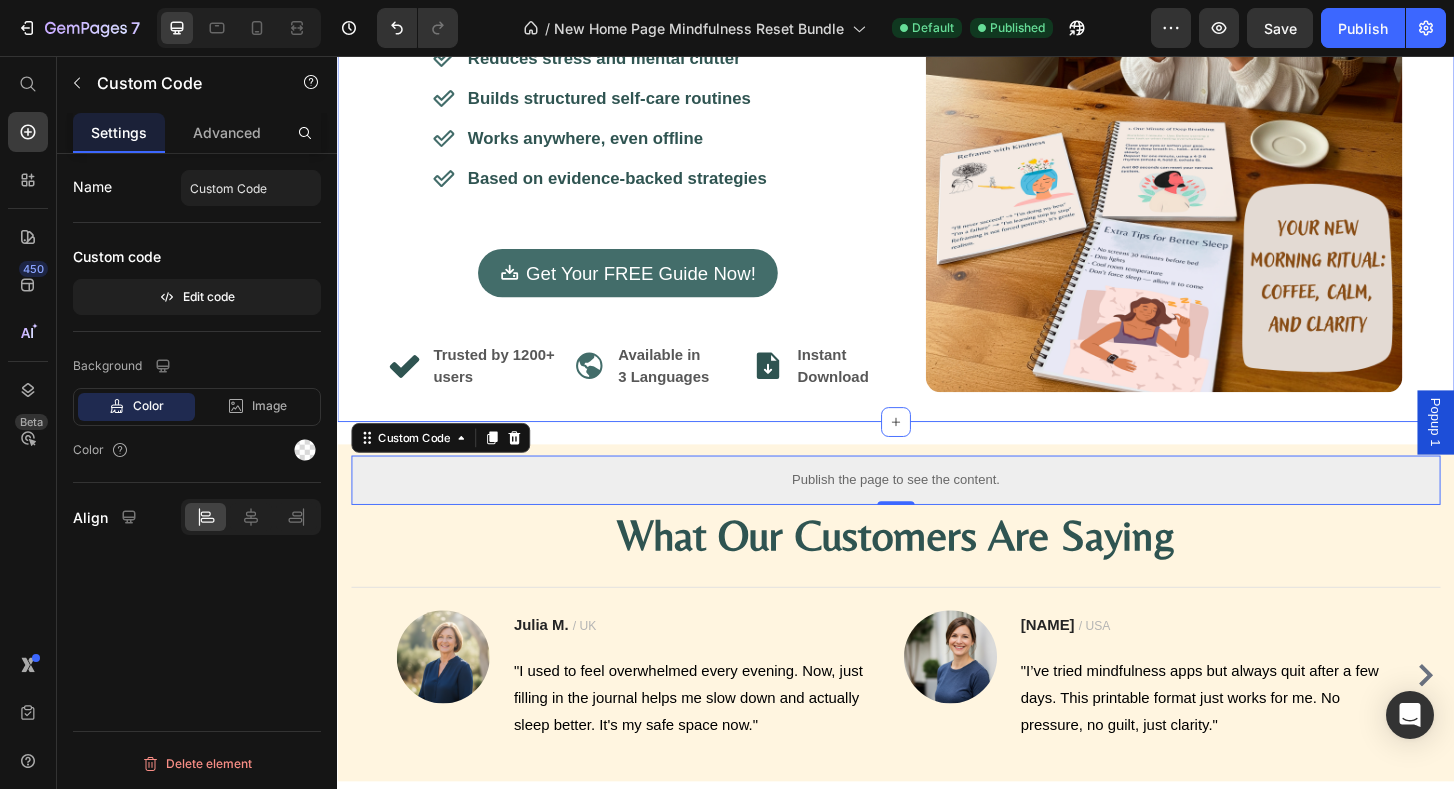 scroll, scrollTop: 380, scrollLeft: 0, axis: vertical 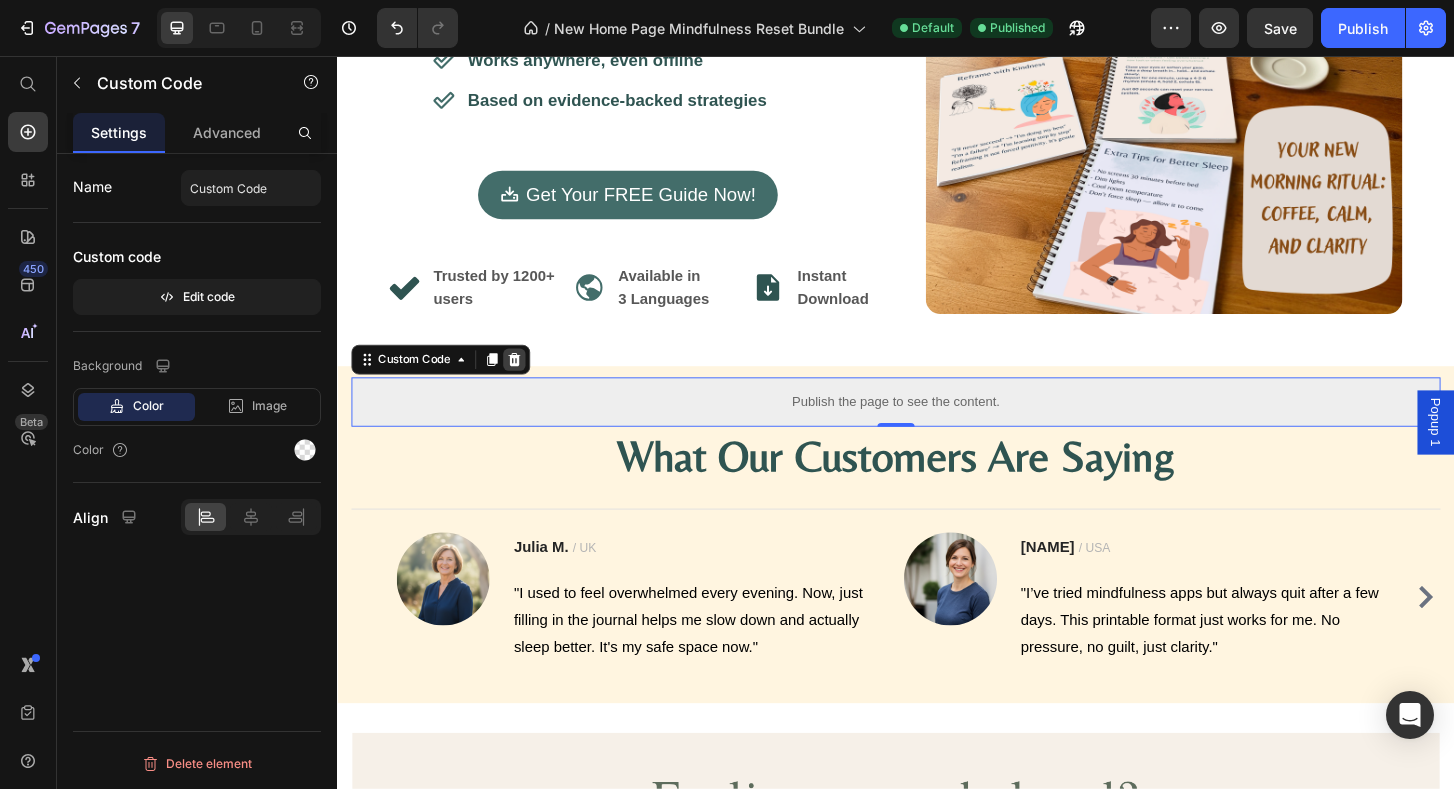 click 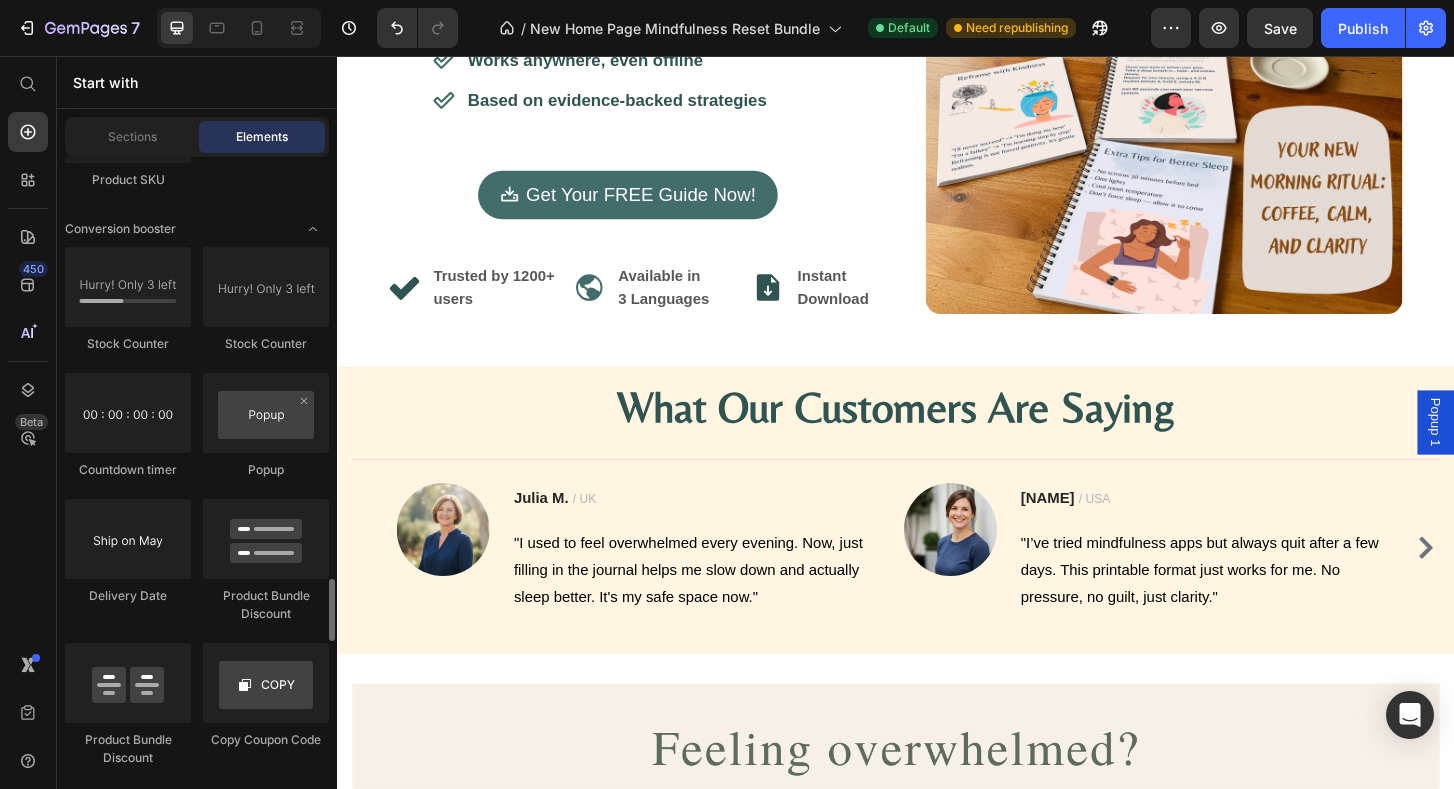 scroll, scrollTop: 4180, scrollLeft: 0, axis: vertical 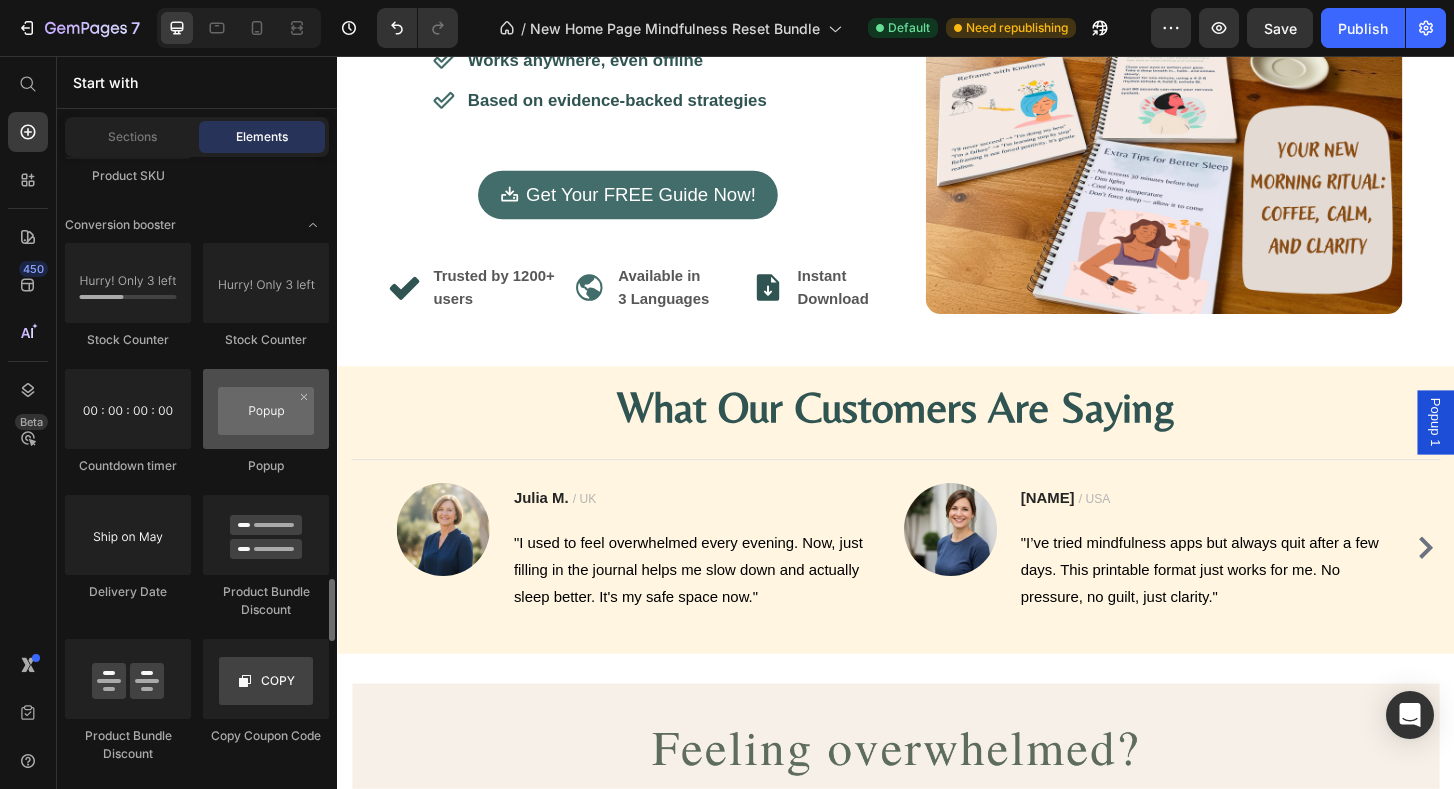 click at bounding box center [266, 409] 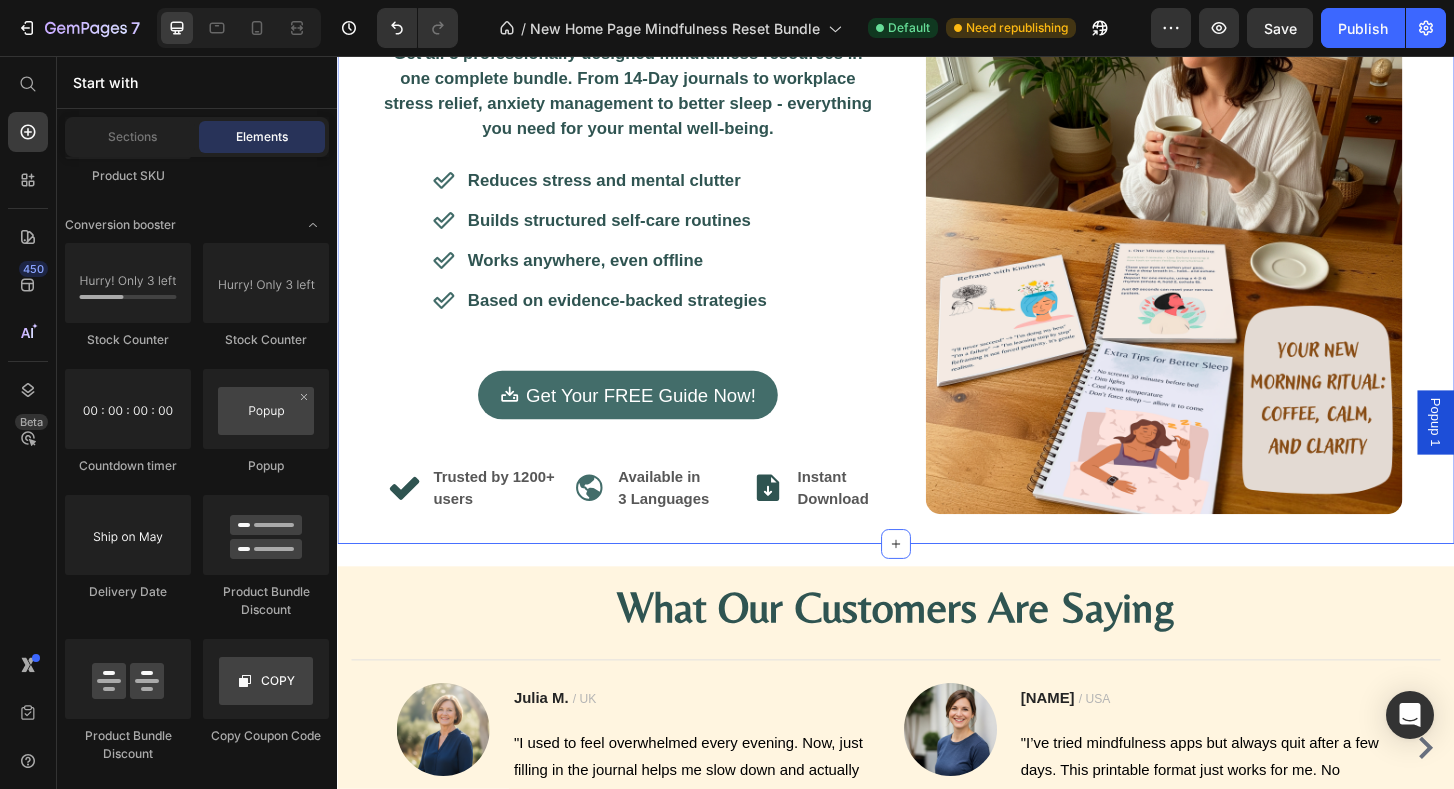 scroll, scrollTop: 0, scrollLeft: 0, axis: both 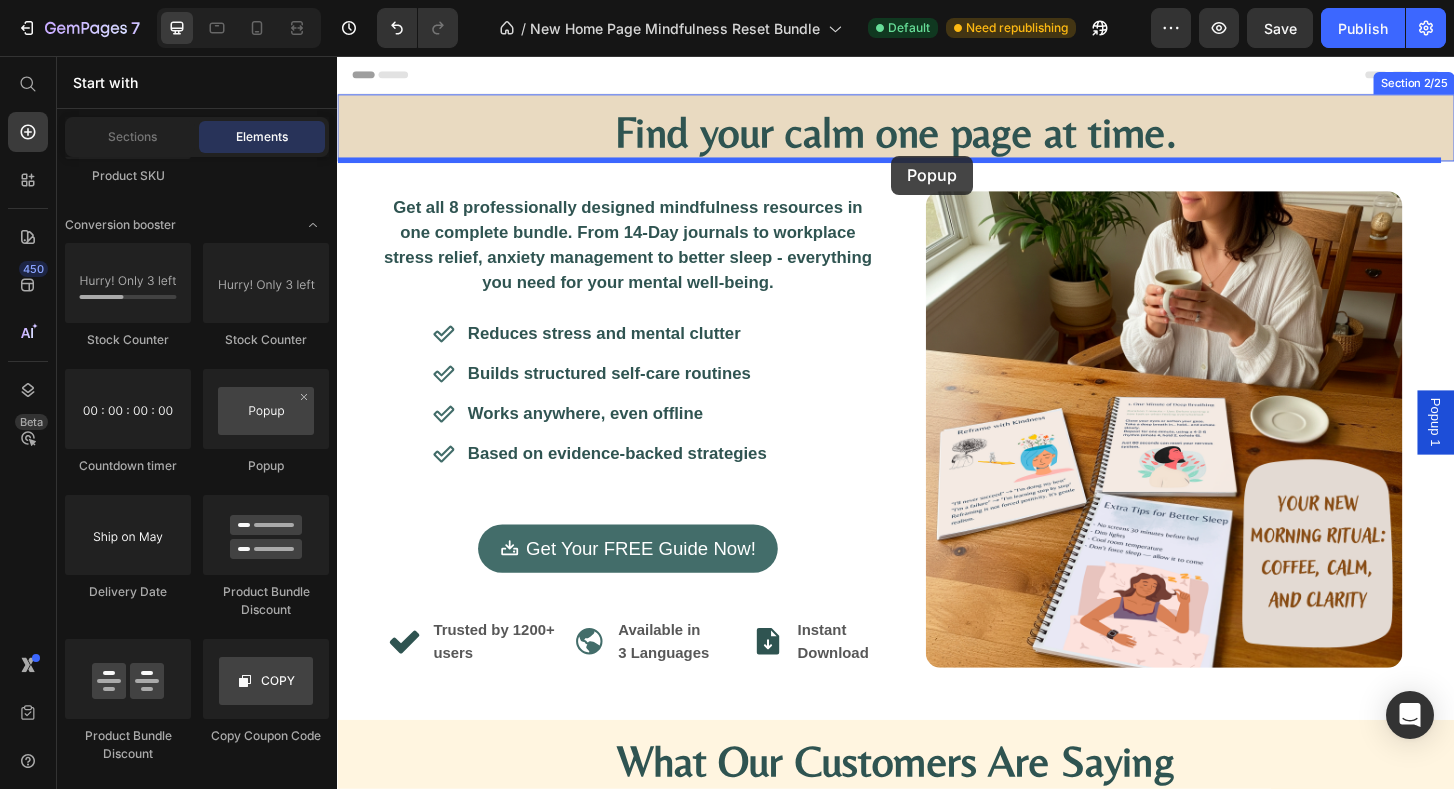 drag, startPoint x: 594, startPoint y: 475, endPoint x: 932, endPoint y: 163, distance: 459.98697 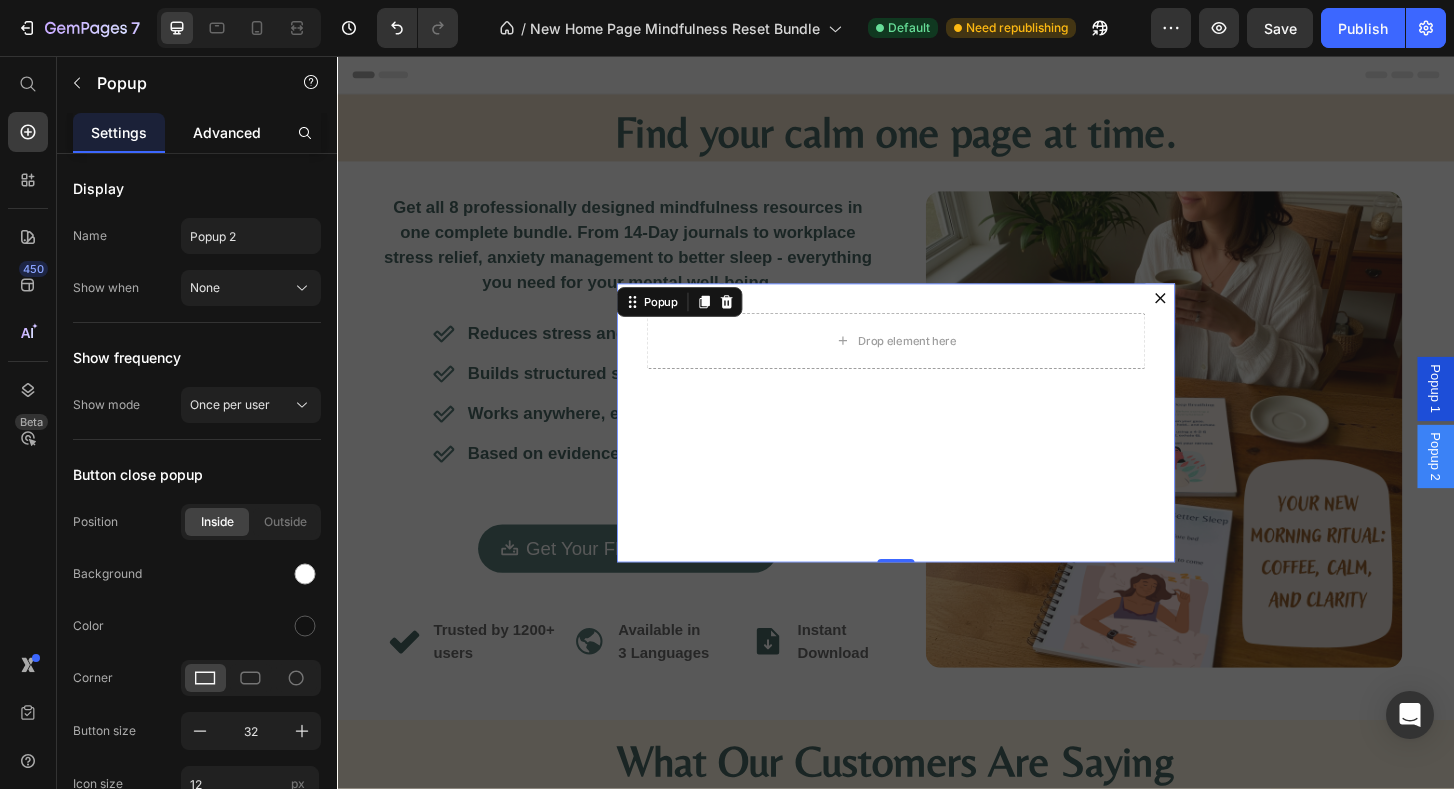 click on "Advanced" at bounding box center [227, 132] 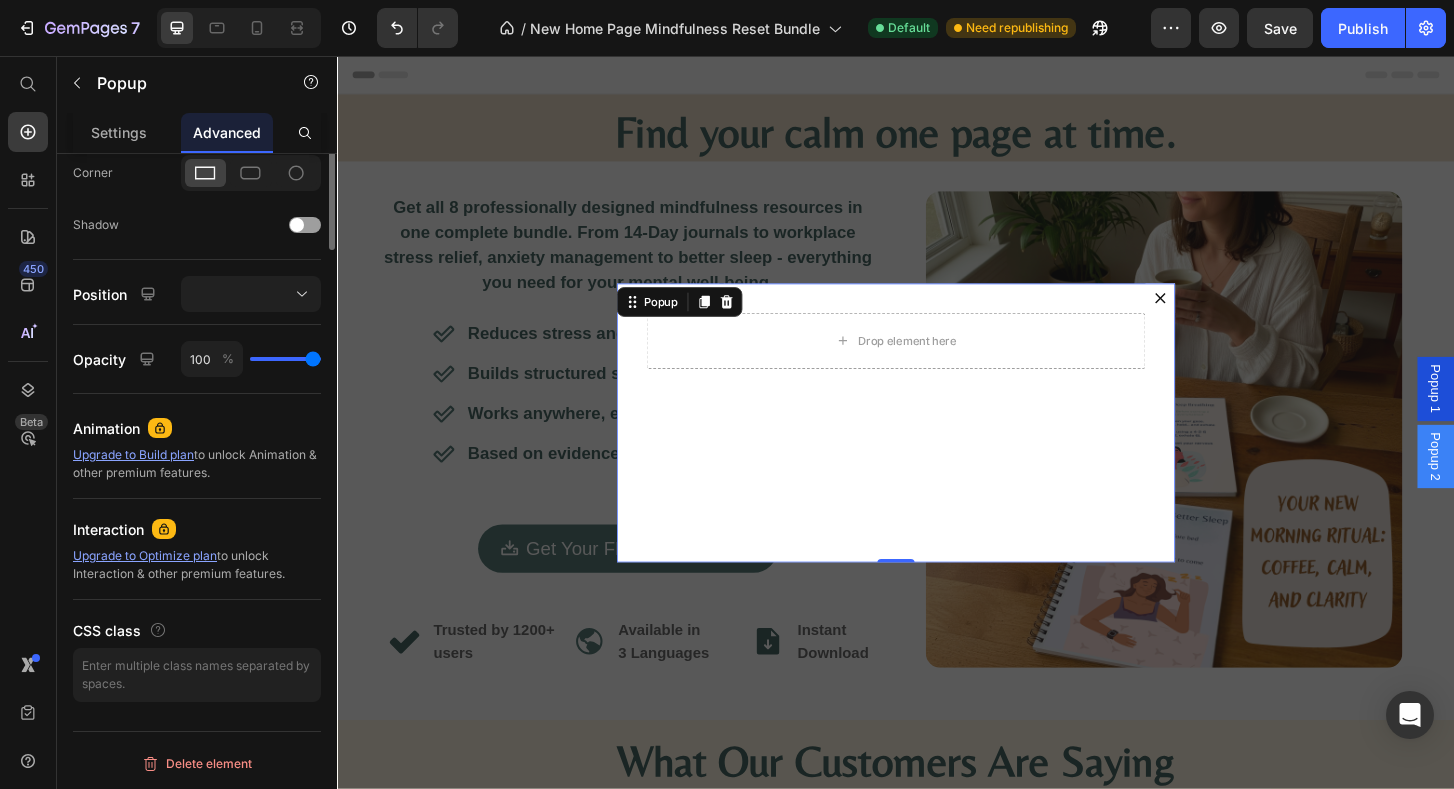 scroll, scrollTop: 0, scrollLeft: 0, axis: both 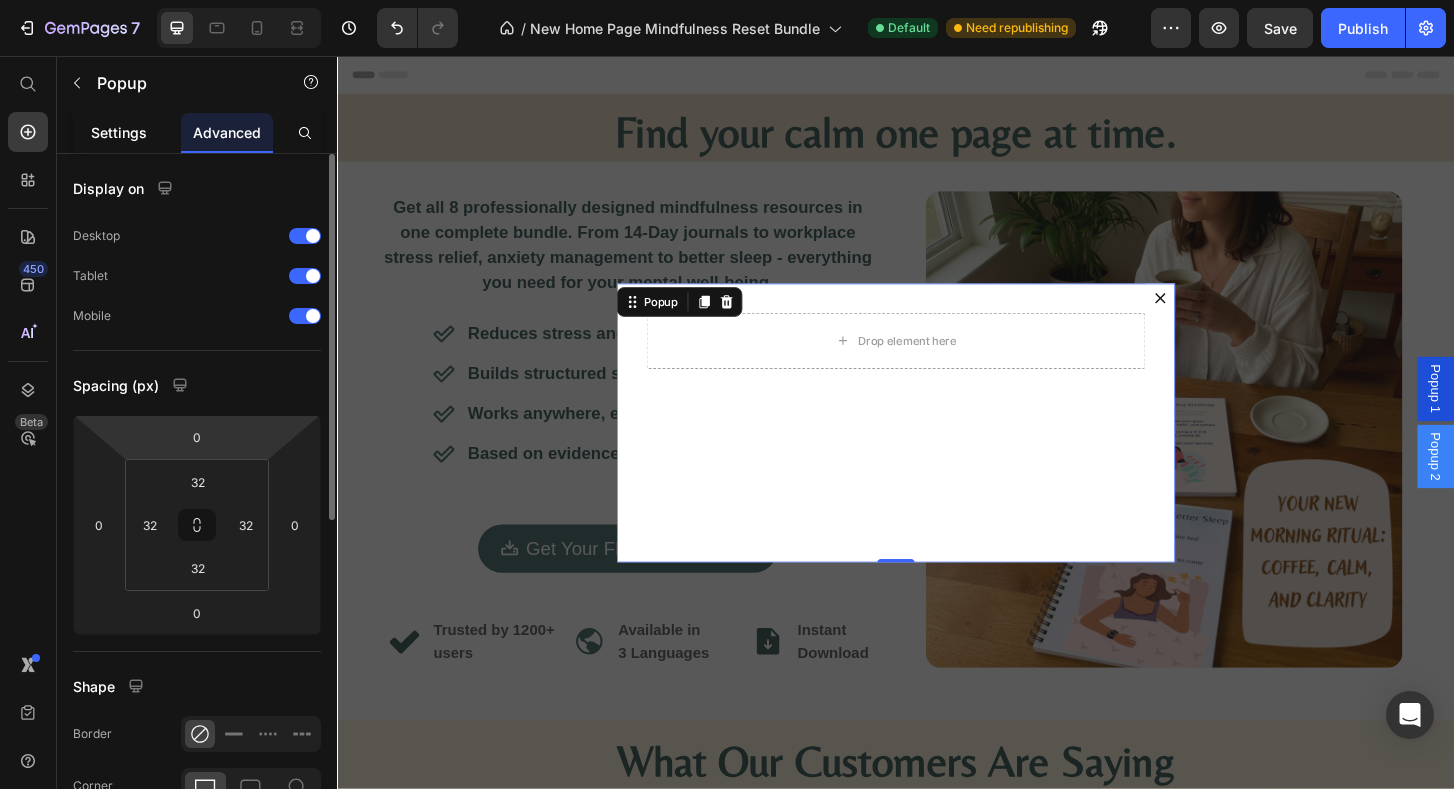 click on "Settings" 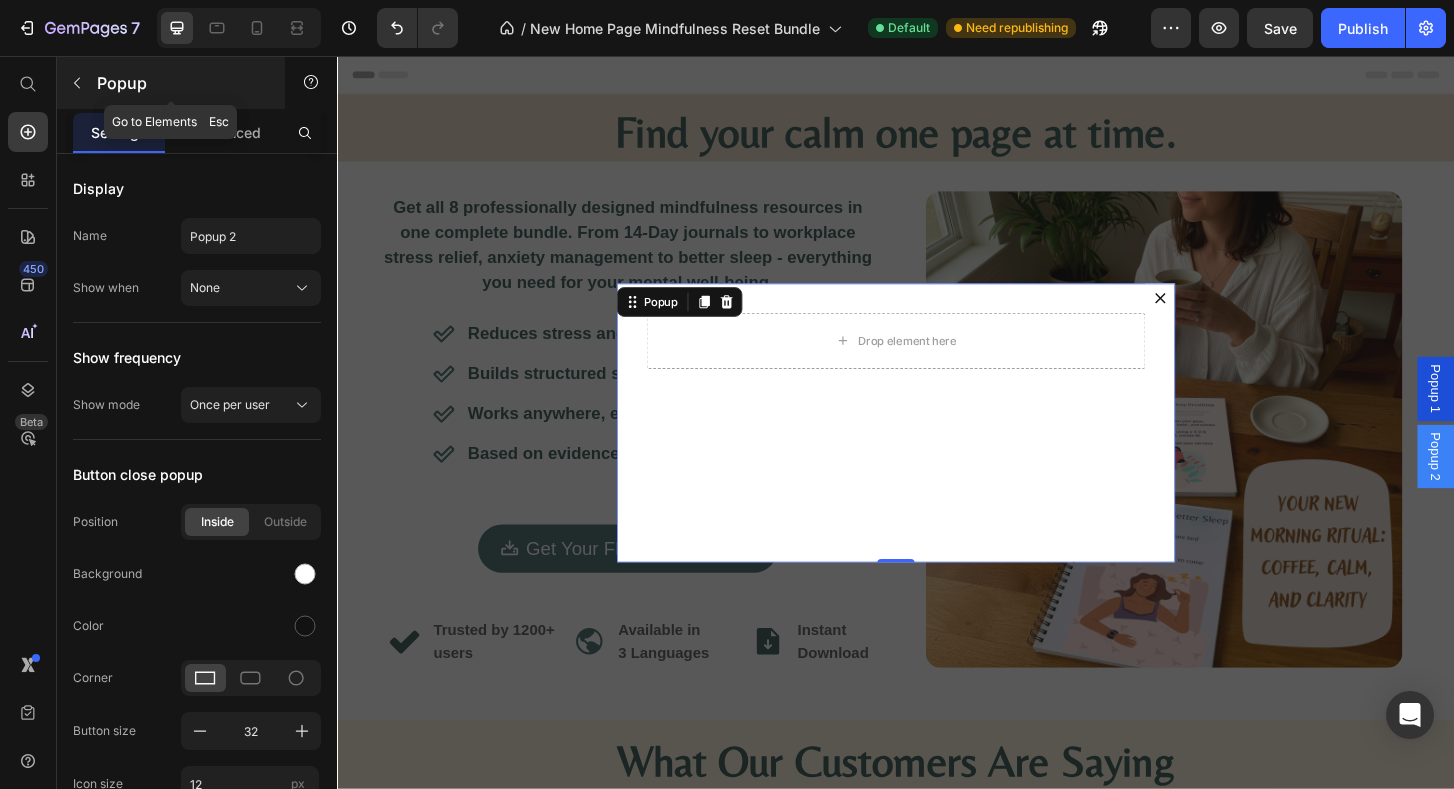 click 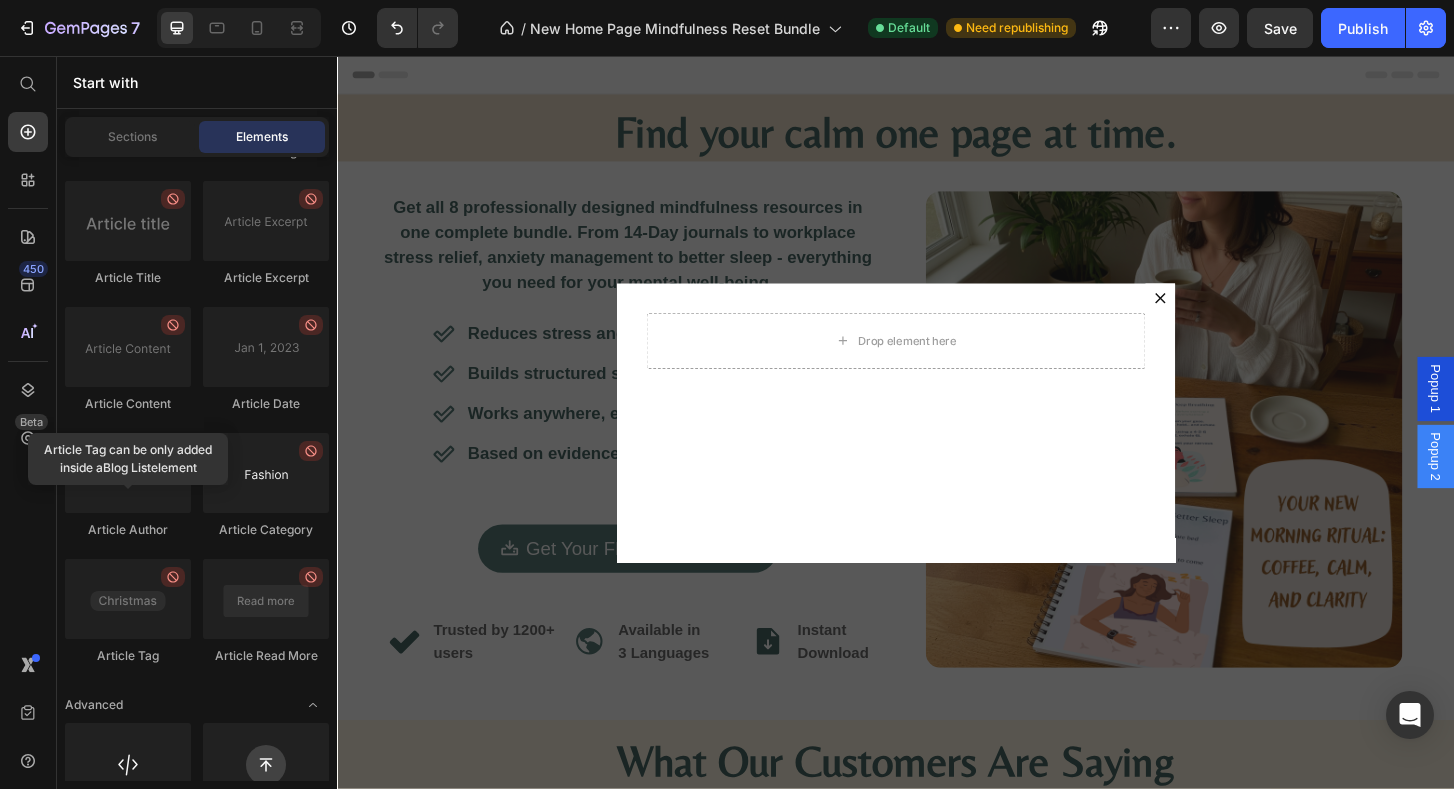 scroll, scrollTop: 5558, scrollLeft: 0, axis: vertical 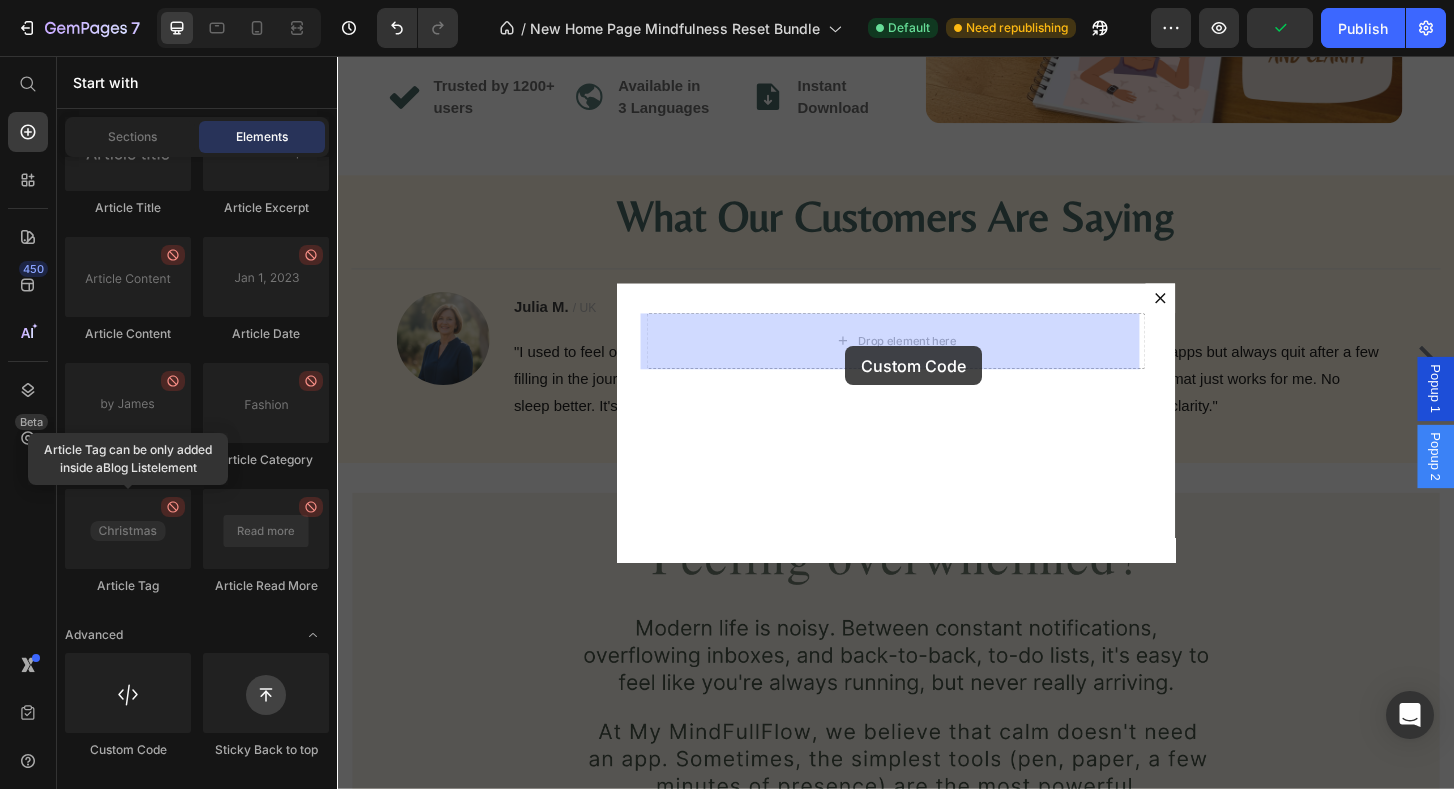 drag, startPoint x: 473, startPoint y: 769, endPoint x: 883, endPoint y: 368, distance: 573.4989 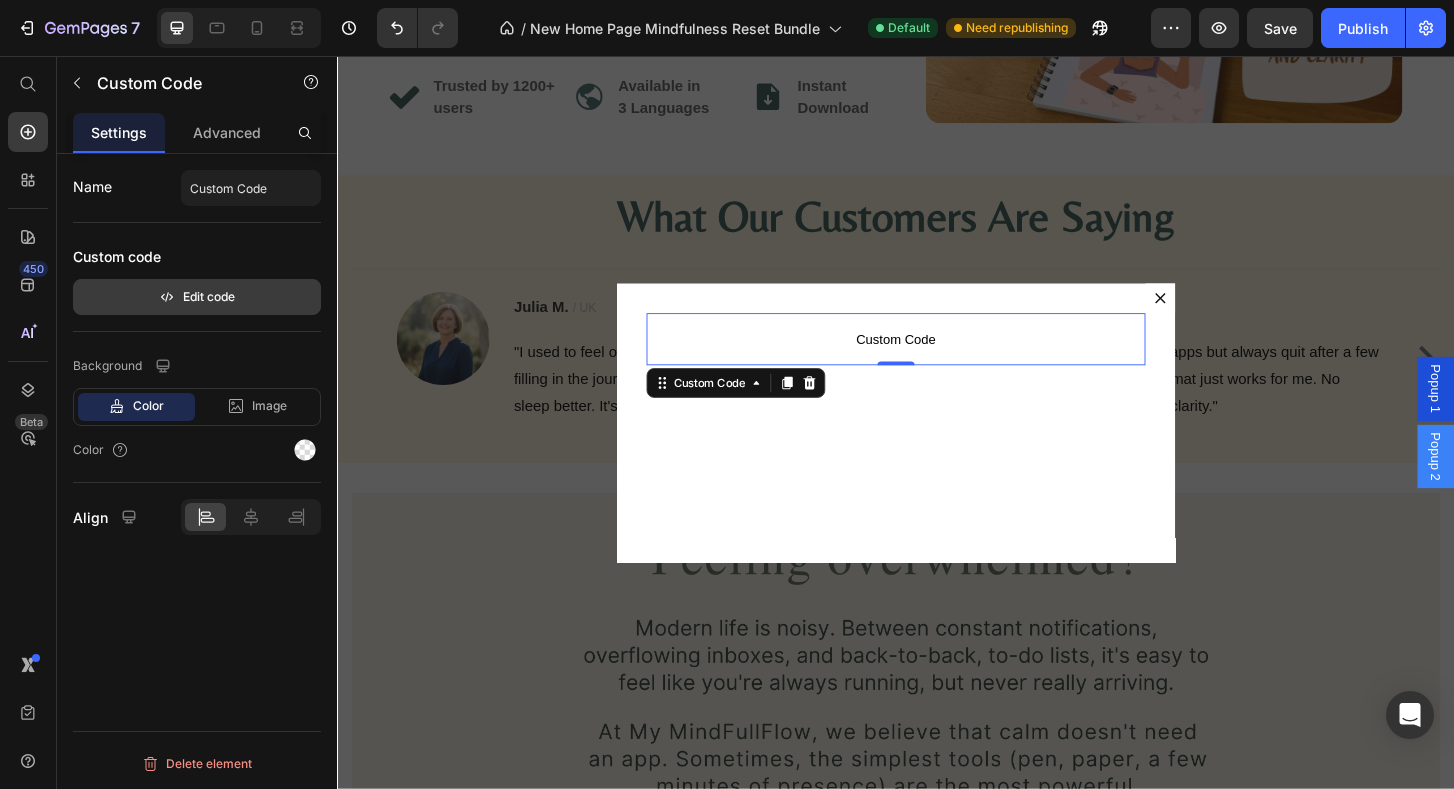 click on "Edit code" at bounding box center [197, 297] 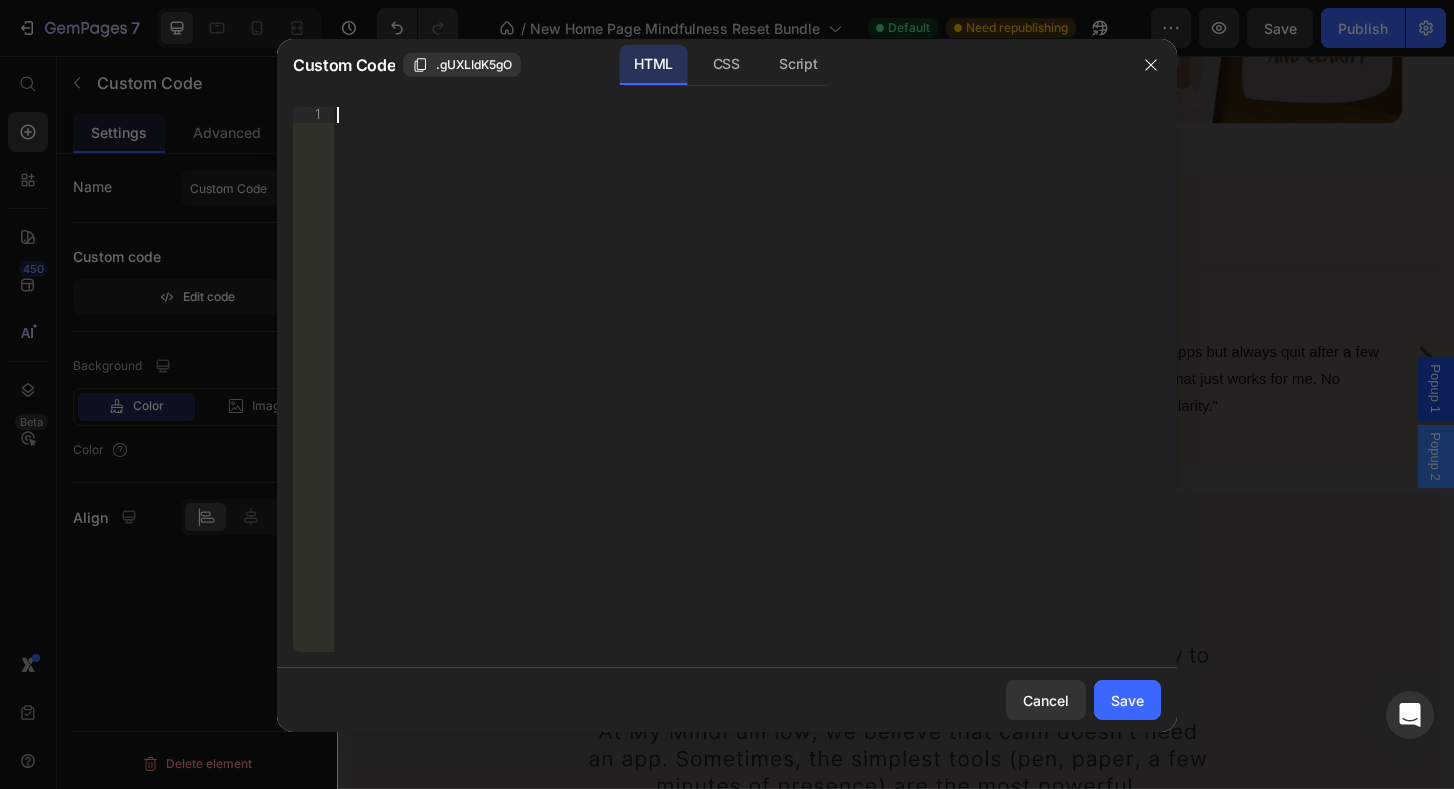 click on "Insert the 3rd-party installation code, HTML code, or Liquid code to display custom content." at bounding box center (747, 395) 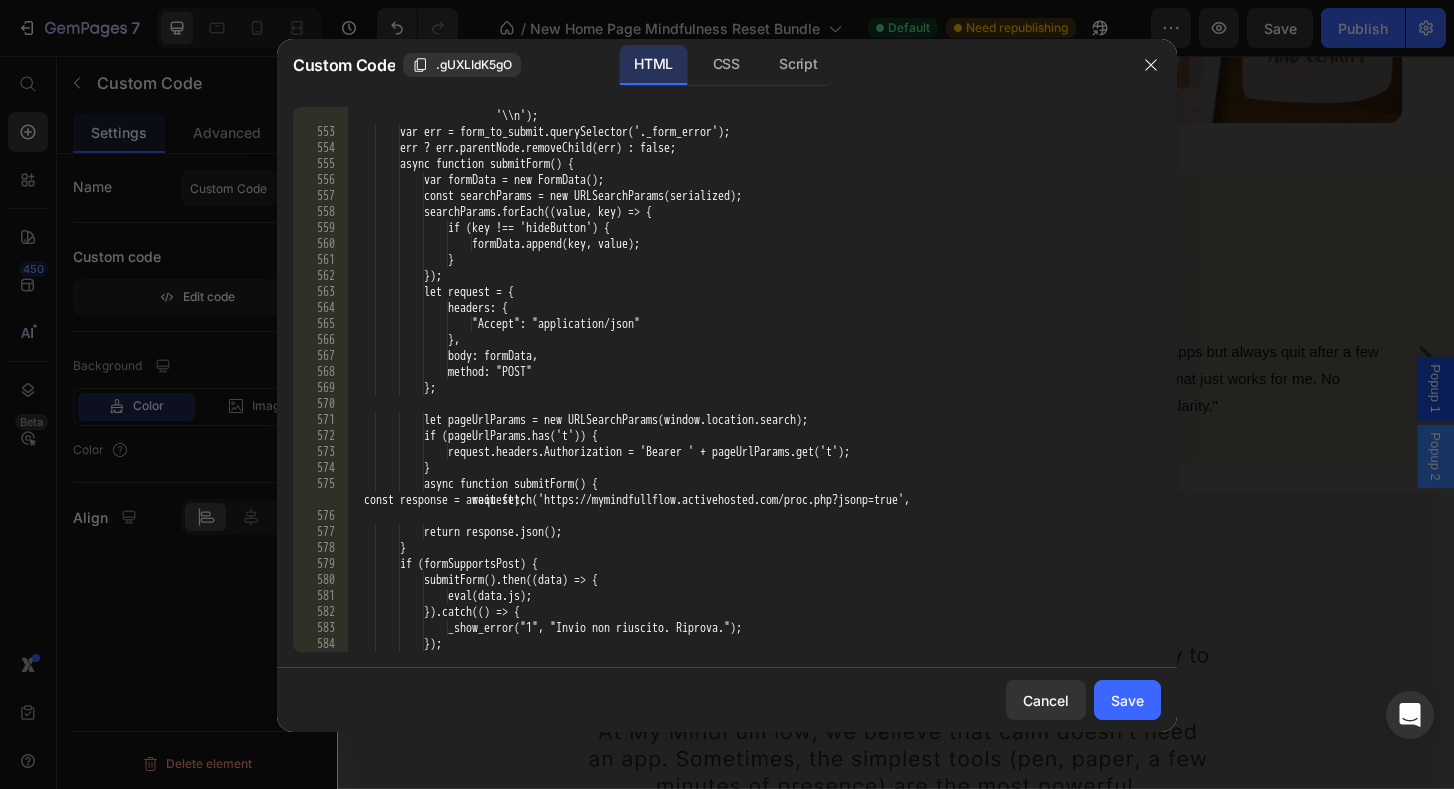scroll, scrollTop: 11359, scrollLeft: 0, axis: vertical 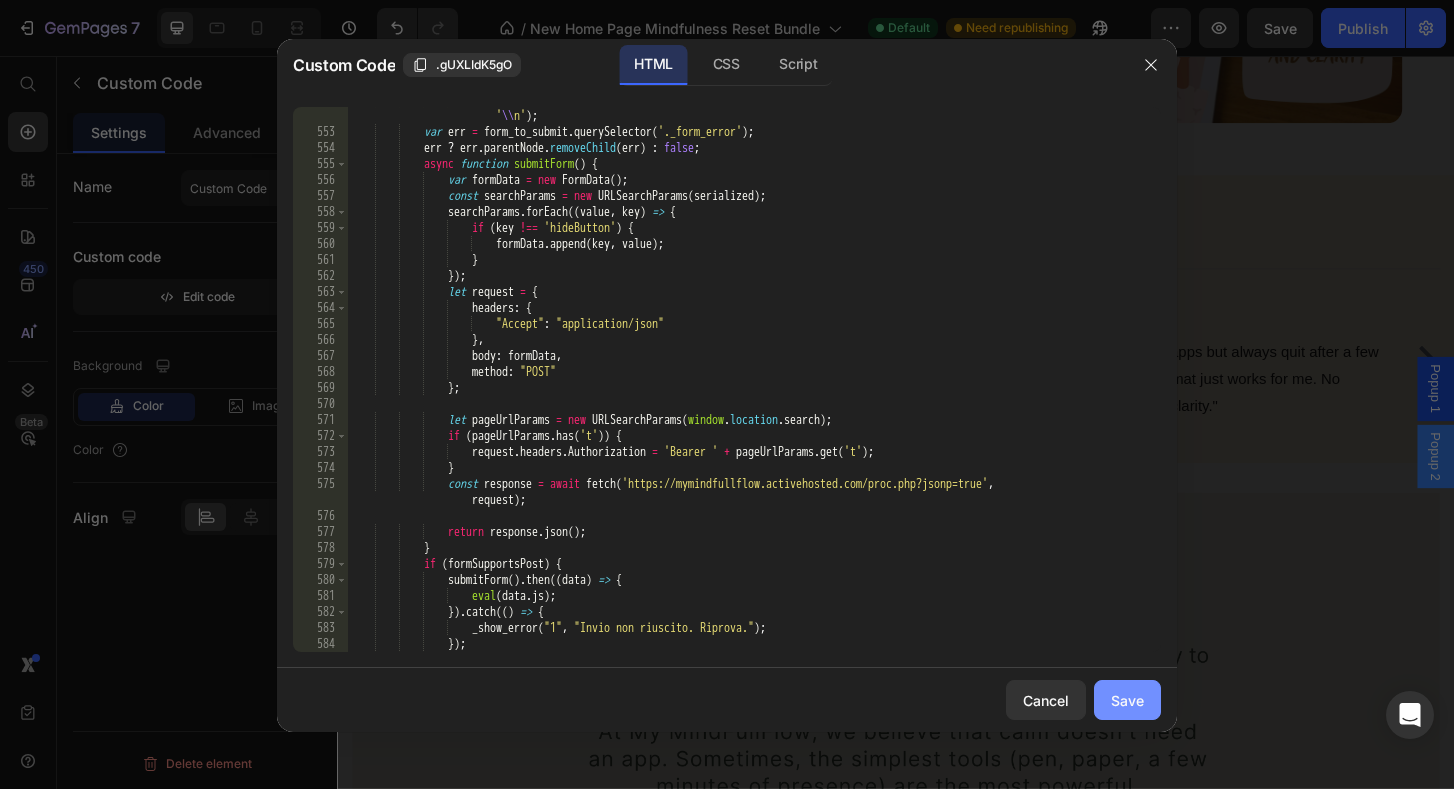 click on "Save" at bounding box center (1127, 700) 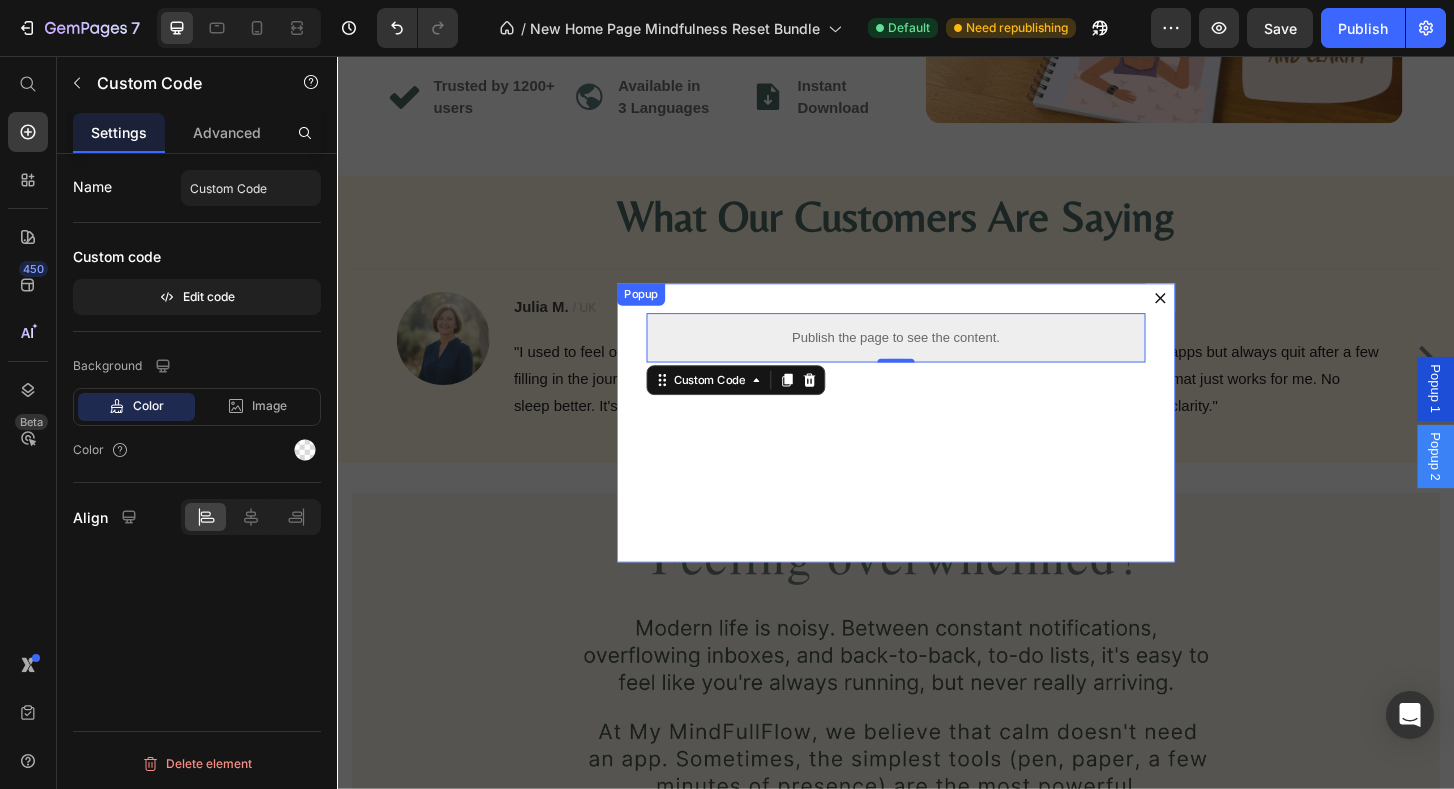 click 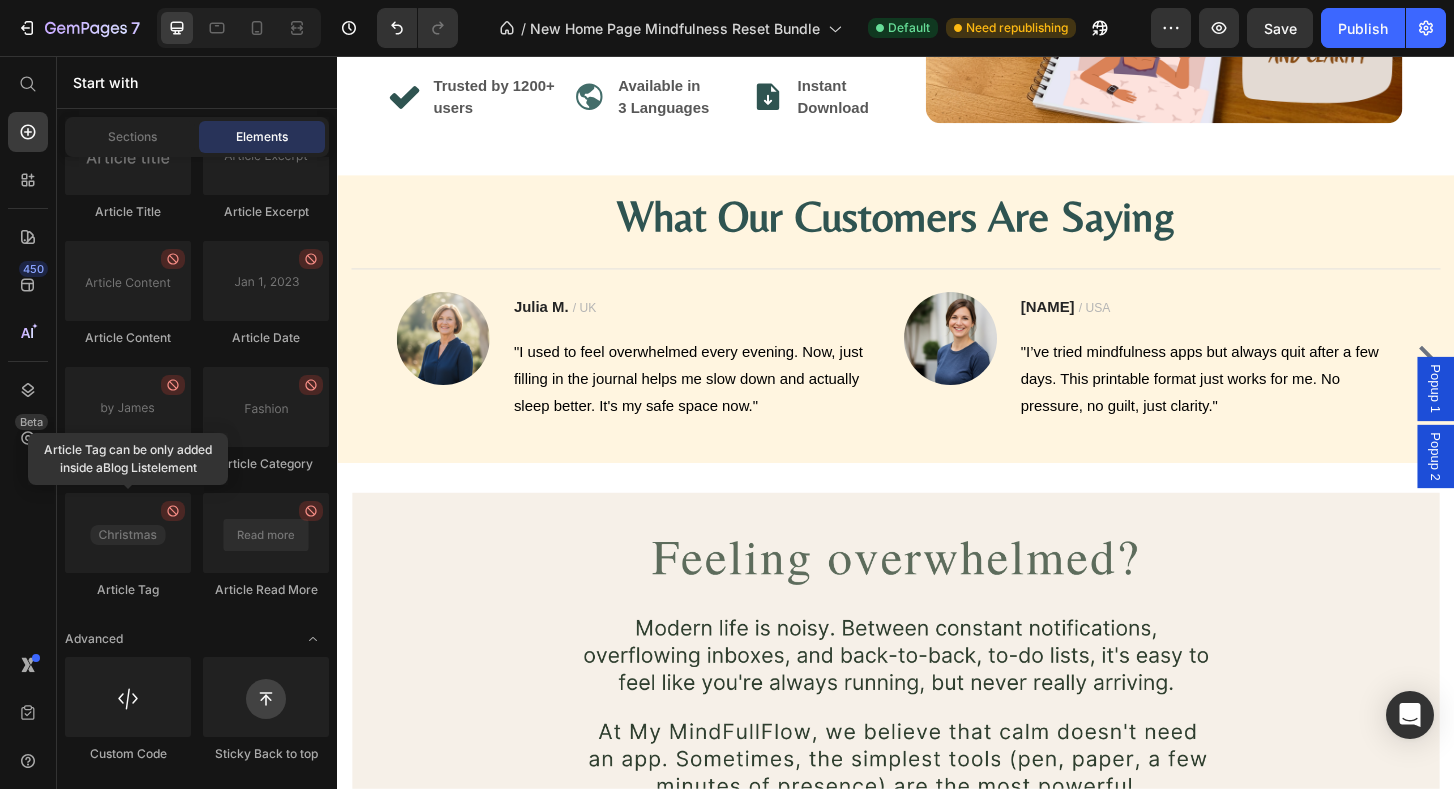 click on "Popup 2" at bounding box center (1517, 486) 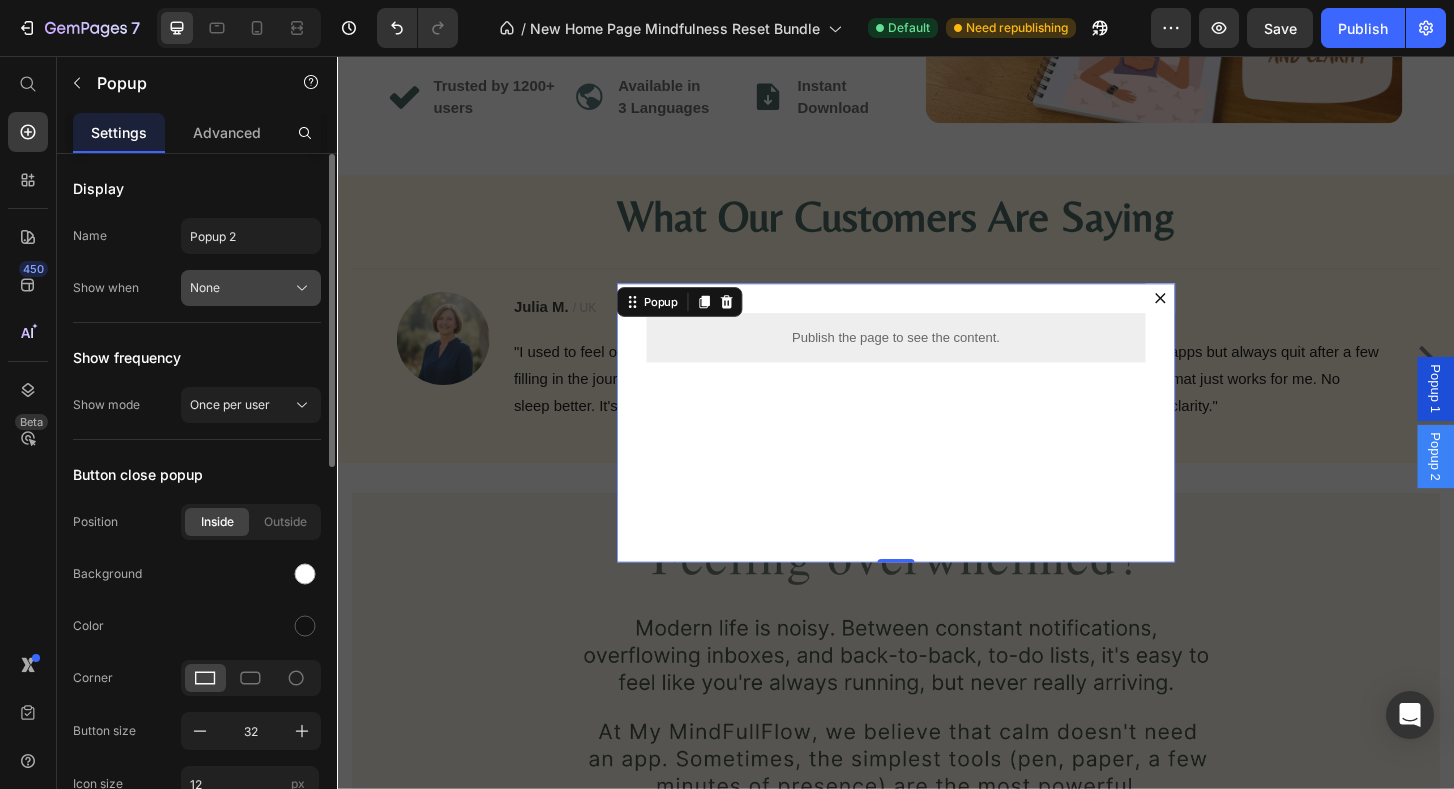 click 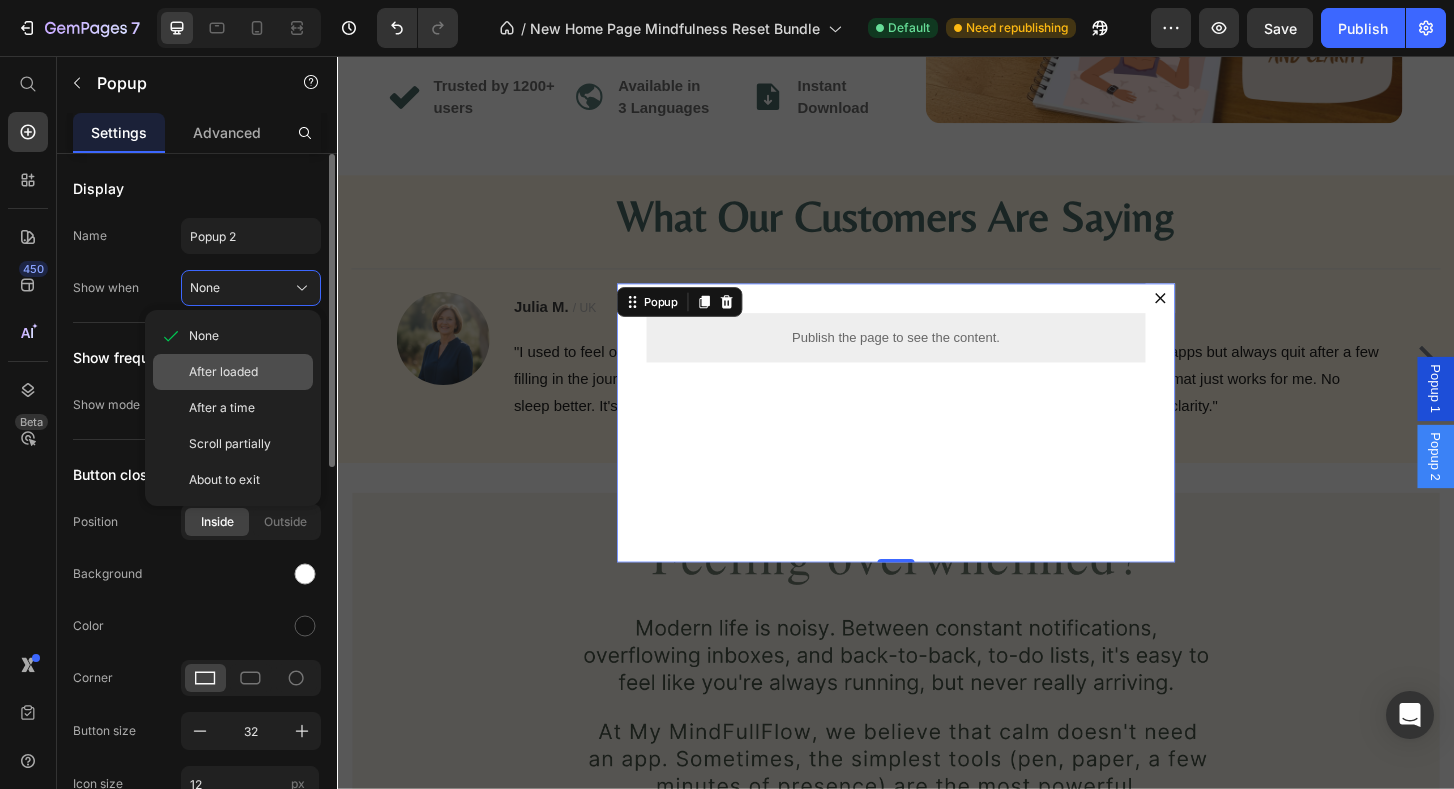 click on "After loaded" at bounding box center [247, 372] 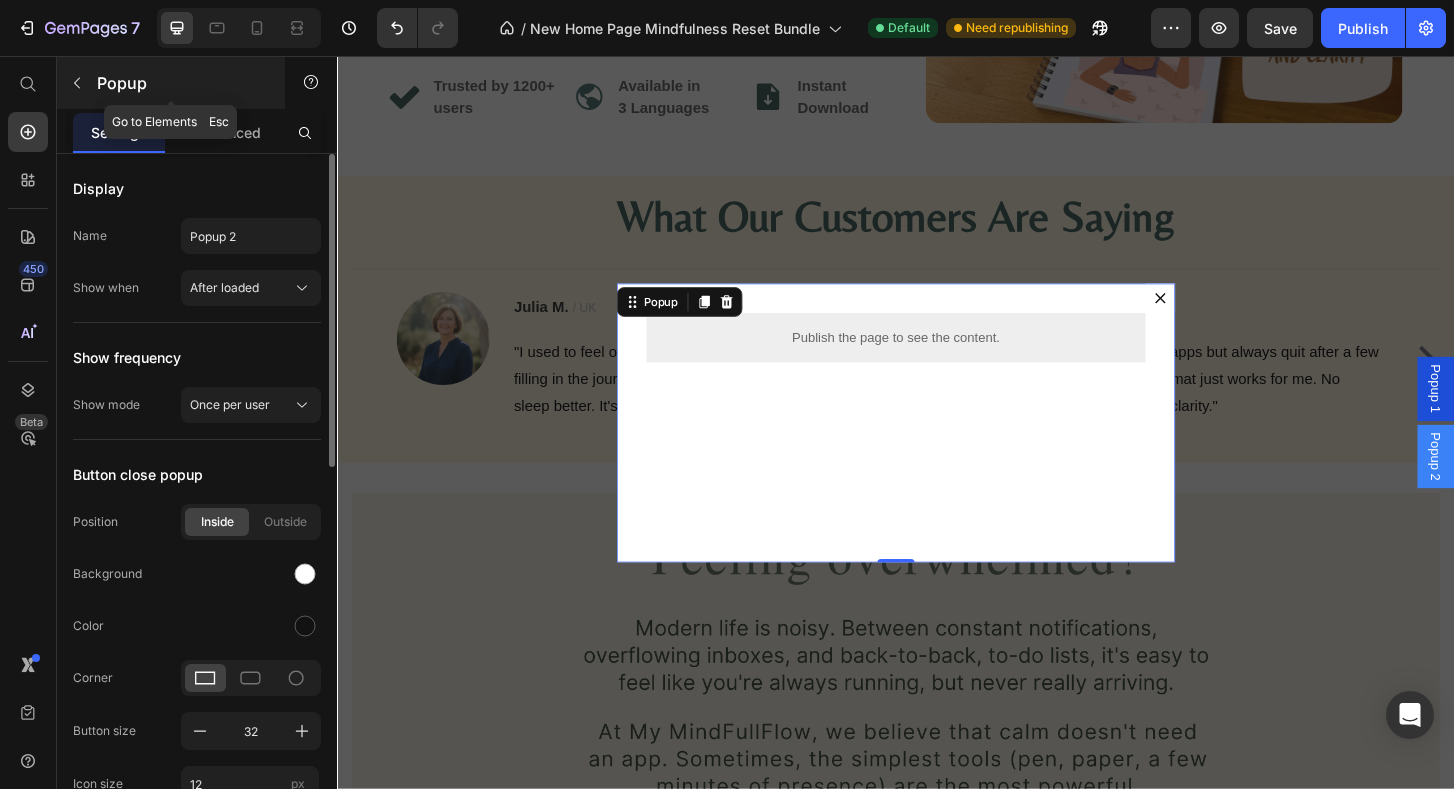 click 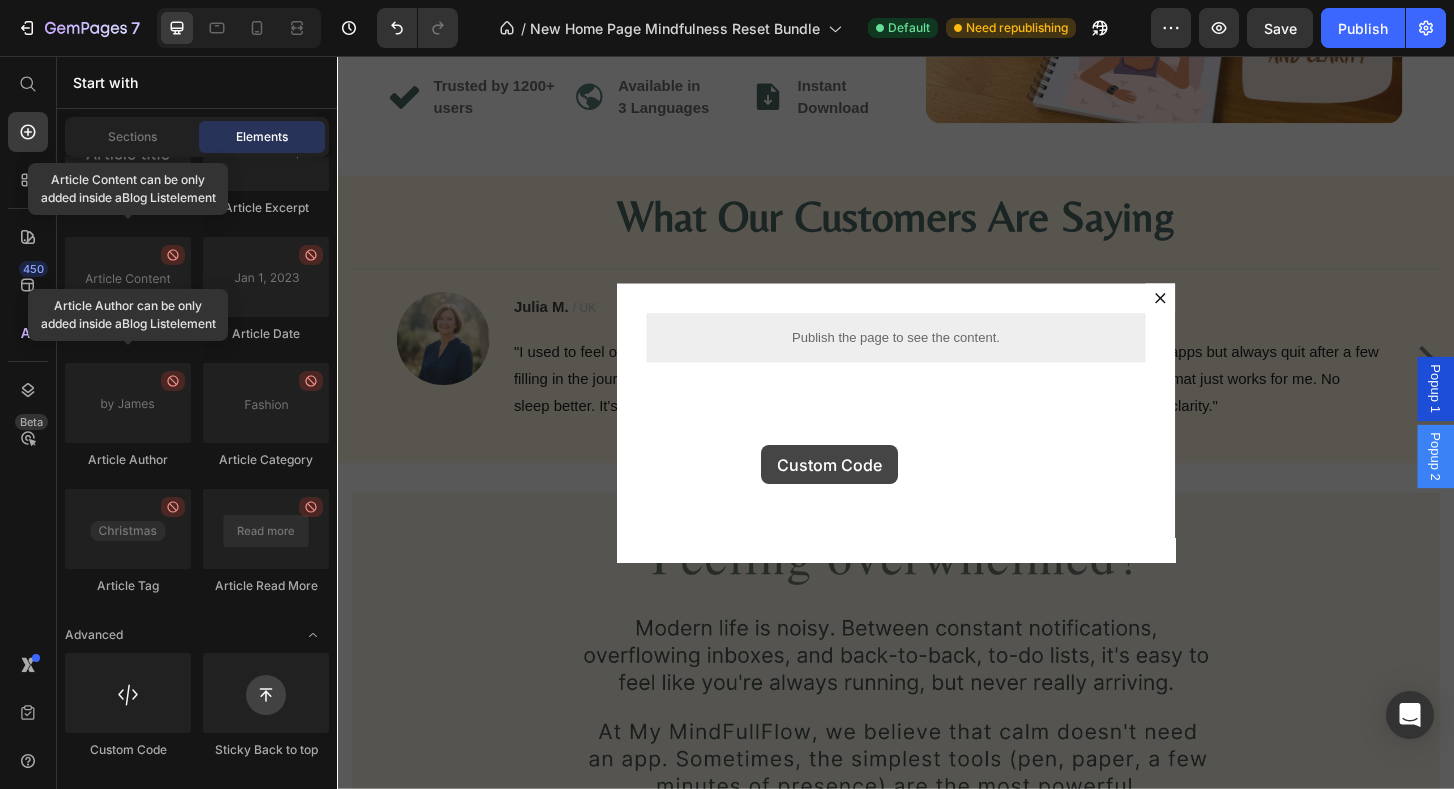 scroll, scrollTop: 683, scrollLeft: 0, axis: vertical 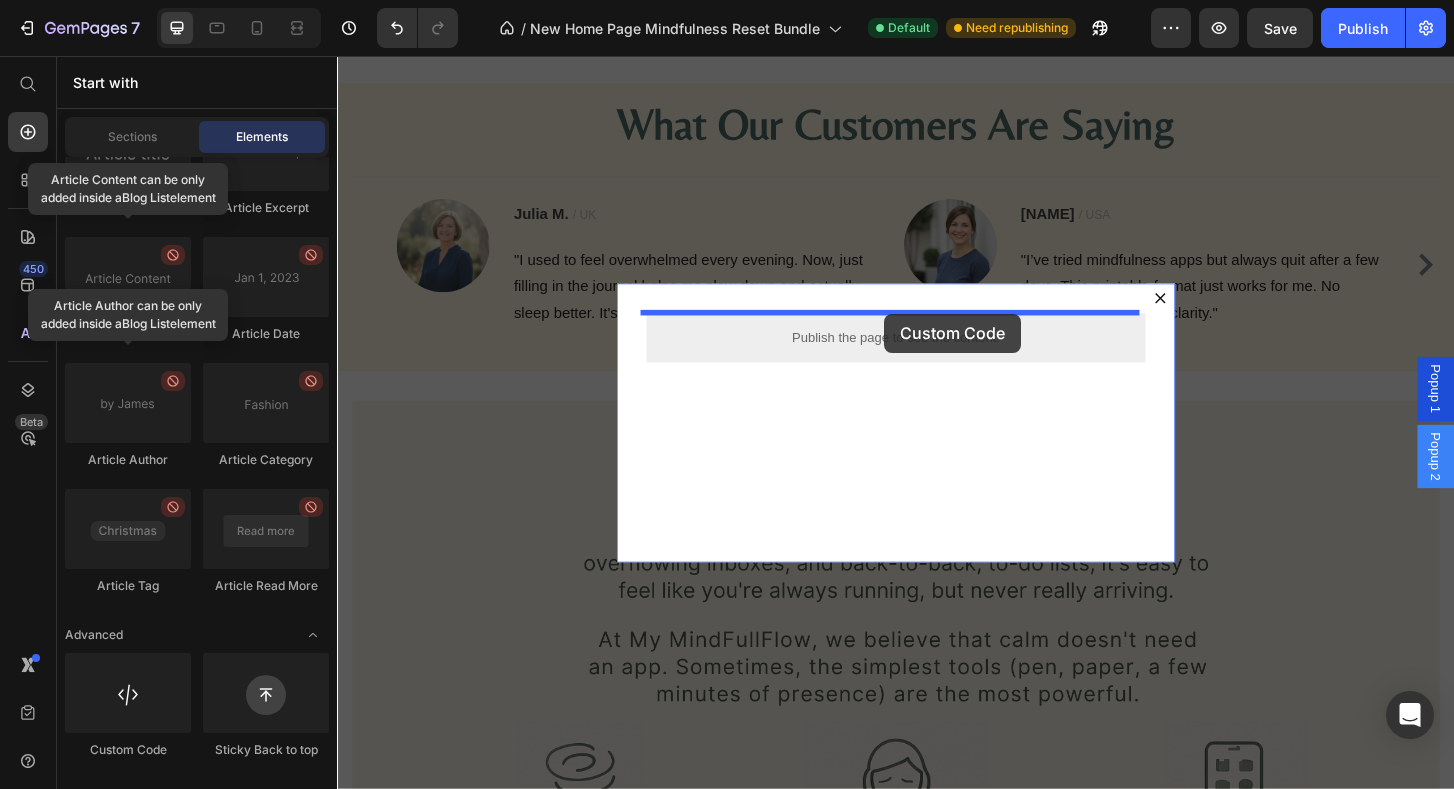 drag, startPoint x: 463, startPoint y: 763, endPoint x: 925, endPoint y: 333, distance: 631.145 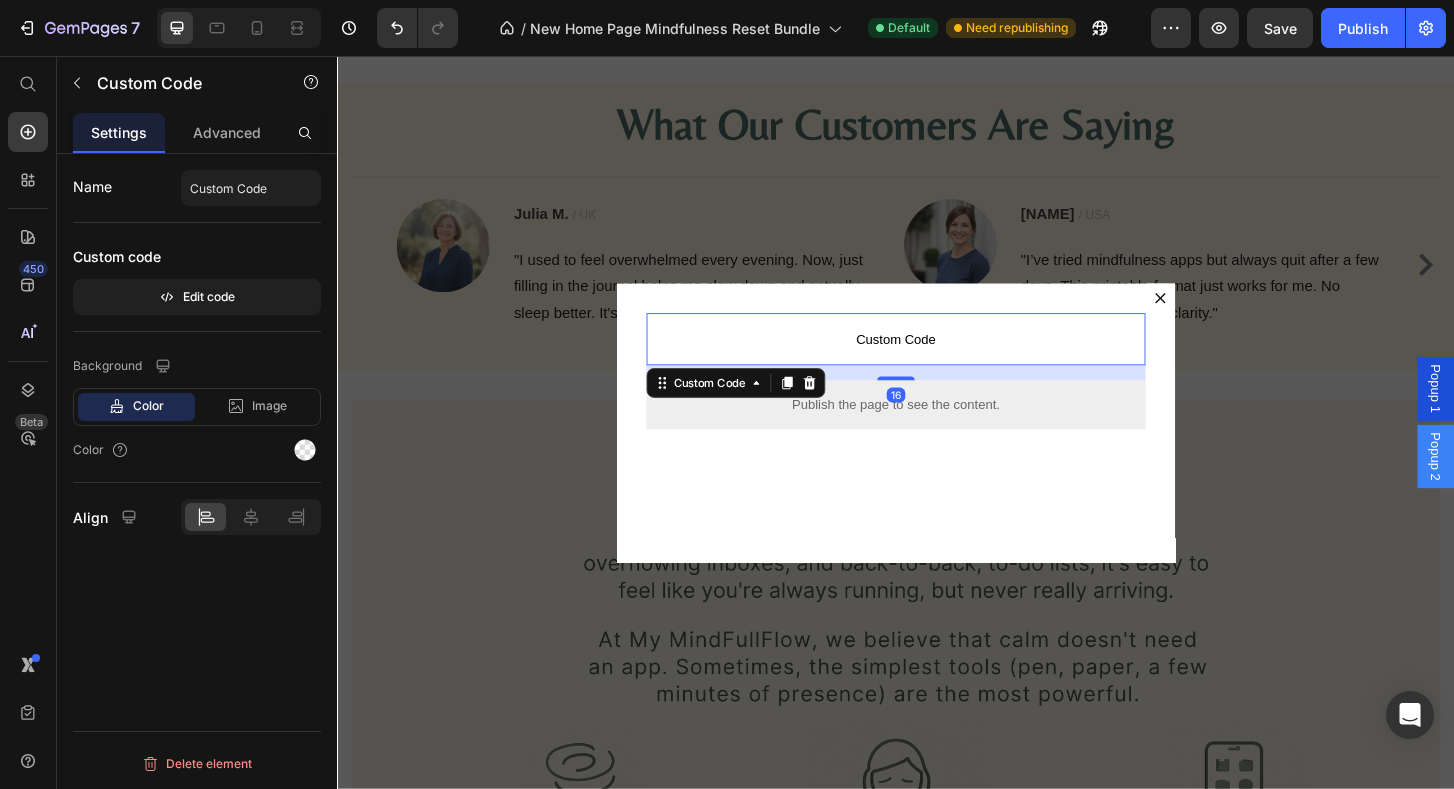 click on "Custom Code" at bounding box center (937, 360) 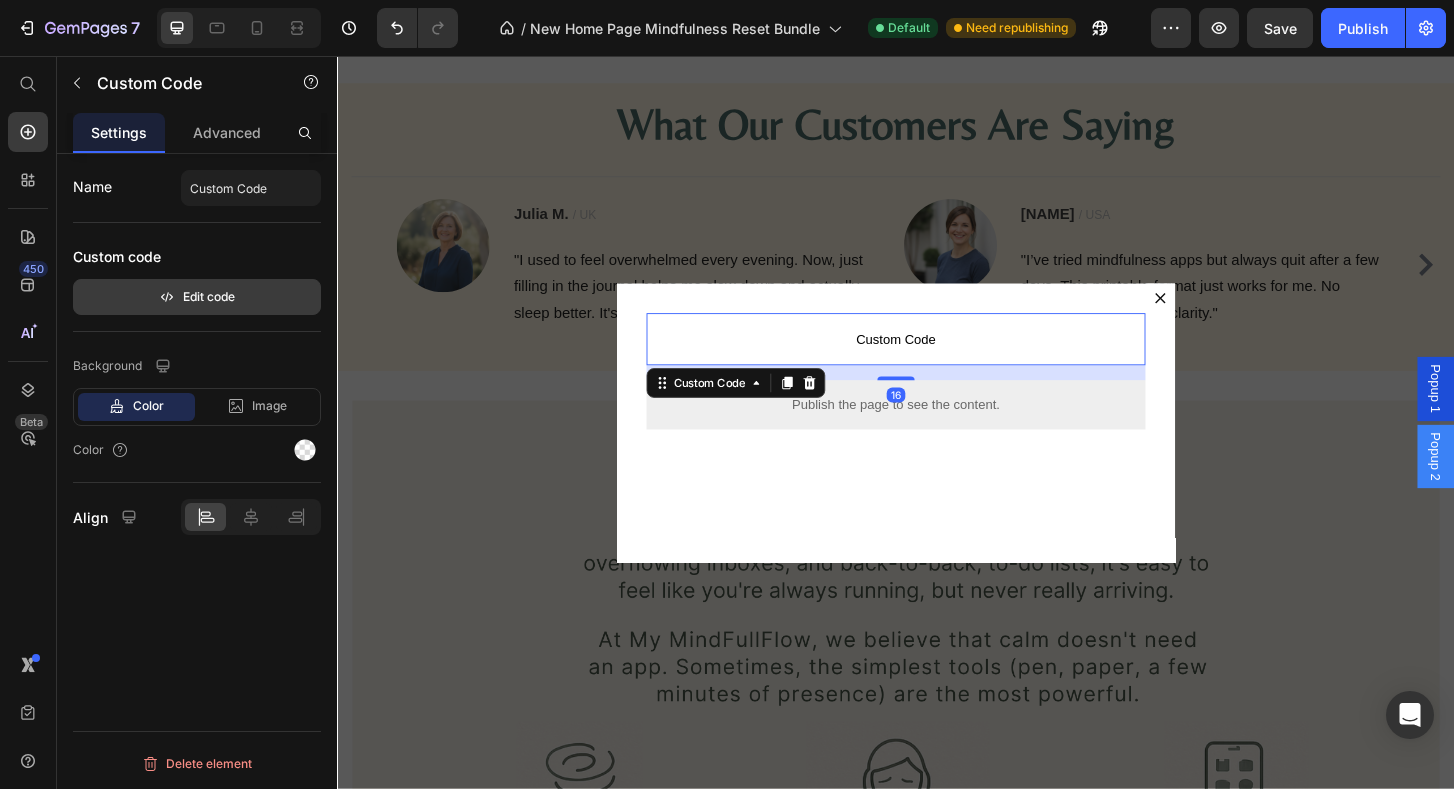 click on "Edit code" at bounding box center (197, 297) 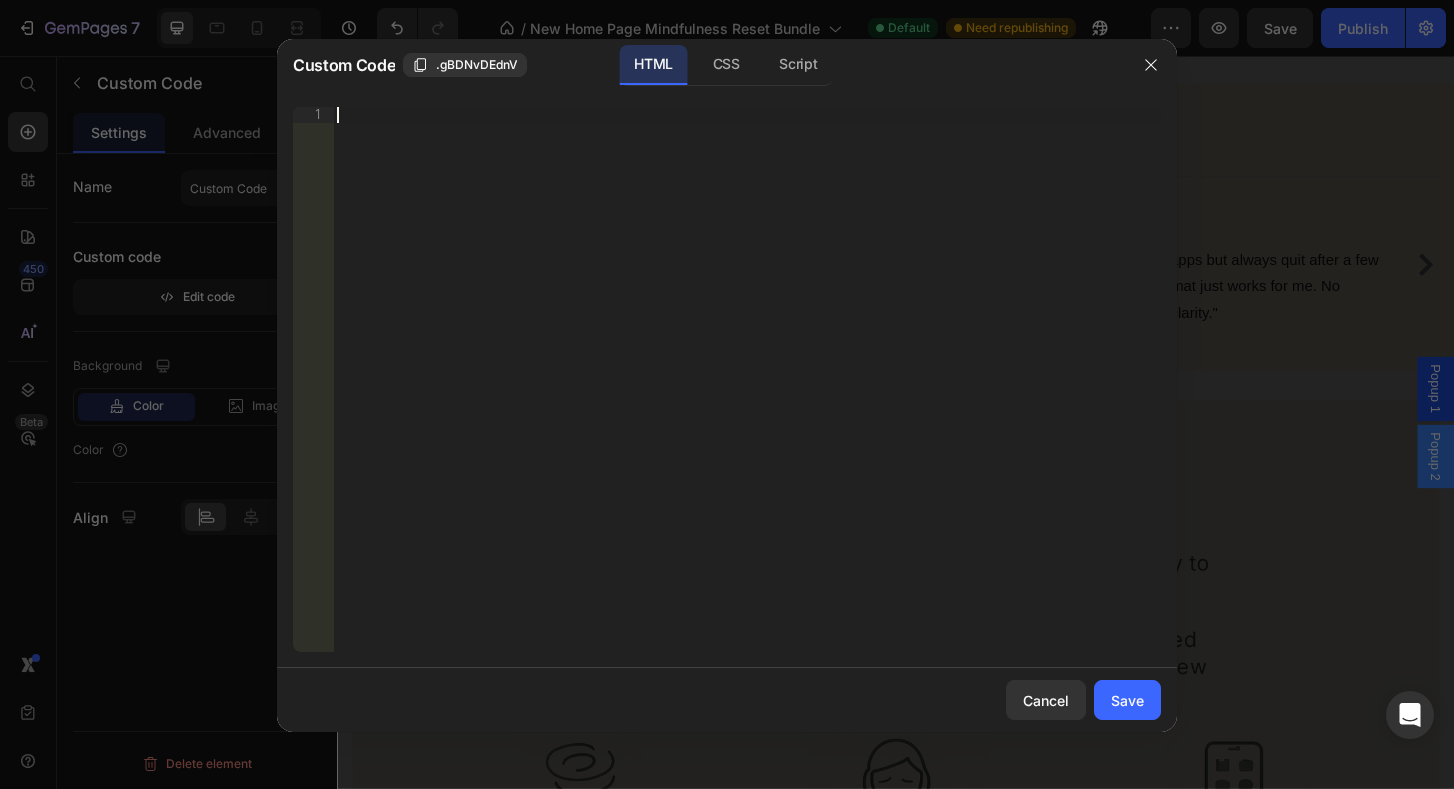 click on "Insert the 3rd-party installation code, HTML code, or Liquid code to display custom content." at bounding box center (747, 395) 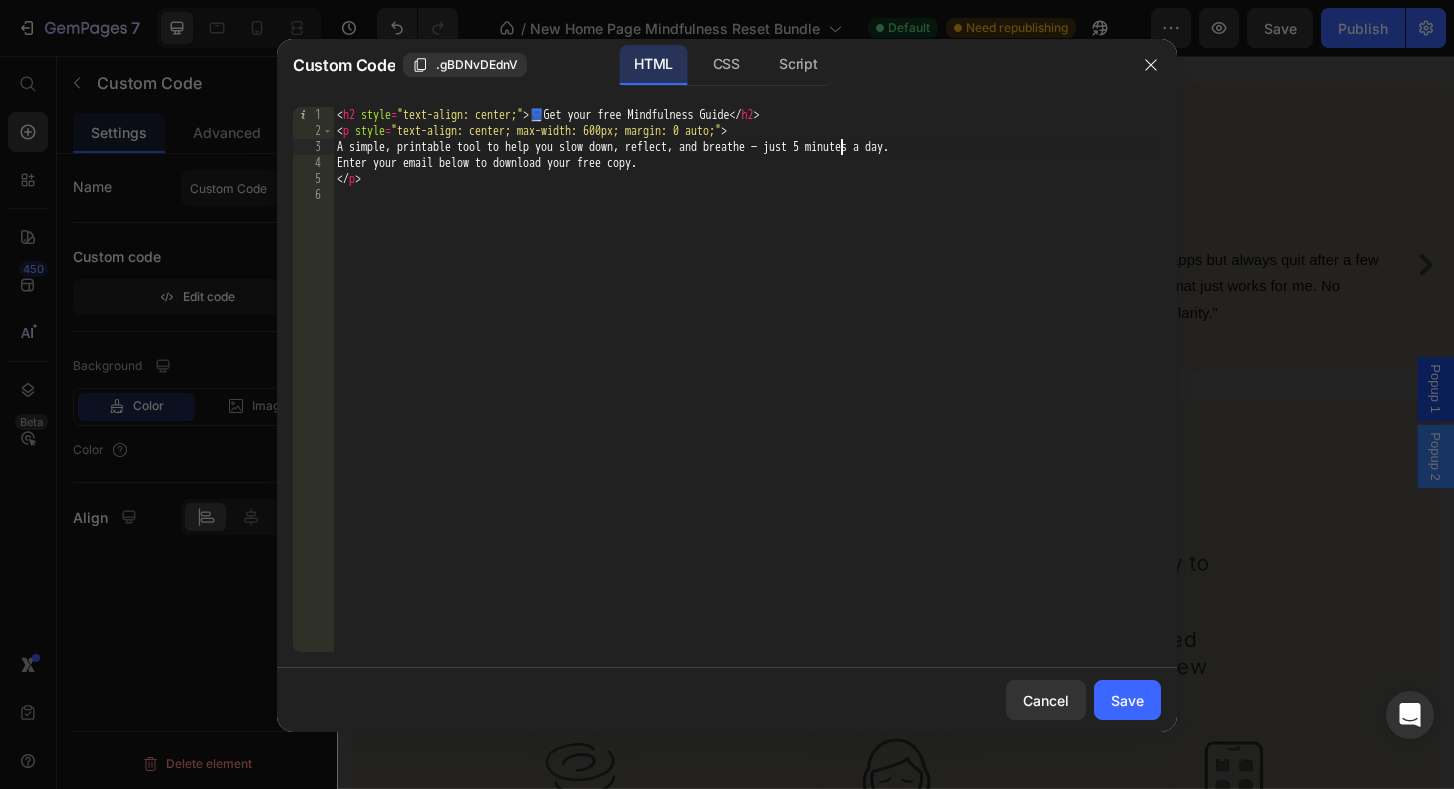 click on "< h2   style = "text-align: center;" > 📘  Get your free Mindfulness Guide </h2 > < p   style = "text-align: center; max-width: 600px; margin: 0 auto;" > A simple, printable tool to help you slow down, reflect, and breathe — just 5 minutes a day.   Enter your email below to download your free copy. </p>" at bounding box center [747, 395] 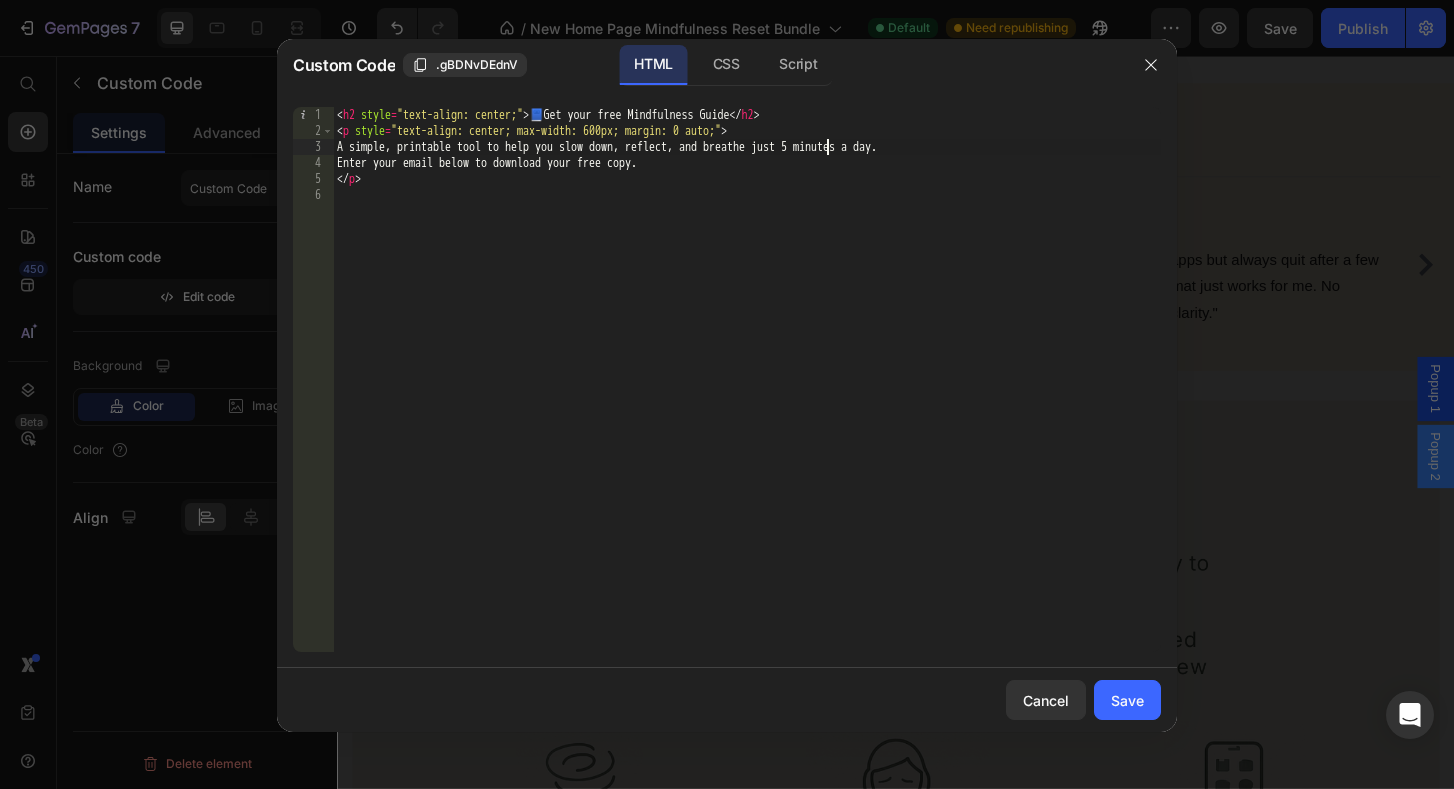 type on "A simple, printable tool to help you slow down, reflect, and breathe, just 5 minutes a day." 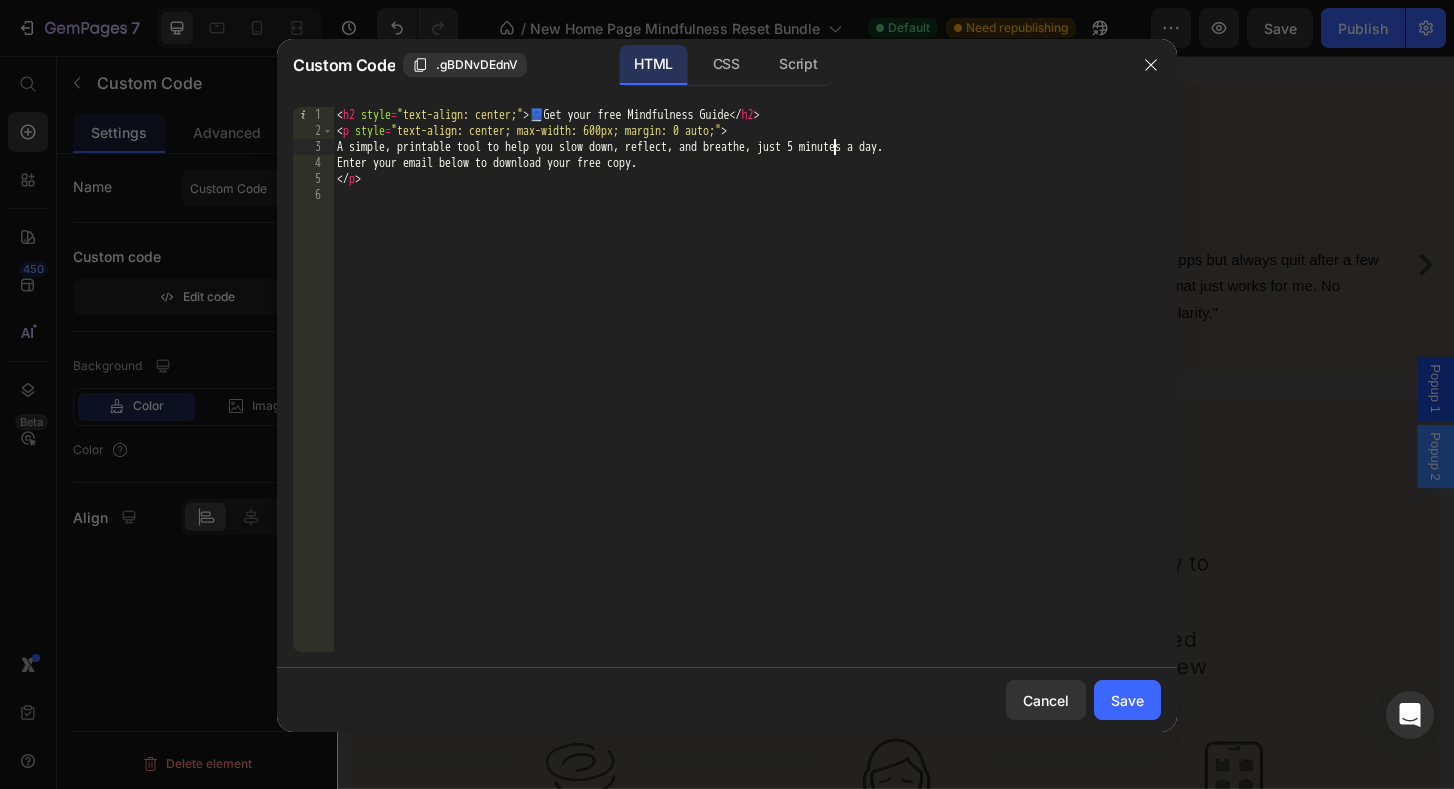 scroll, scrollTop: 0, scrollLeft: 42, axis: horizontal 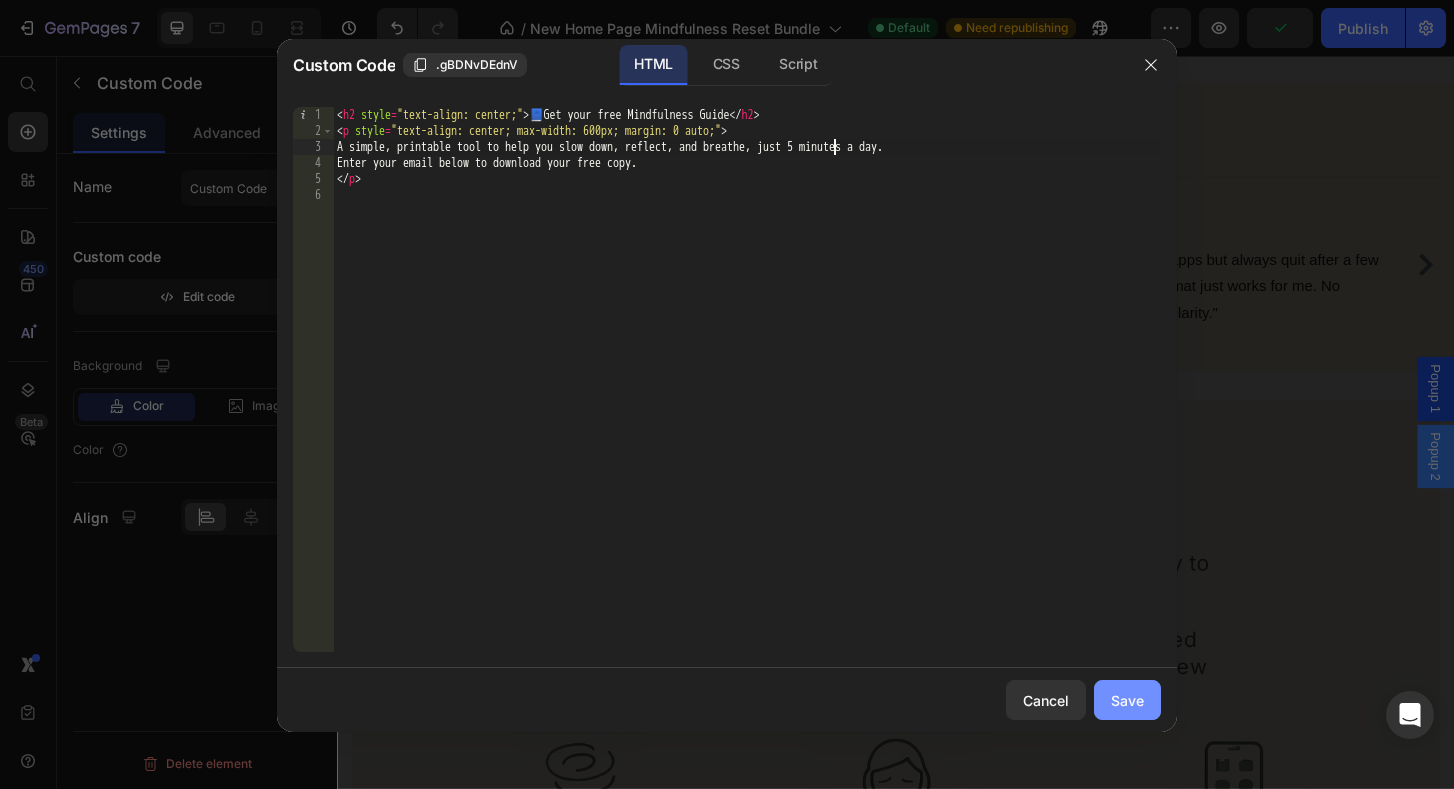 click on "Save" at bounding box center [1127, 700] 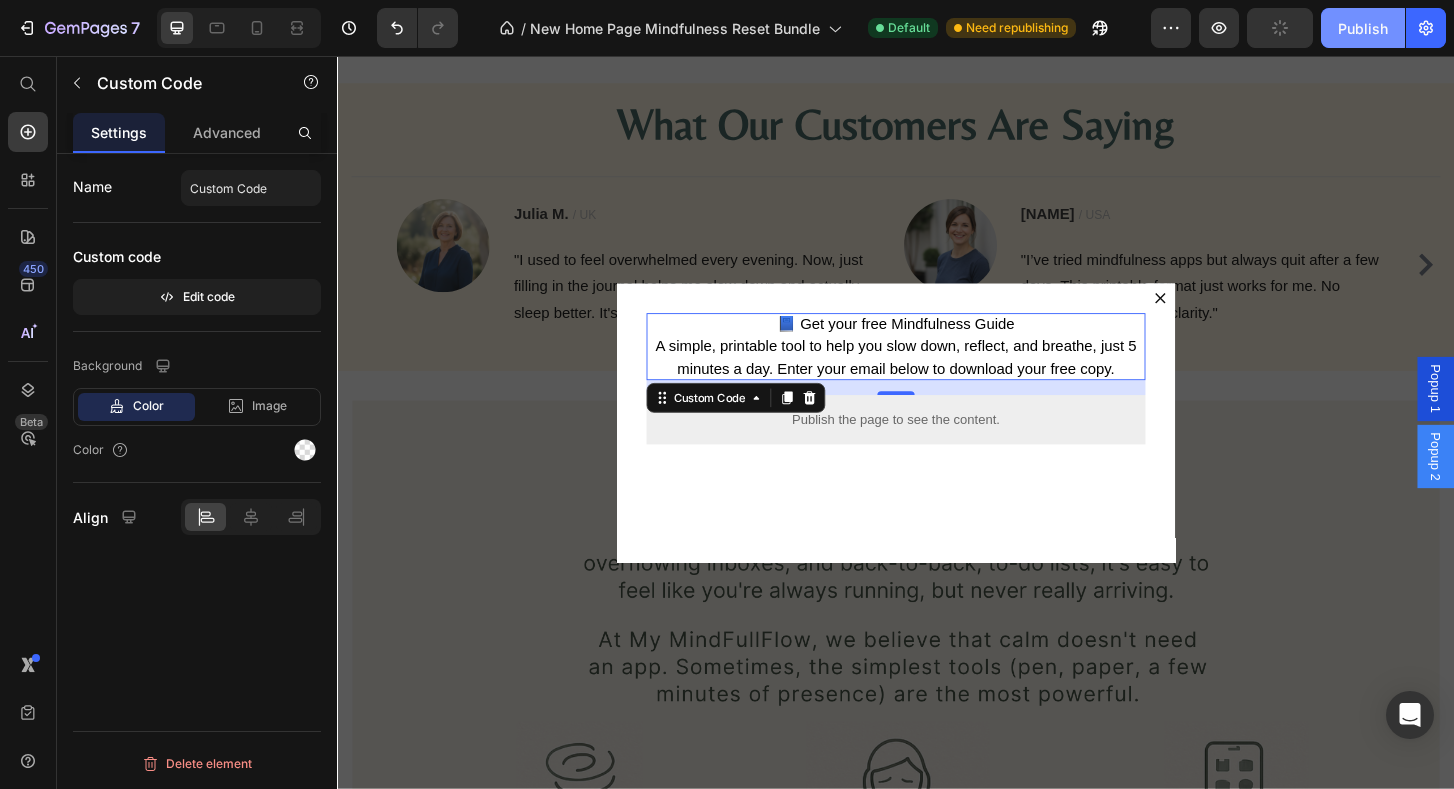 click on "Publish" at bounding box center [1363, 28] 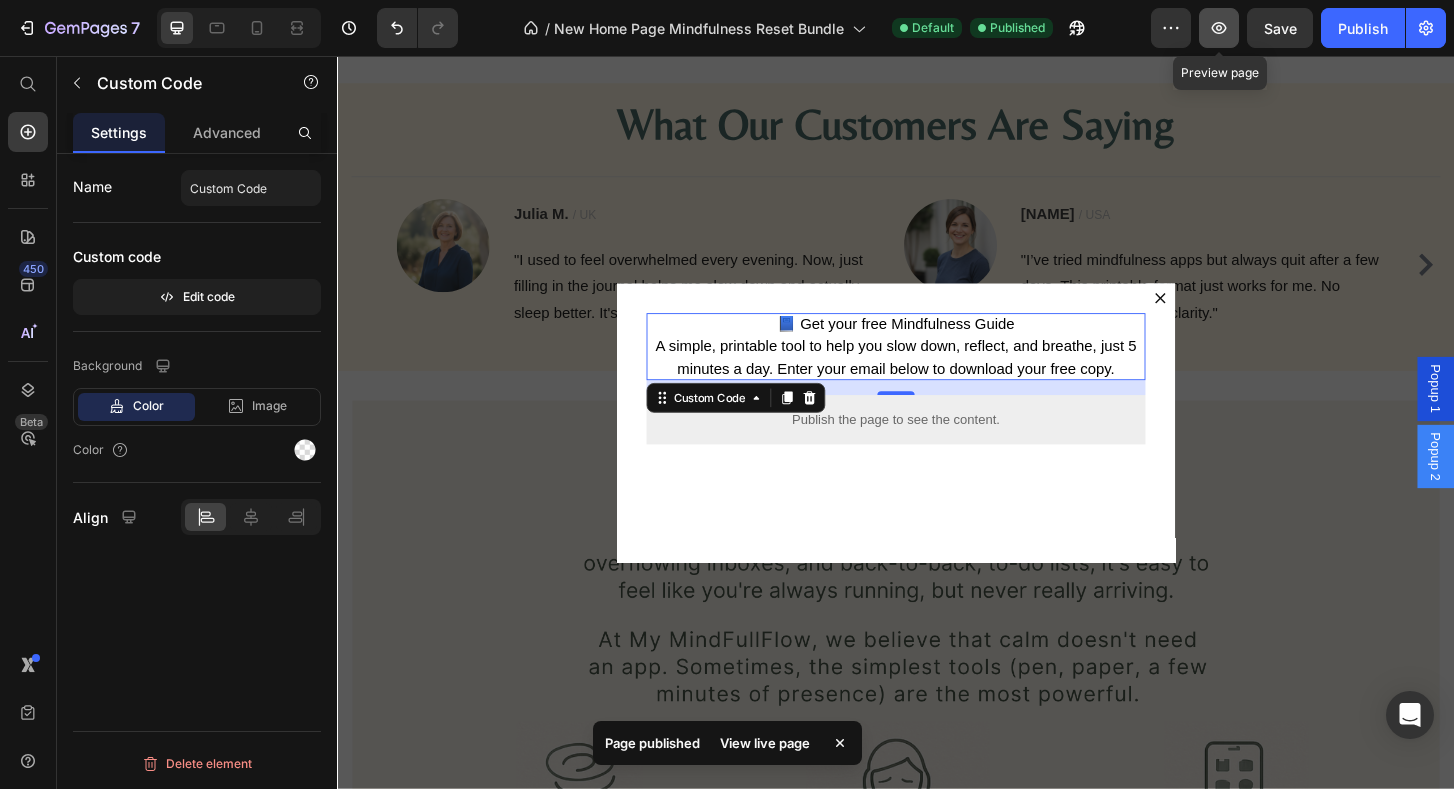 click 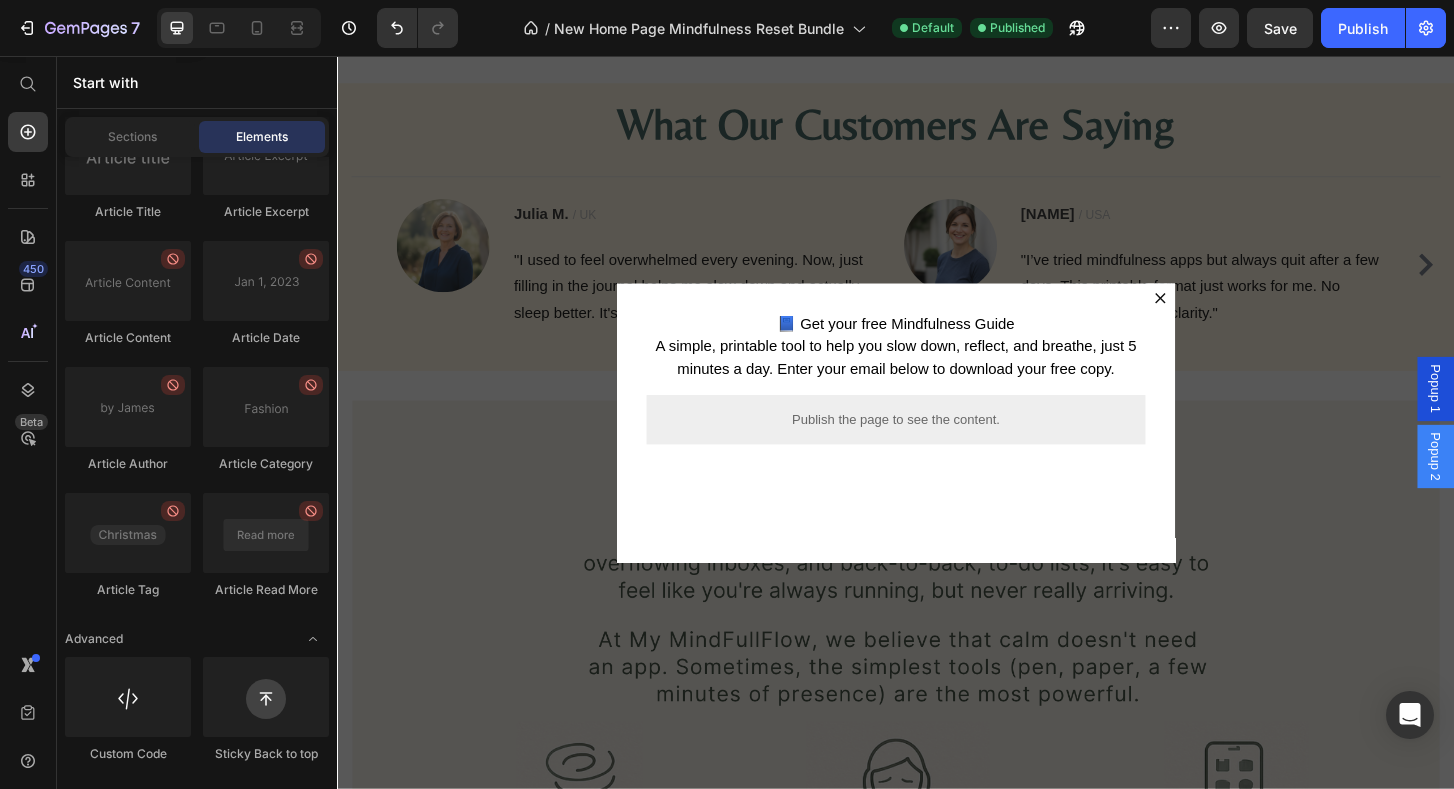 click at bounding box center [937, 449] 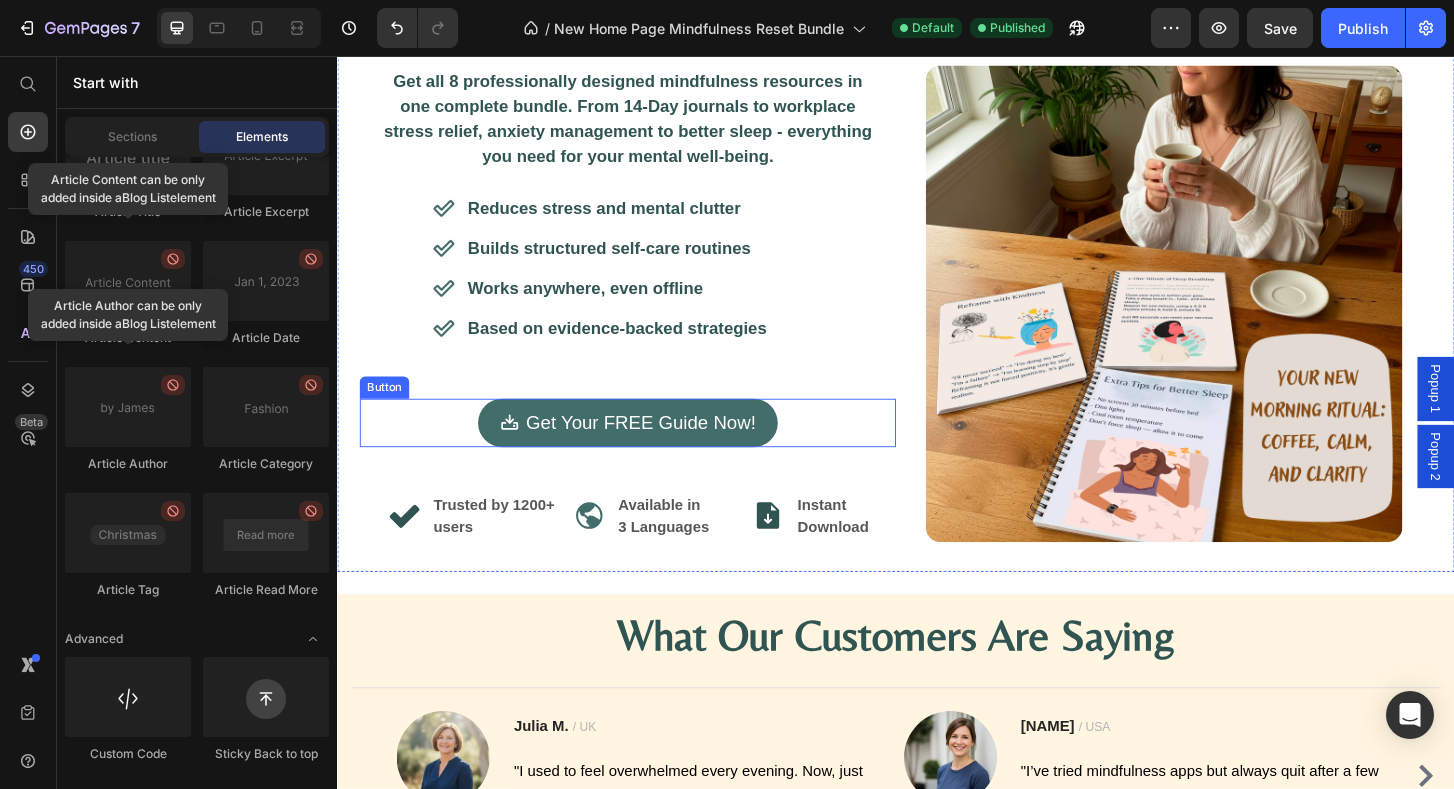 scroll, scrollTop: 257, scrollLeft: 0, axis: vertical 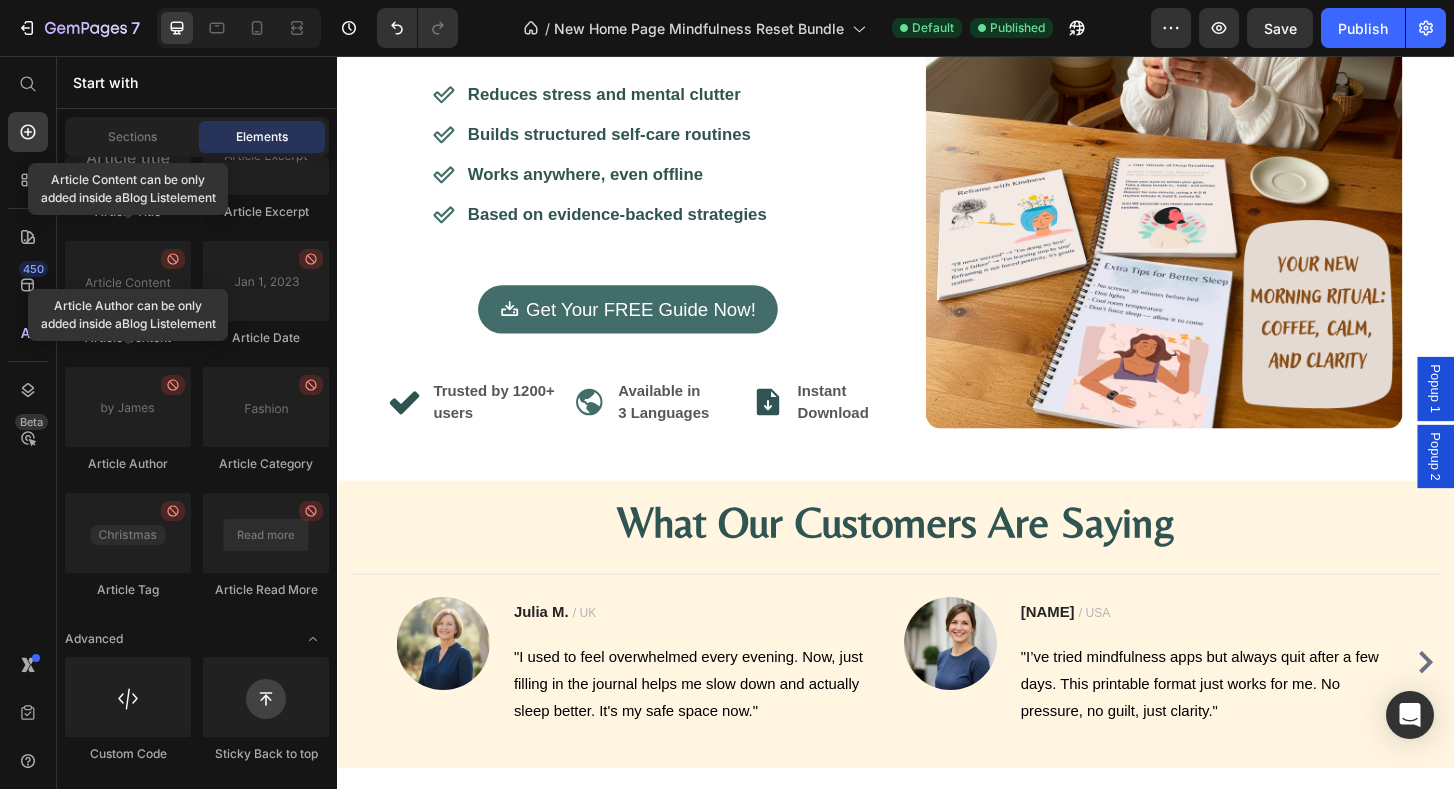 click on "Popup 2" at bounding box center [1517, 486] 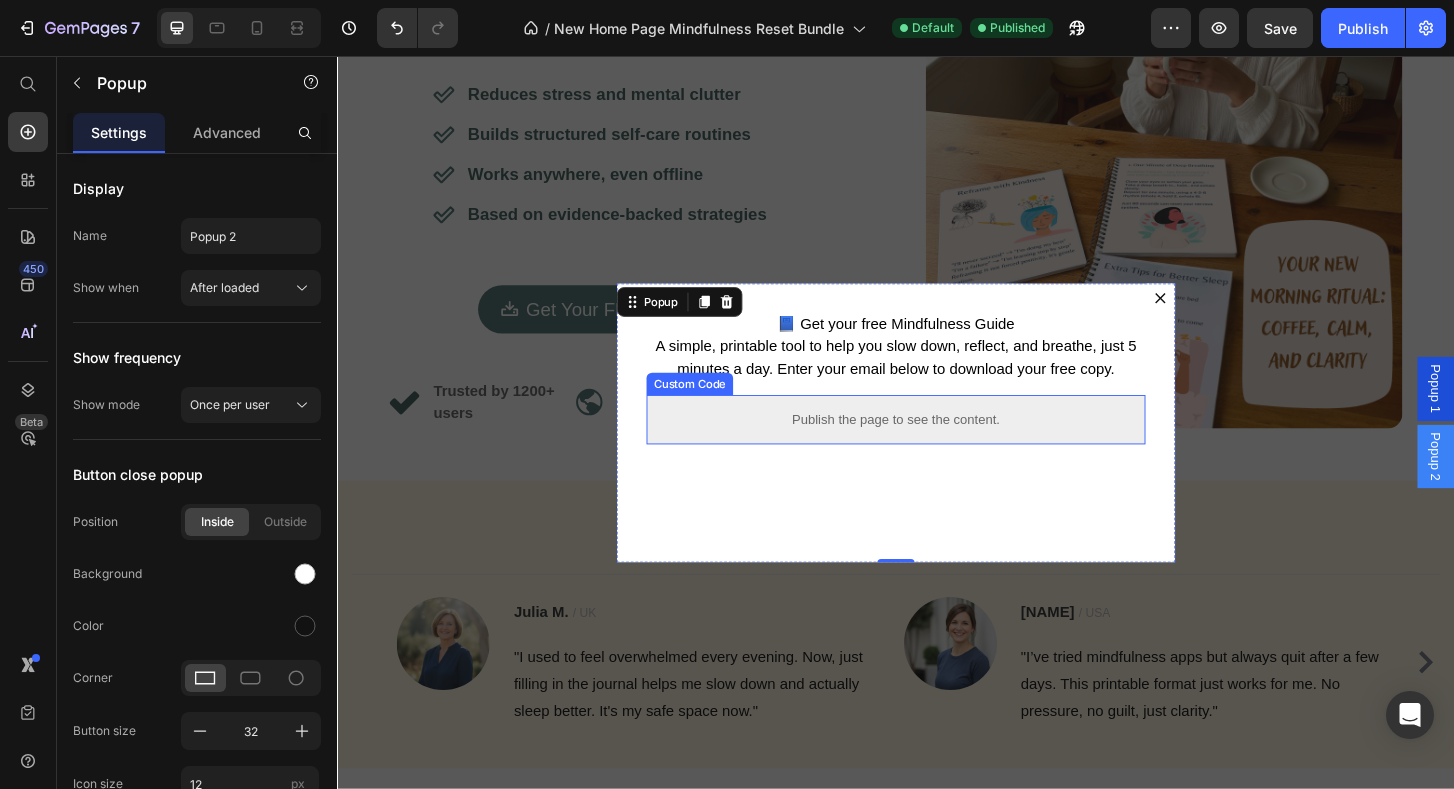 click on "Publish the page to see the content." at bounding box center [937, 446] 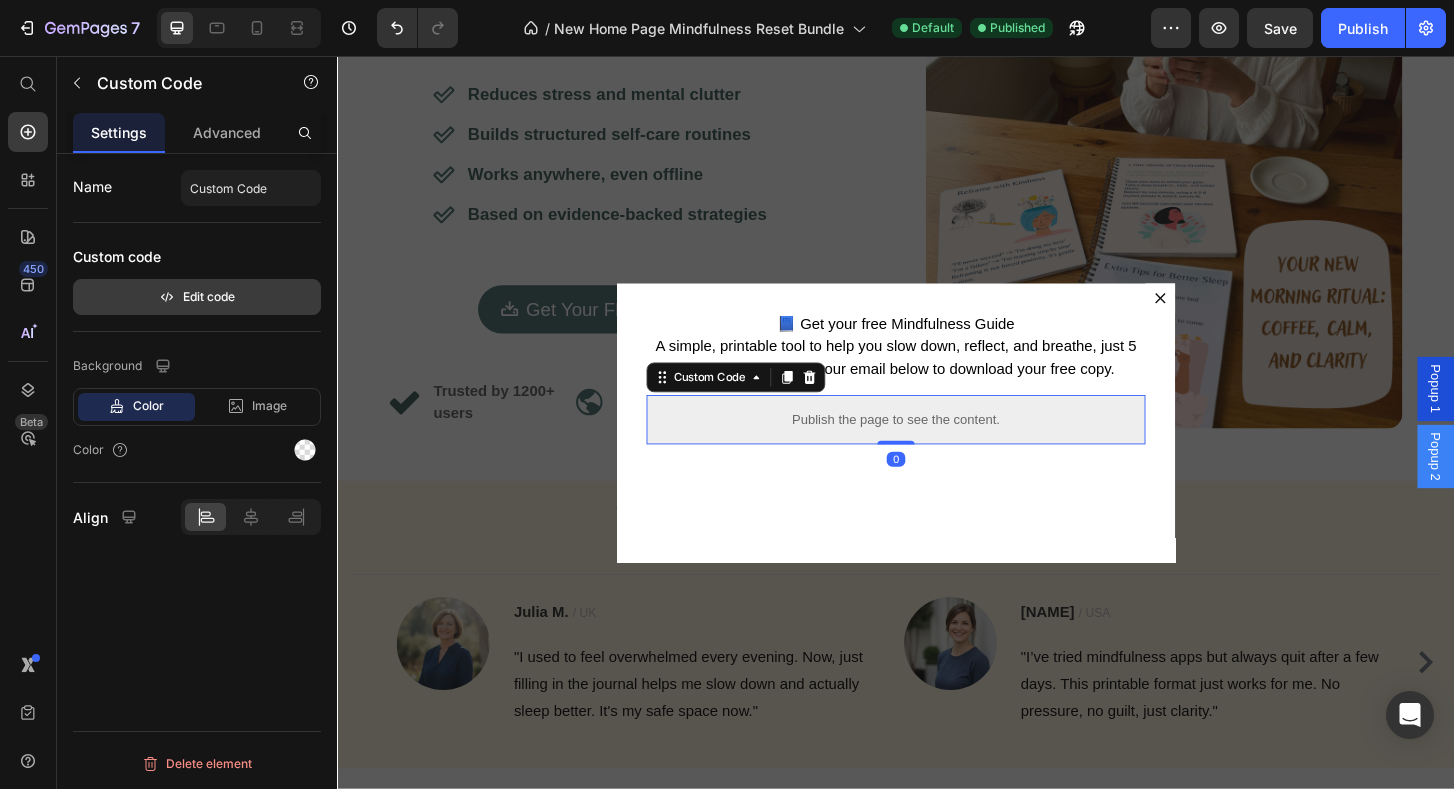 click on "Edit code" at bounding box center [197, 297] 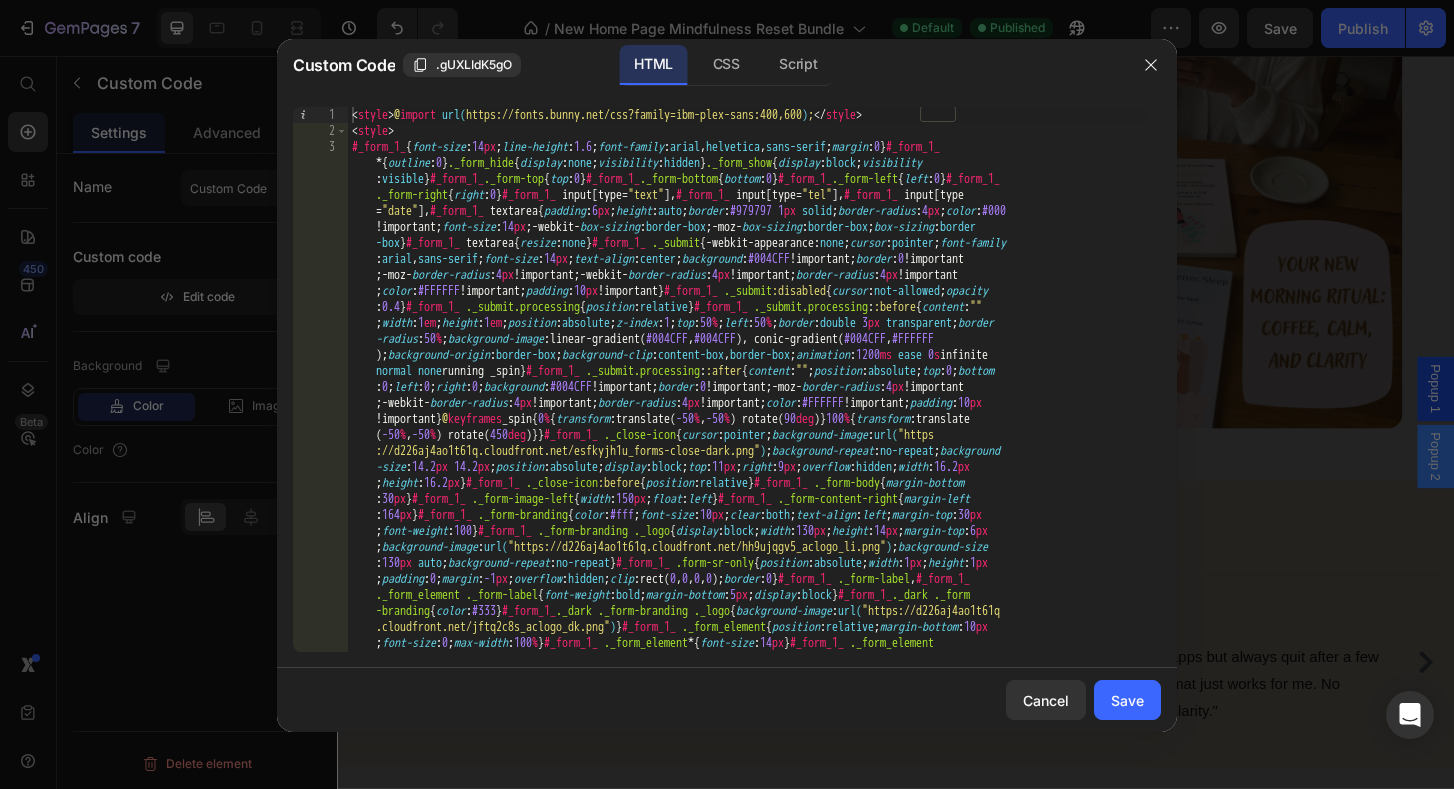 click on "< style > @ import   url( https://fonts.bunny.net/css?family=ibm-plex-sans:400,600 ) ; </ style > < style > #_form_1_ { font-size : 14 px ; line-height : 1.6 ; font-family : arial ,  helvetica ,  sans-serif ; margin : 0 } #_form_1_        * { outline : 0 } ._form_hide { display : none ; visibility : hidden } ._form_show { display : block ; visibility      : visible } #_form_1_ ._form-top { top : 0 } #_form_1_ ._form-bottom { bottom : 0 } #_form_1_ ._form-left { left : 0 } #_form_1_      ._form-right { right : 0 } #_form_1_   input [ type = " text " ], #_form_1_   input [ type = " tel " ], #_form_1_   input [ type      = " date " ], #_form_1_   textarea { padding : 6 px ; height : auto ; border : #979797   1 px   solid ; border-radius : 4 px ; color : #000        !important ; font-size : 14 px ; -webkit- box-sizing : border-box ; -moz- box-sizing : border-box ; box-sizing : border      -box } #_form_1_   textarea { resize : none } #_form_1_   ._submit { -webkit-appearance : none ; : ; :" at bounding box center (747, 1483) 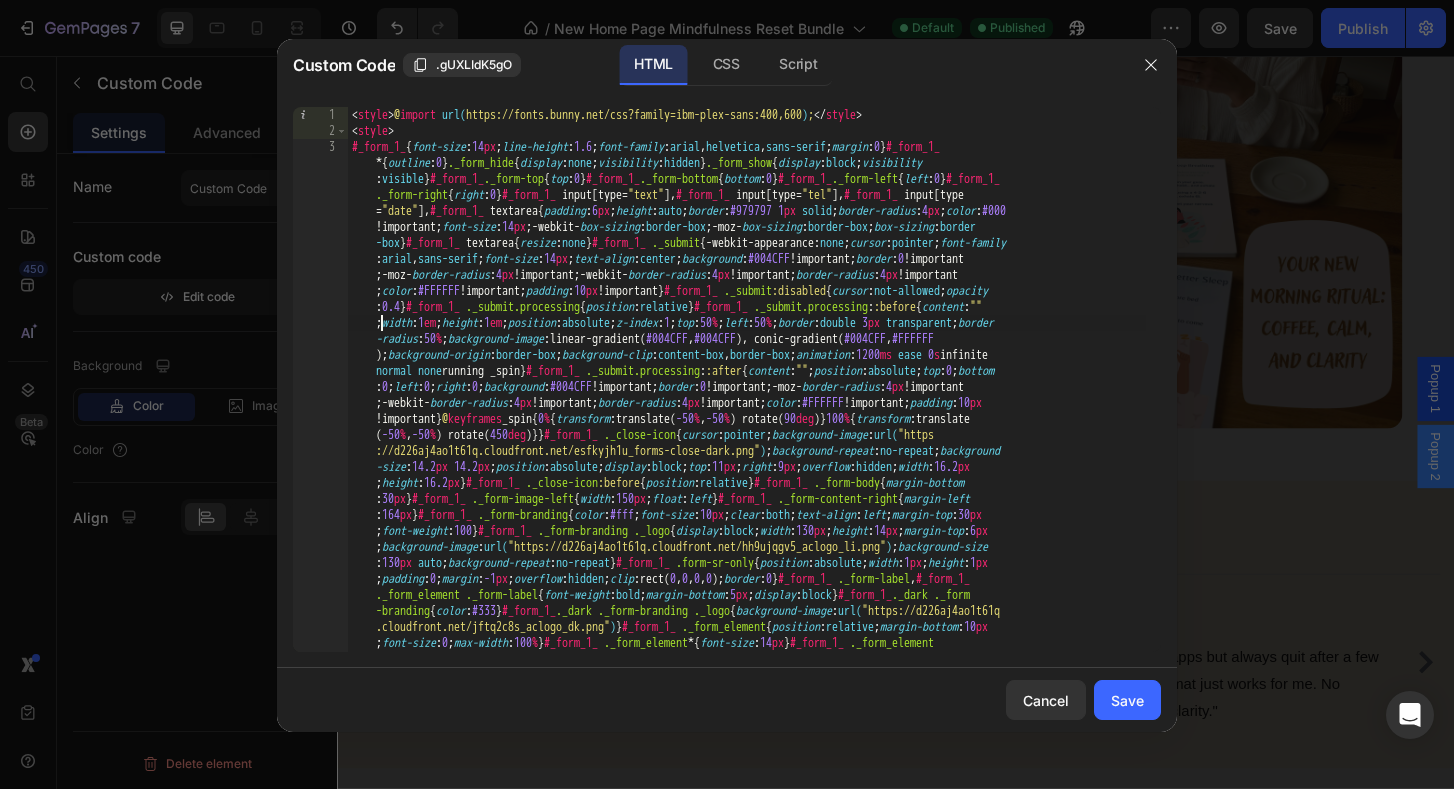 click on "< style > @ import   url( https://fonts.bunny.net/css?family=ibm-plex-sans:400,600 ) ; </ style > < style > #_form_1_ { font-size : 14 px ; line-height : 1.6 ; font-family : arial ,  helvetica ,  sans-serif ; margin : 0 } #_form_1_        * { outline : 0 } ._form_hide { display : none ; visibility : hidden } ._form_show { display : block ; visibility      : visible } #_form_1_ ._form-top { top : 0 } #_form_1_ ._form-bottom { bottom : 0 } #_form_1_ ._form-left { left : 0 } #_form_1_      ._form-right { right : 0 } #_form_1_   input [ type = " text " ], #_form_1_   input [ type = " tel " ], #_form_1_   input [ type      = " date " ], #_form_1_   textarea { padding : 6 px ; height : auto ; border : #979797   1 px   solid ; border-radius : 4 px ; color : #000        !important ; font-size : 14 px ; -webkit- box-sizing : border-box ; -moz- box-sizing : border-box ; box-sizing : border      -box } #_form_1_   textarea { resize : none } #_form_1_   ._submit { -webkit-appearance : none ; : ; :" at bounding box center [747, 1483] 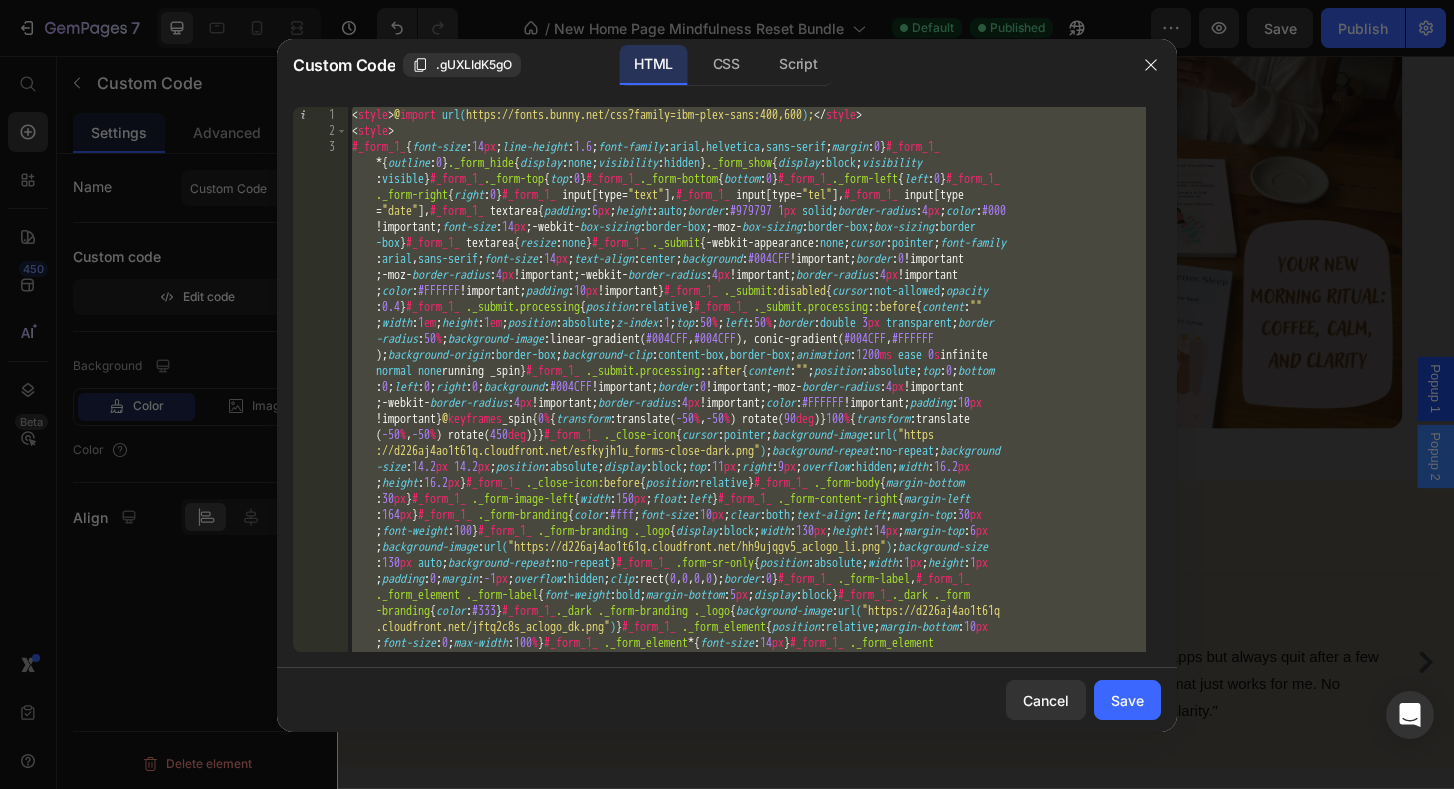 paste 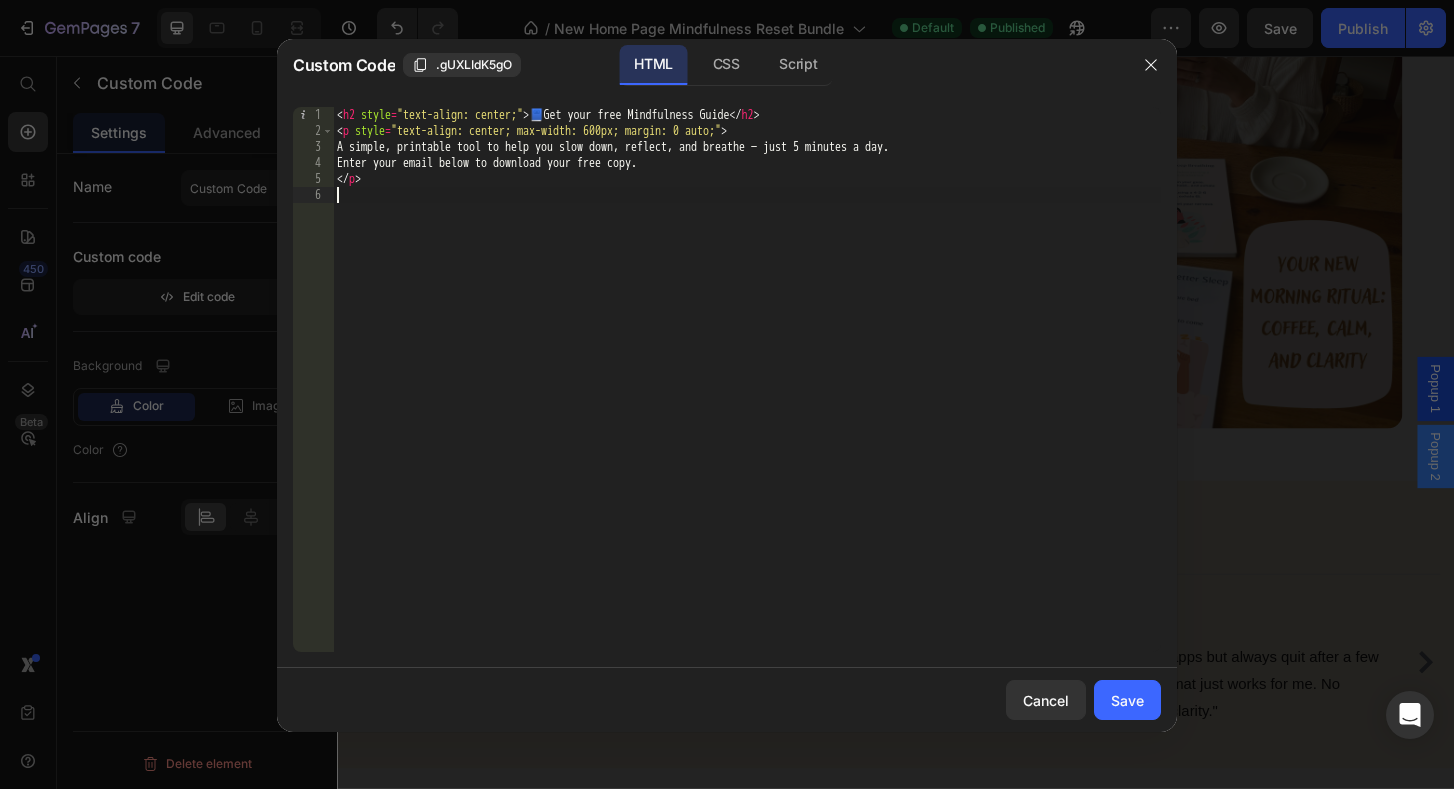 type on "</script>" 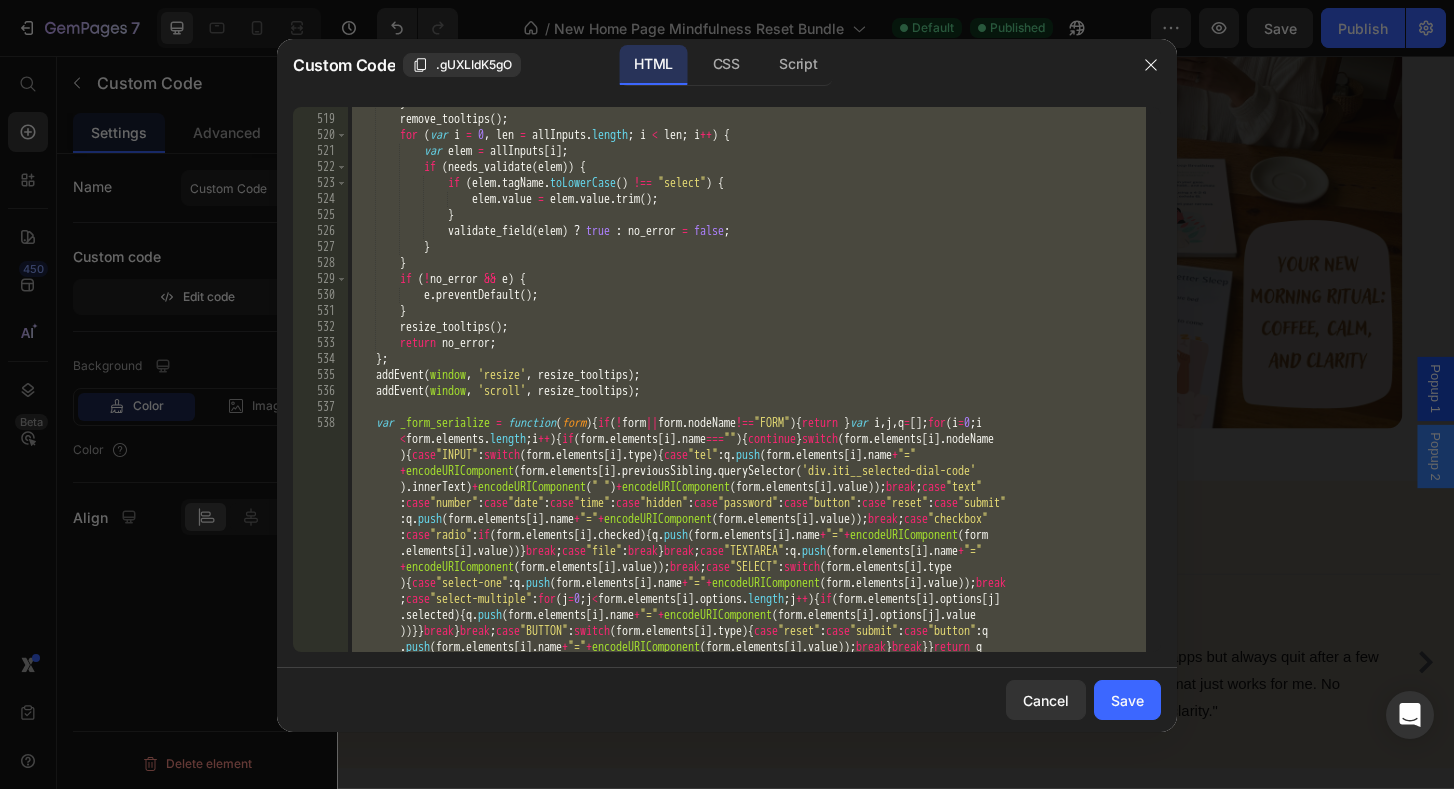 scroll, scrollTop: 10720, scrollLeft: 0, axis: vertical 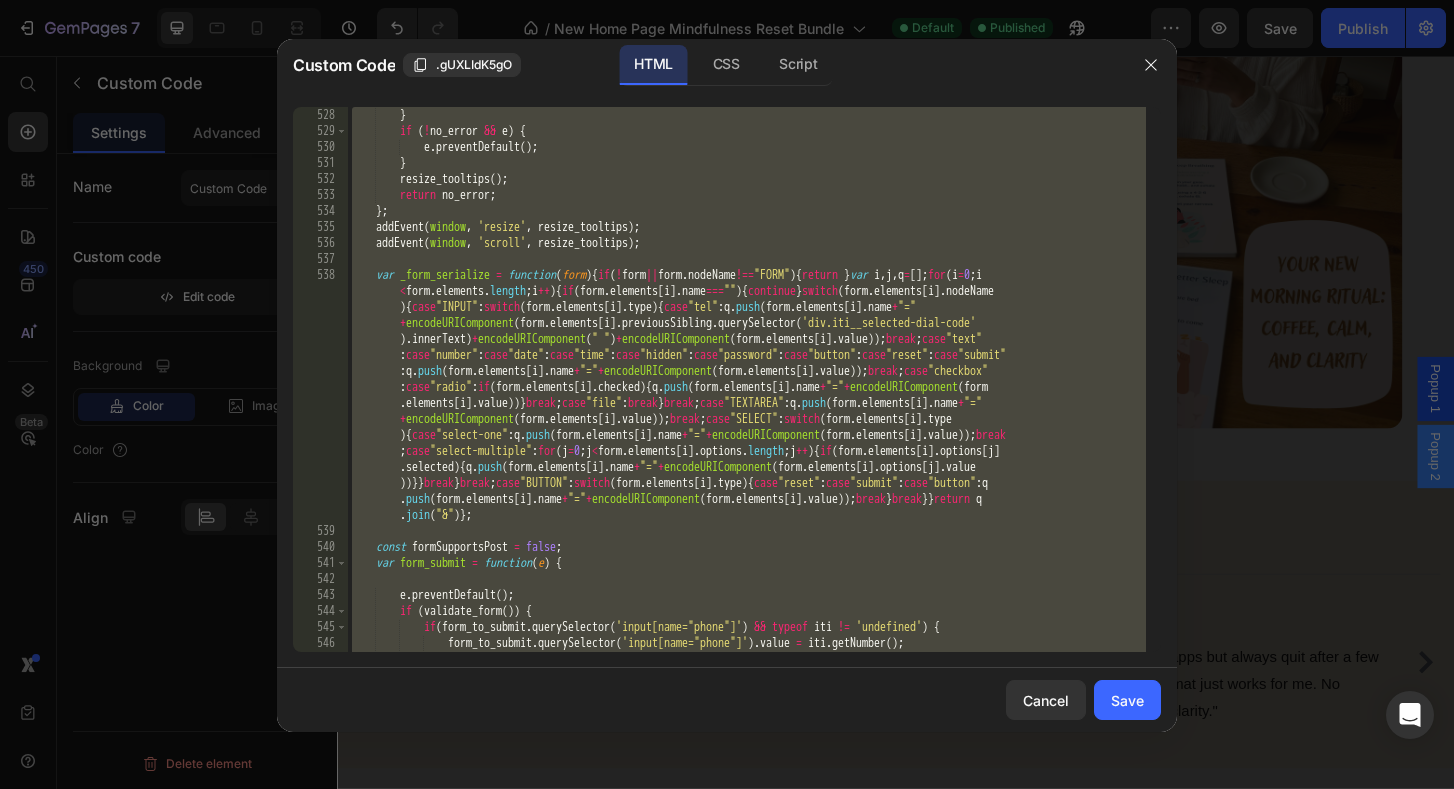 type 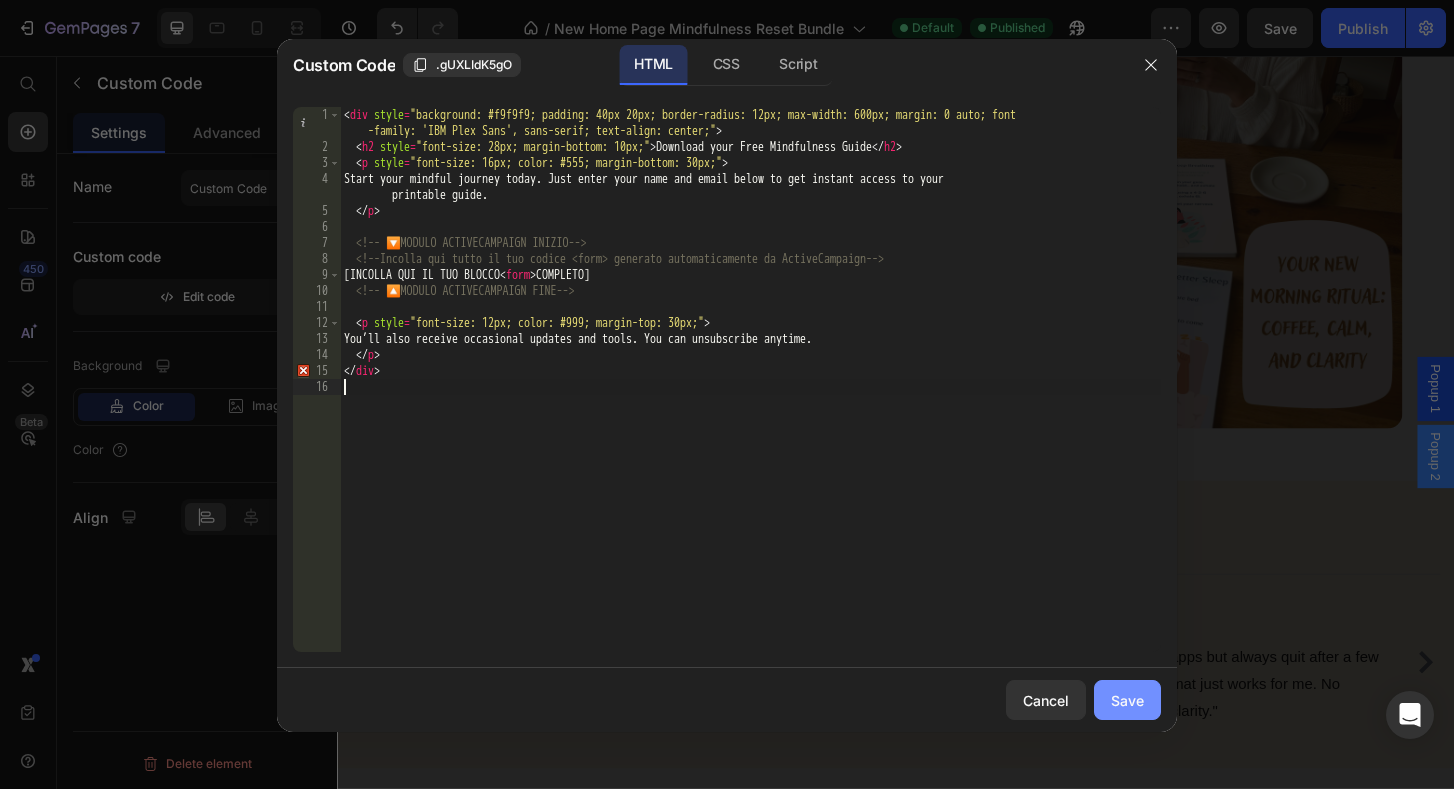 click on "Save" at bounding box center [1127, 700] 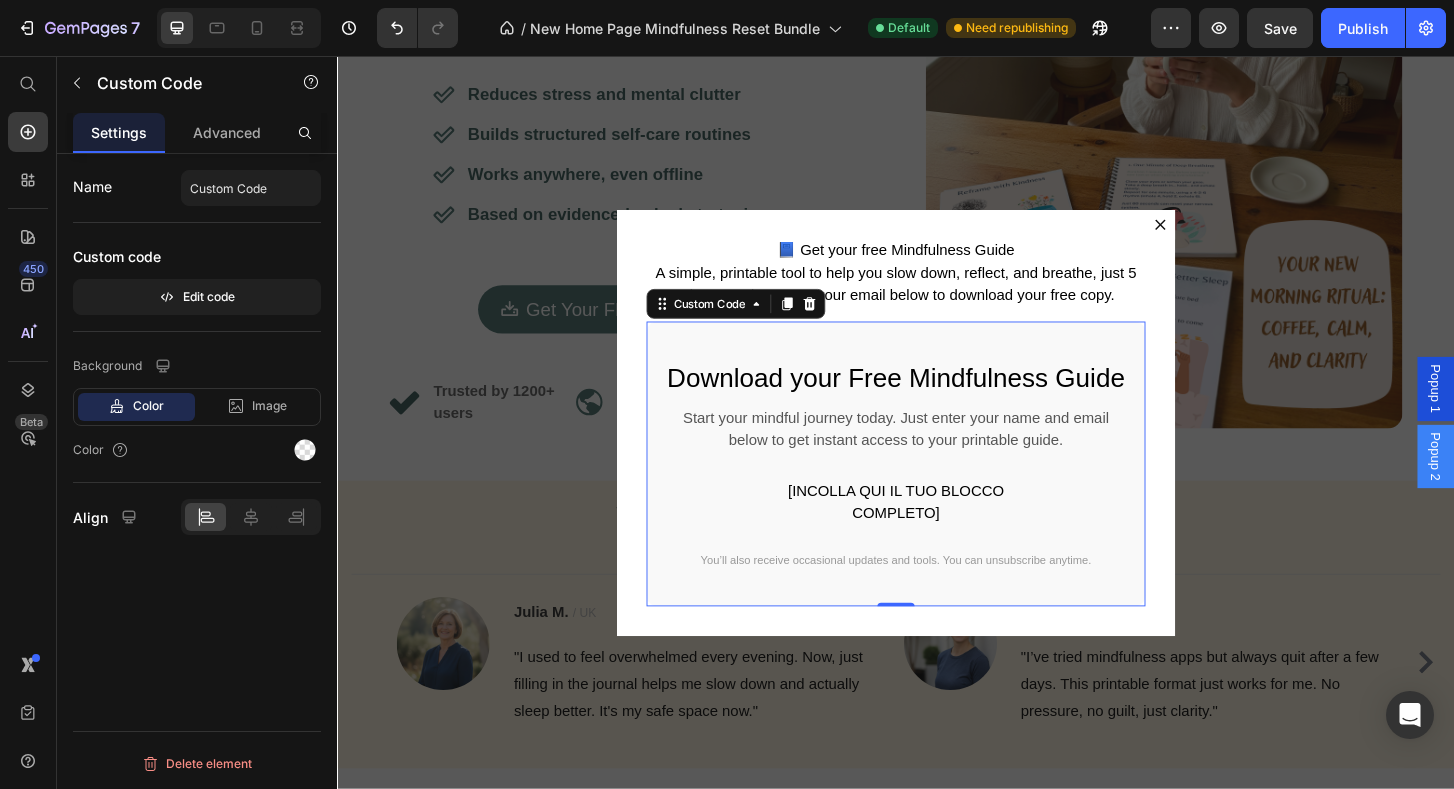 click on "Download your Free Mindfulness Guide
Start your mindful journey today. Just enter your name and email below to get instant access to your printable guide.
[INCOLLA QUI IL TUO BLOCCO   COMPLETO]
You’ll also receive occasional updates and tools. You can unsubscribe anytime." at bounding box center [937, 494] 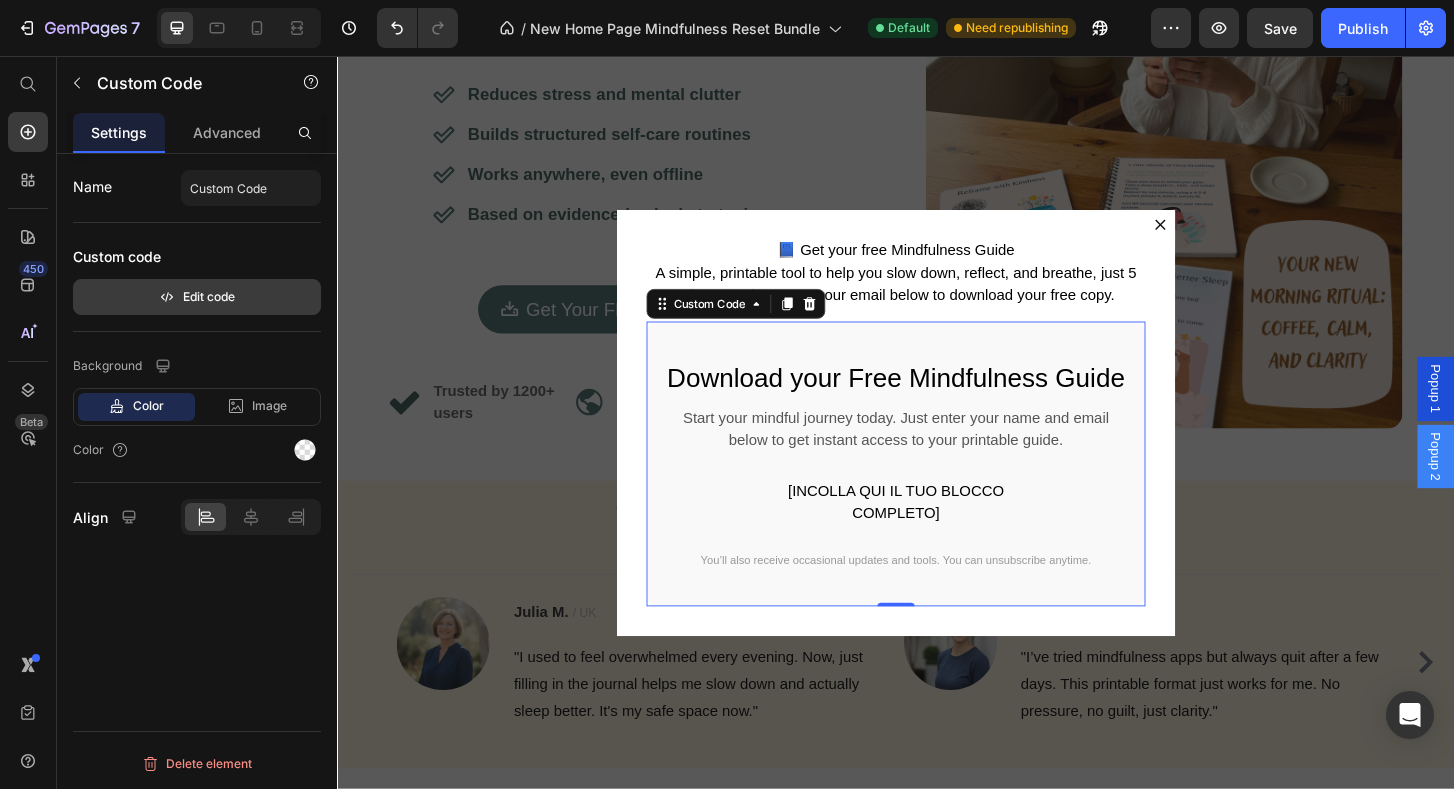 click on "Edit code" at bounding box center (197, 297) 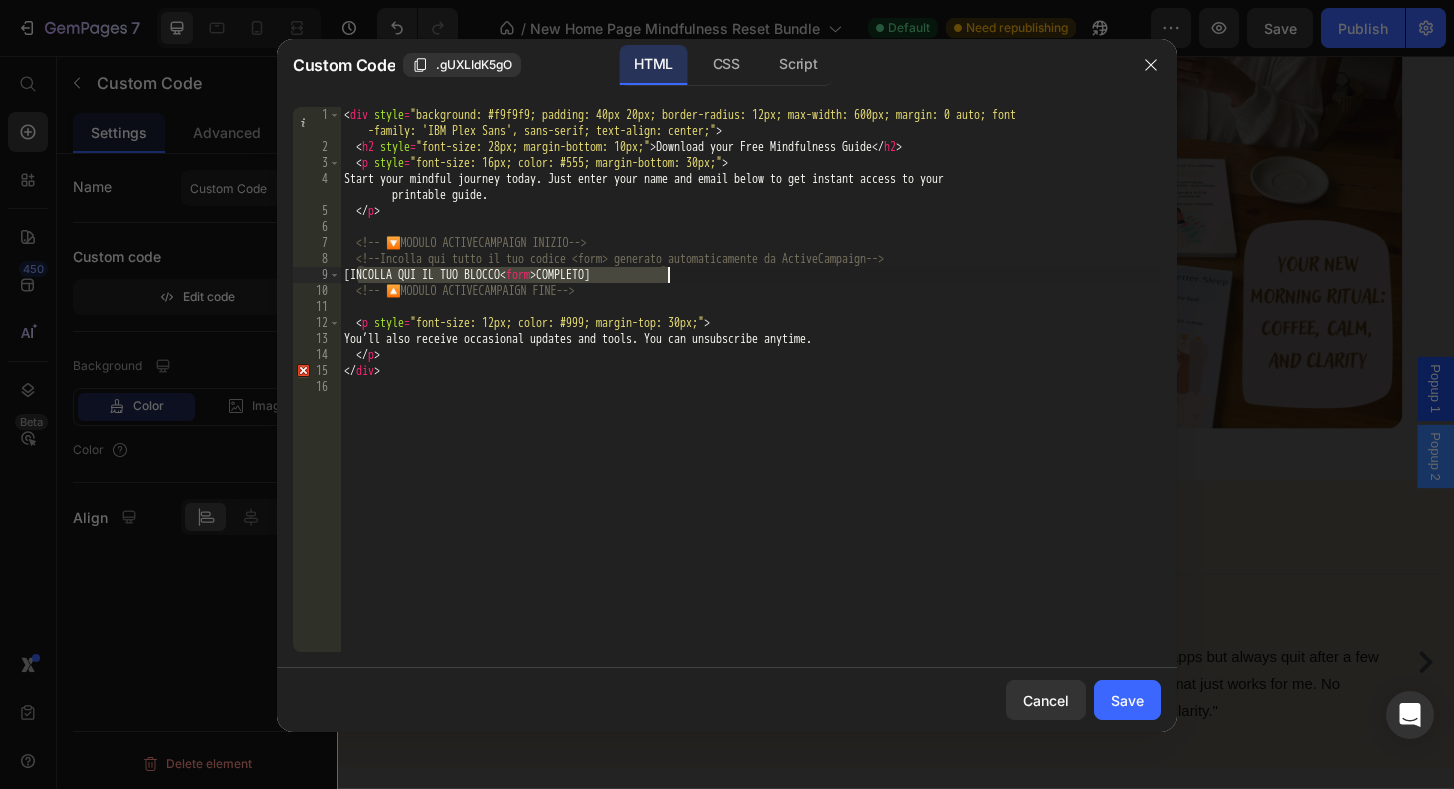 drag, startPoint x: 358, startPoint y: 279, endPoint x: 671, endPoint y: 271, distance: 313.10223 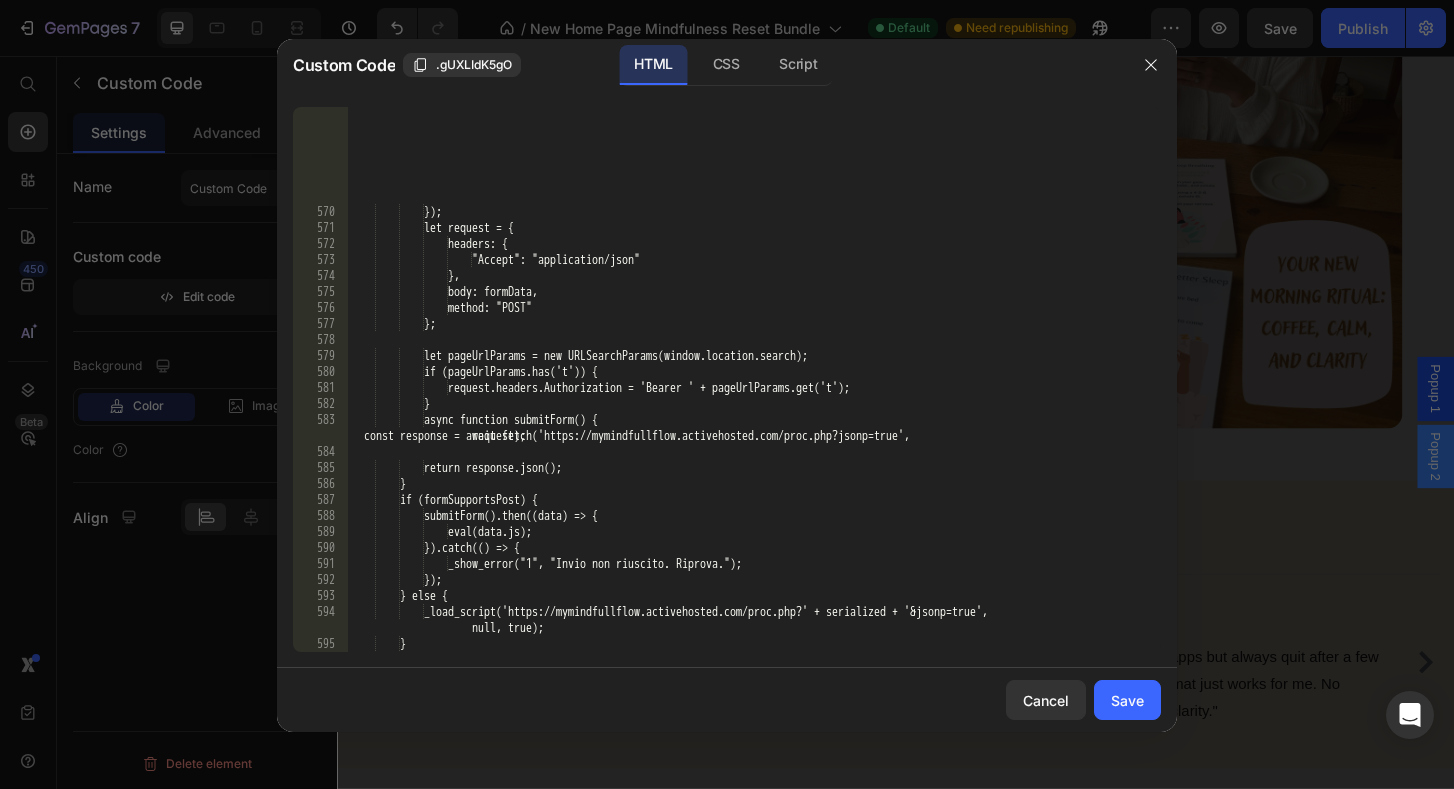 scroll, scrollTop: 11551, scrollLeft: 0, axis: vertical 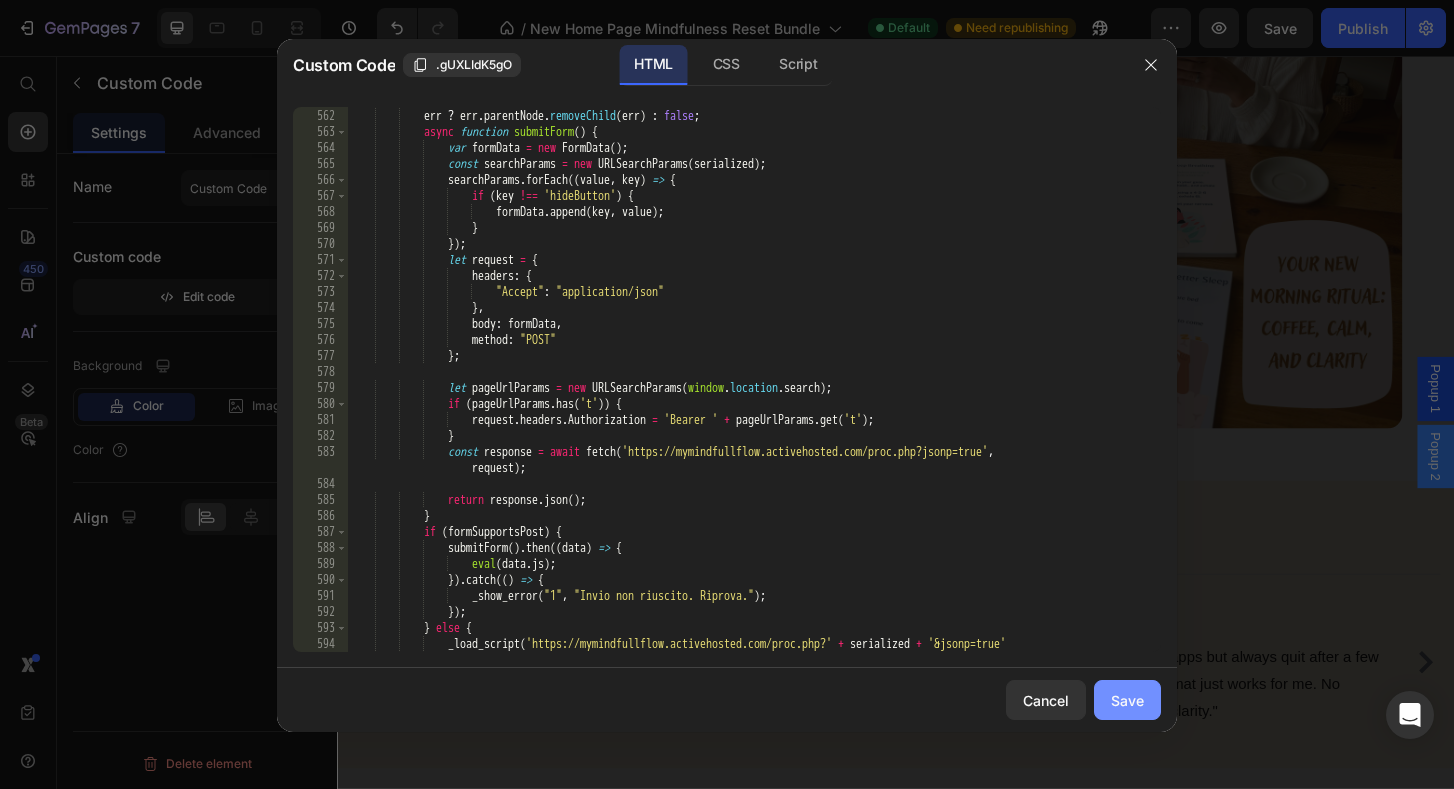 click on "Save" at bounding box center (1127, 700) 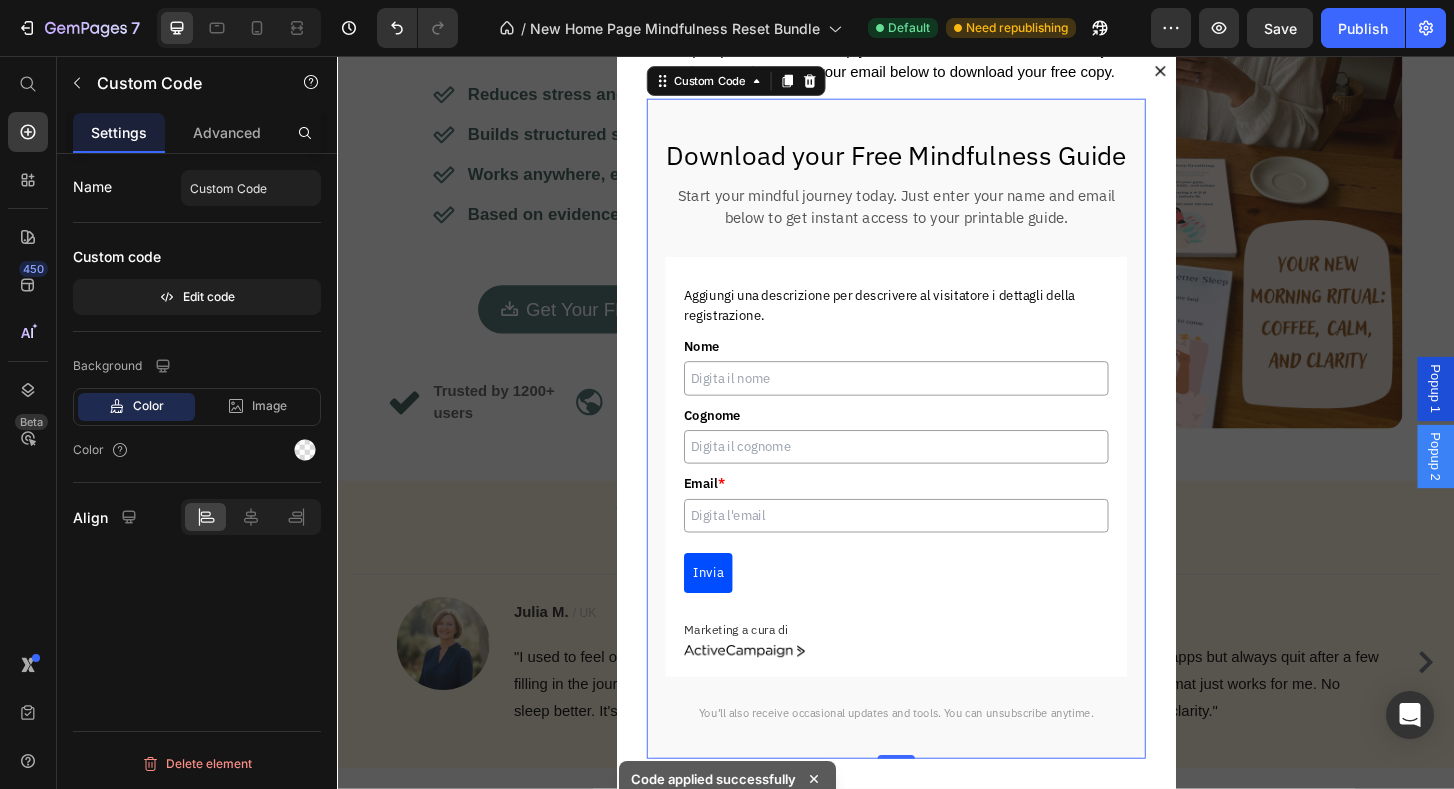 scroll, scrollTop: 113, scrollLeft: 0, axis: vertical 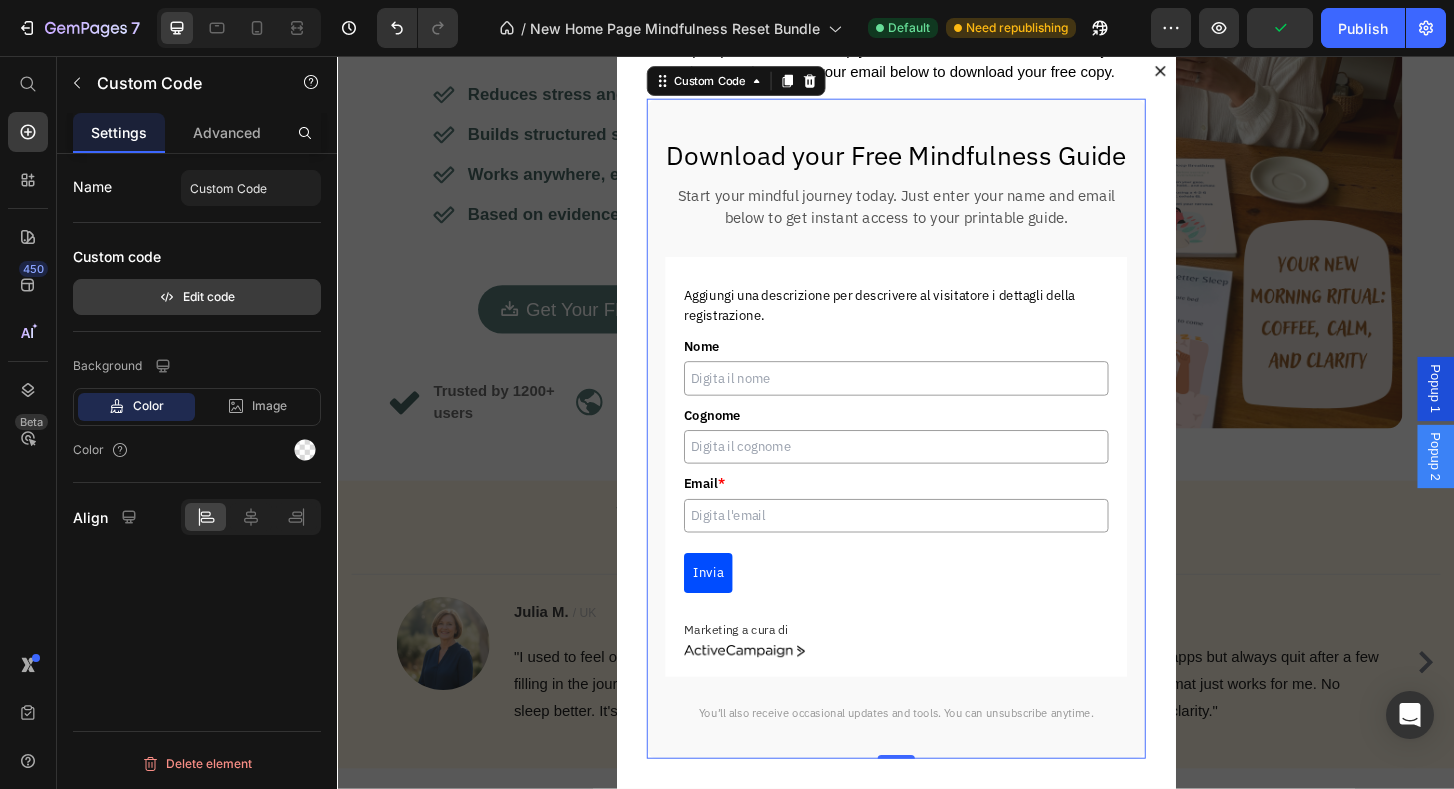 click on "Edit code" at bounding box center (197, 297) 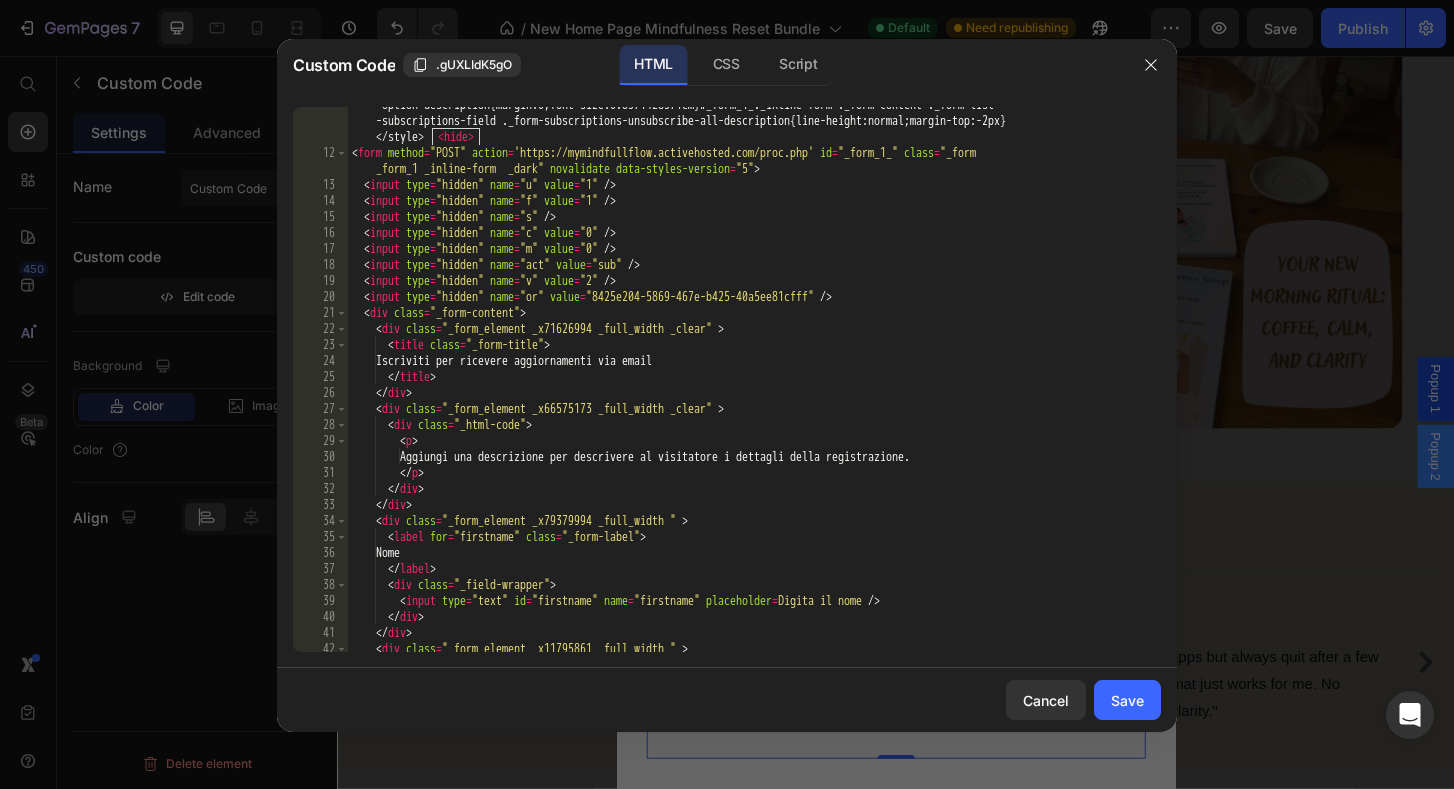 scroll, scrollTop: 2346, scrollLeft: 0, axis: vertical 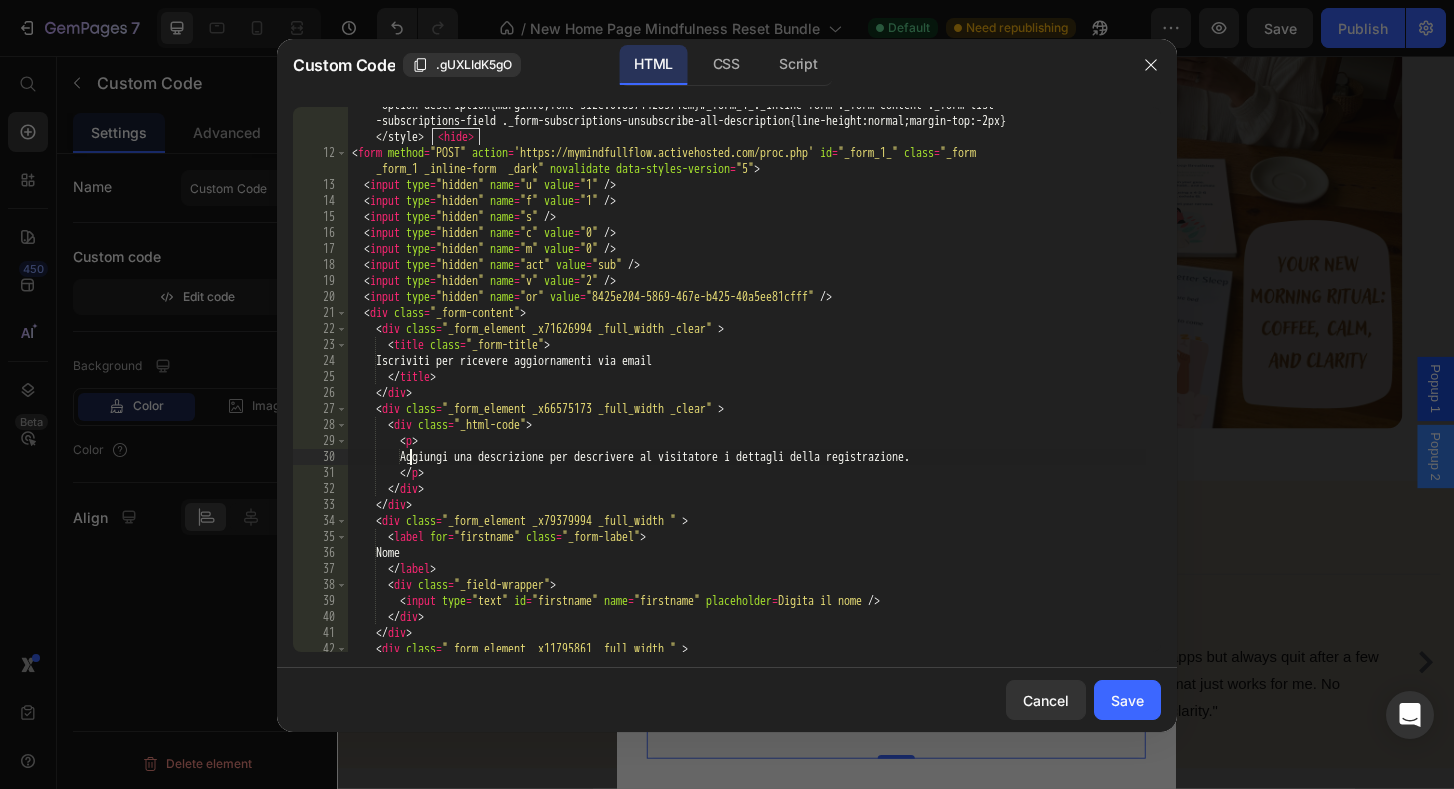 click on "#_form_1_ { font-size : 14 px ; line-height : 1.6 ; font-family : arial ,  helvetica ,  sans-serif ; margin : 0 } #_form_1_        * { outline : 0 } ._form_hide { display : none ; visibility : hidden } ._form_show { display : block ; visibility      : visible } #_form_1_ ._form-top { top : 0 } #_form_1_ ._form-bottom { bottom : 0 } #_form_1_ ._form-left { left : 0 } #_form_1_      ._form-right { right : 0 } #_form_1_   input [ type = " text " ], #_form_1_   input [ type = " tel " ], #_form_1_   input [ type      = " date " ], #_form_1_   textarea { padding : 6 px ; height : auto ; border : #979797   1 px   solid ; border-radius : 4 px ; color : #000        !important ; font-size : 14 px ; -webkit- box-sizing : border-box ; -moz- box-sizing : border-box ; box-sizing : border      -box } #_form_1_   textarea { resize : none } #_form_1_   ._submit { -webkit-appearance : none ; cursor : pointer ; font-family      : arial ,  sans-serif ; font-size : 14 px ; text-align : center ; : ; : 0" at bounding box center (747, -671) 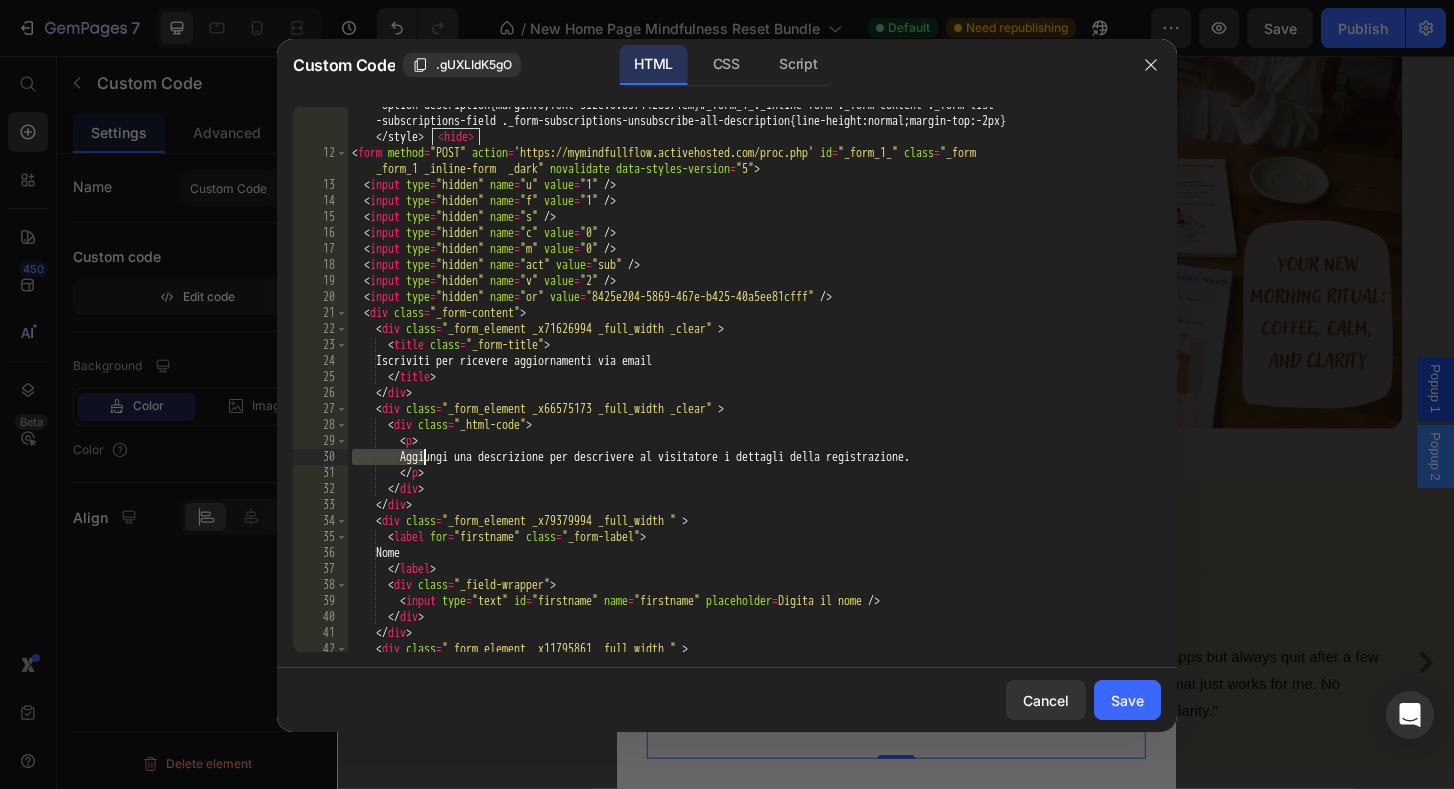 click on "#_form_1_ { font-size : 14 px ; line-height : 1.6 ; font-family : arial ,  helvetica ,  sans-serif ; margin : 0 } #_form_1_        * { outline : 0 } ._form_hide { display : none ; visibility : hidden } ._form_show { display : block ; visibility      : visible } #_form_1_ ._form-top { top : 0 } #_form_1_ ._form-bottom { bottom : 0 } #_form_1_ ._form-left { left : 0 } #_form_1_      ._form-right { right : 0 } #_form_1_   input [ type = " text " ], #_form_1_   input [ type = " tel " ], #_form_1_   input [ type      = " date " ], #_form_1_   textarea { padding : 6 px ; height : auto ; border : #979797   1 px   solid ; border-radius : 4 px ; color : #000        !important ; font-size : 14 px ; -webkit- box-sizing : border-box ; -moz- box-sizing : border-box ; box-sizing : border      -box } #_form_1_   textarea { resize : none } #_form_1_   ._submit { -webkit-appearance : none ; cursor : pointer ; font-family      : arial ,  sans-serif ; font-size : 14 px ; text-align : center ; : ; : 0" at bounding box center (747, -671) 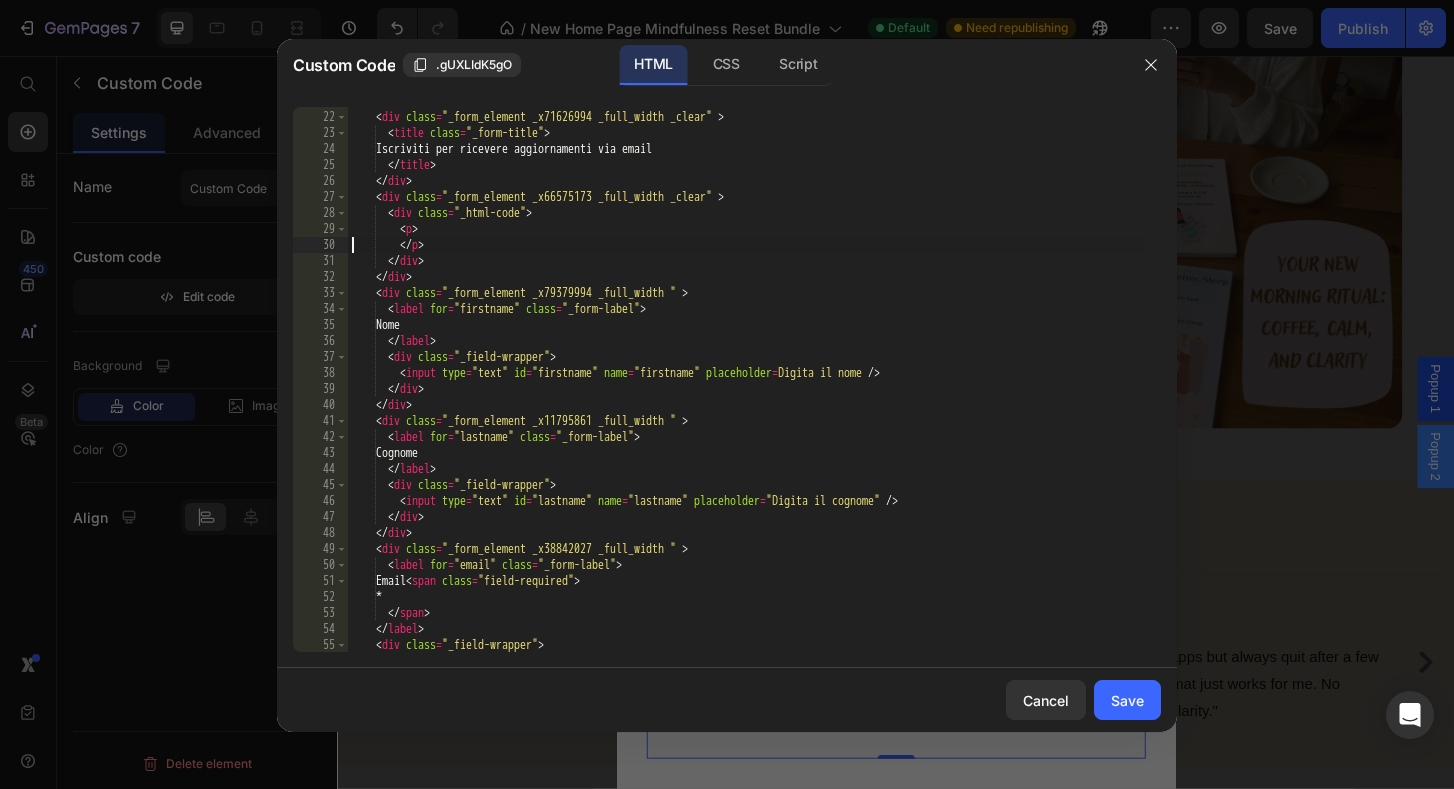 scroll, scrollTop: 2560, scrollLeft: 0, axis: vertical 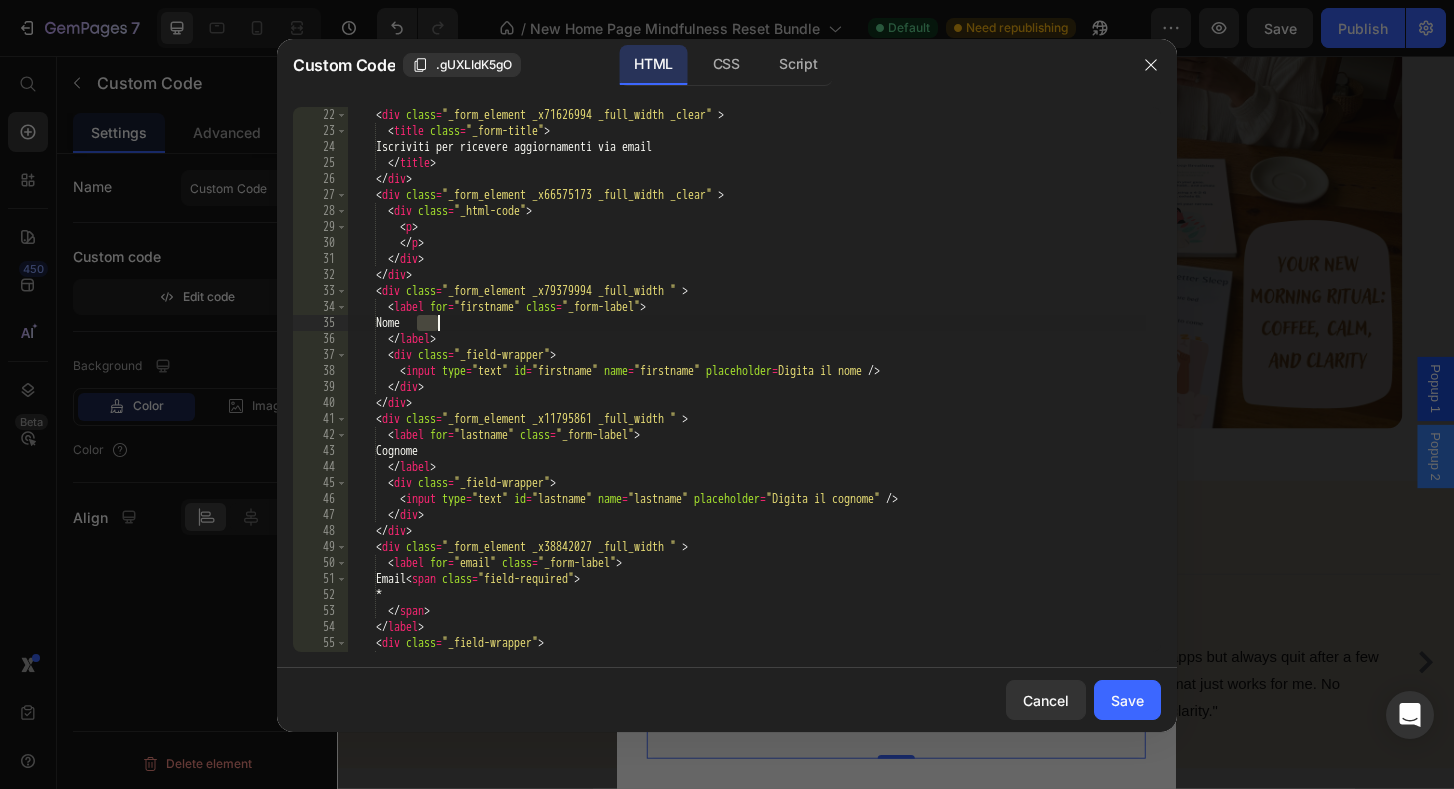 drag, startPoint x: 417, startPoint y: 324, endPoint x: 446, endPoint y: 324, distance: 29 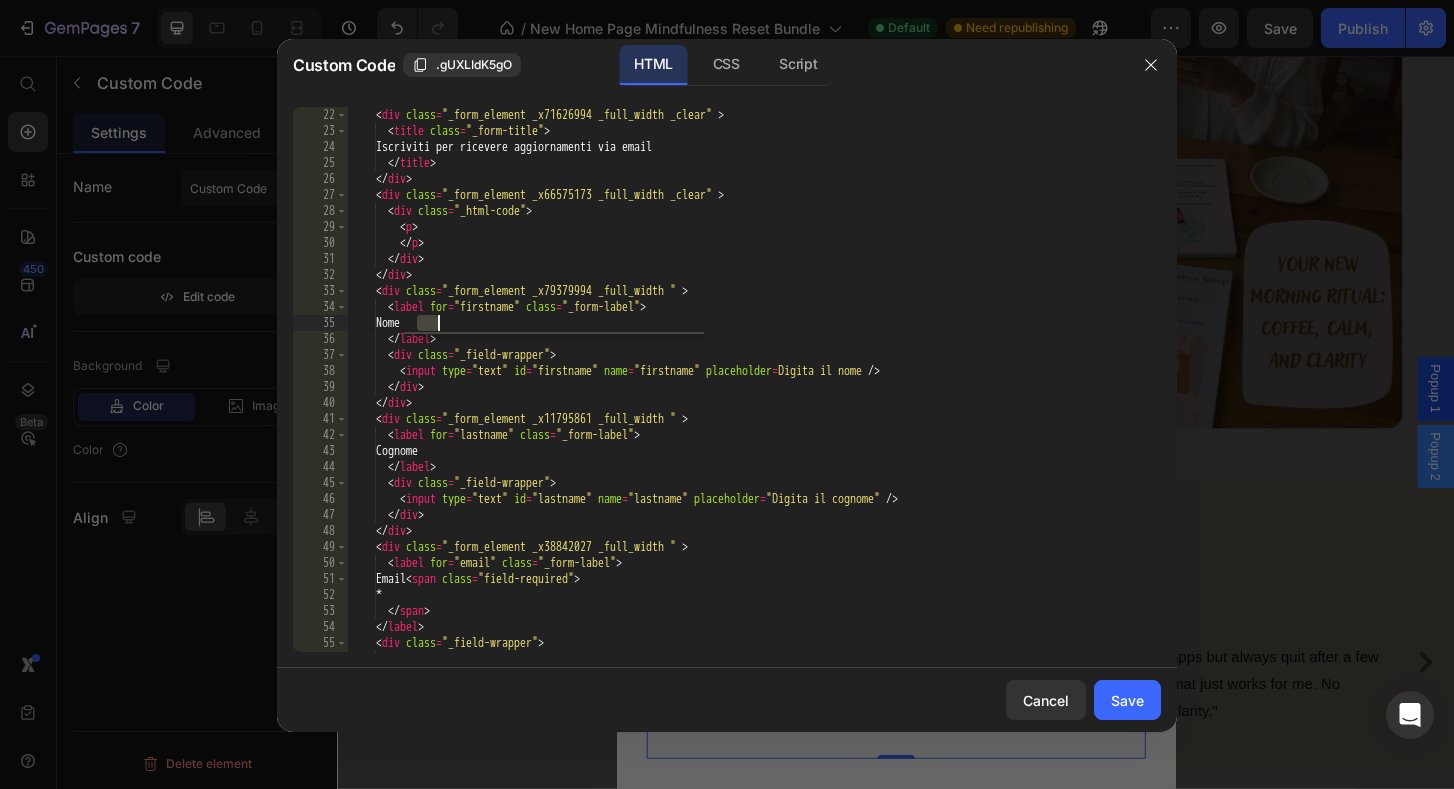 scroll, scrollTop: 0, scrollLeft: 6, axis: horizontal 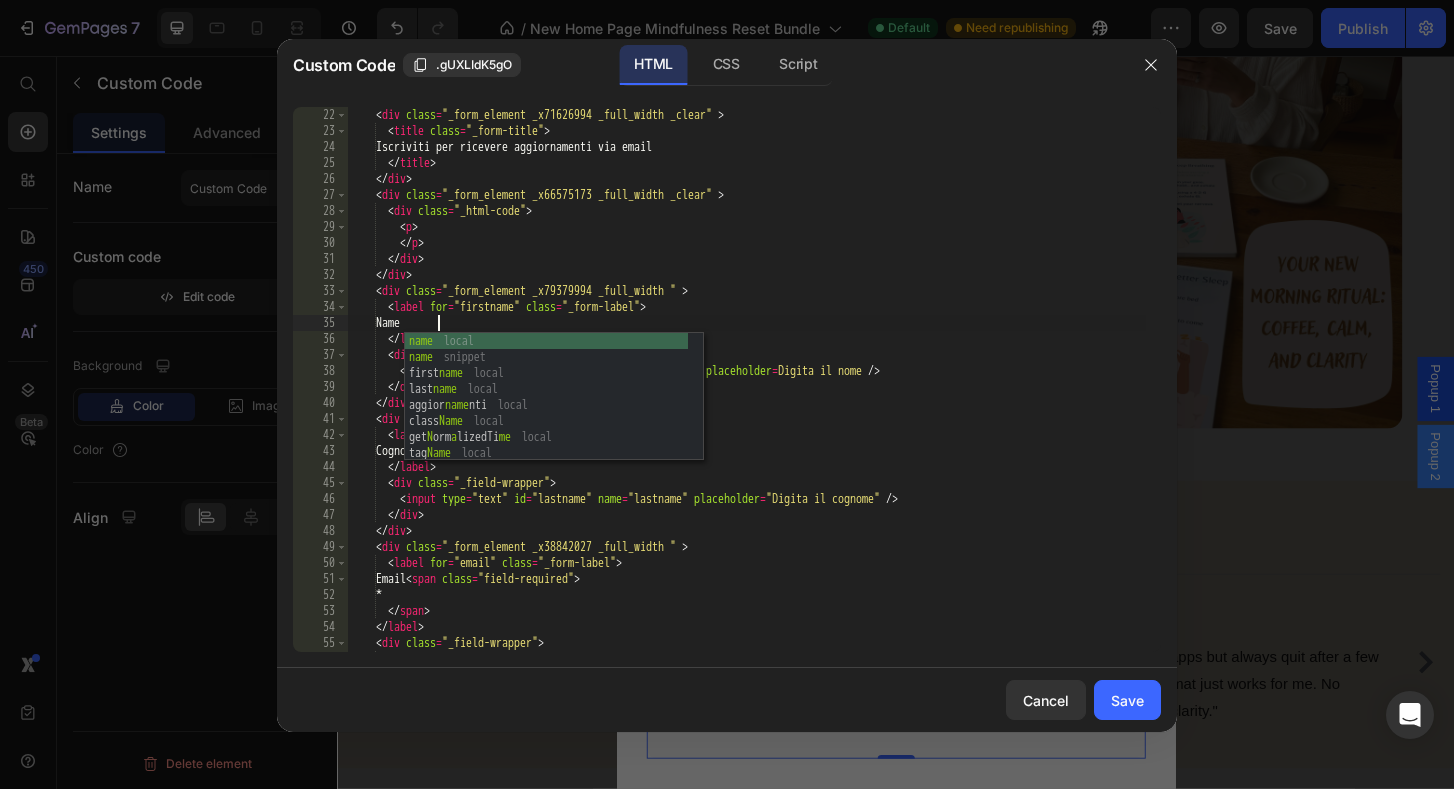 click on "name local name snippet first name local last name local aggior name nti local class Name local get N orm a lizedTi me local tag Name local node Name local" at bounding box center (546, 413) 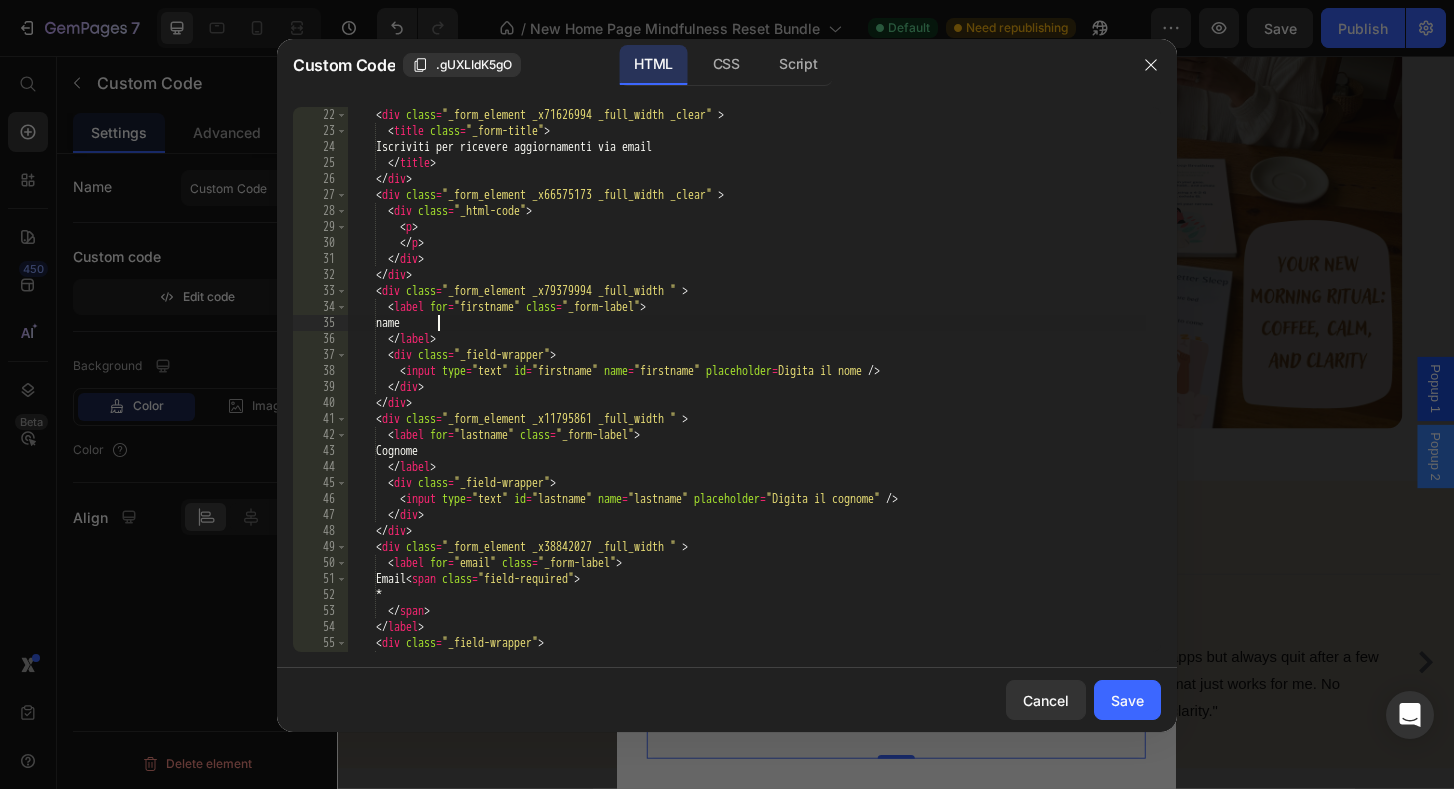 click on "< div   class = "_form_element _x71626994 _full_width _clear" >         < title   class = "_form-title" >          Iscriviti per ricevere aggiornamenti via email         </title>      </div>      < div   class = "_form_element _x66575173 _full_width _clear" >         < div   class = "_html-code" >           < p >           </p>         </div>      </div>      < div   class = "_form_element _x79379994 _full_width " >         < label   for = "firstname"   class = "_form-label" >          name         </label>         < div   class = "_field-wrapper" >           < input   type = "text"   id = "firstname"   name = "firstname"   placeholder = "Digita il nome"   />         </div>      </div>      < div   class = "_form_element _x11795861 _full_width " >         < label   for = "lastname"   class = "_form-label" >          Cognome         </label>         < div   class = "_field-wrapper" >           < input   type = "text"   id = "lastname"   name = "lastname"   placeholder =   />" at bounding box center [747, 395] 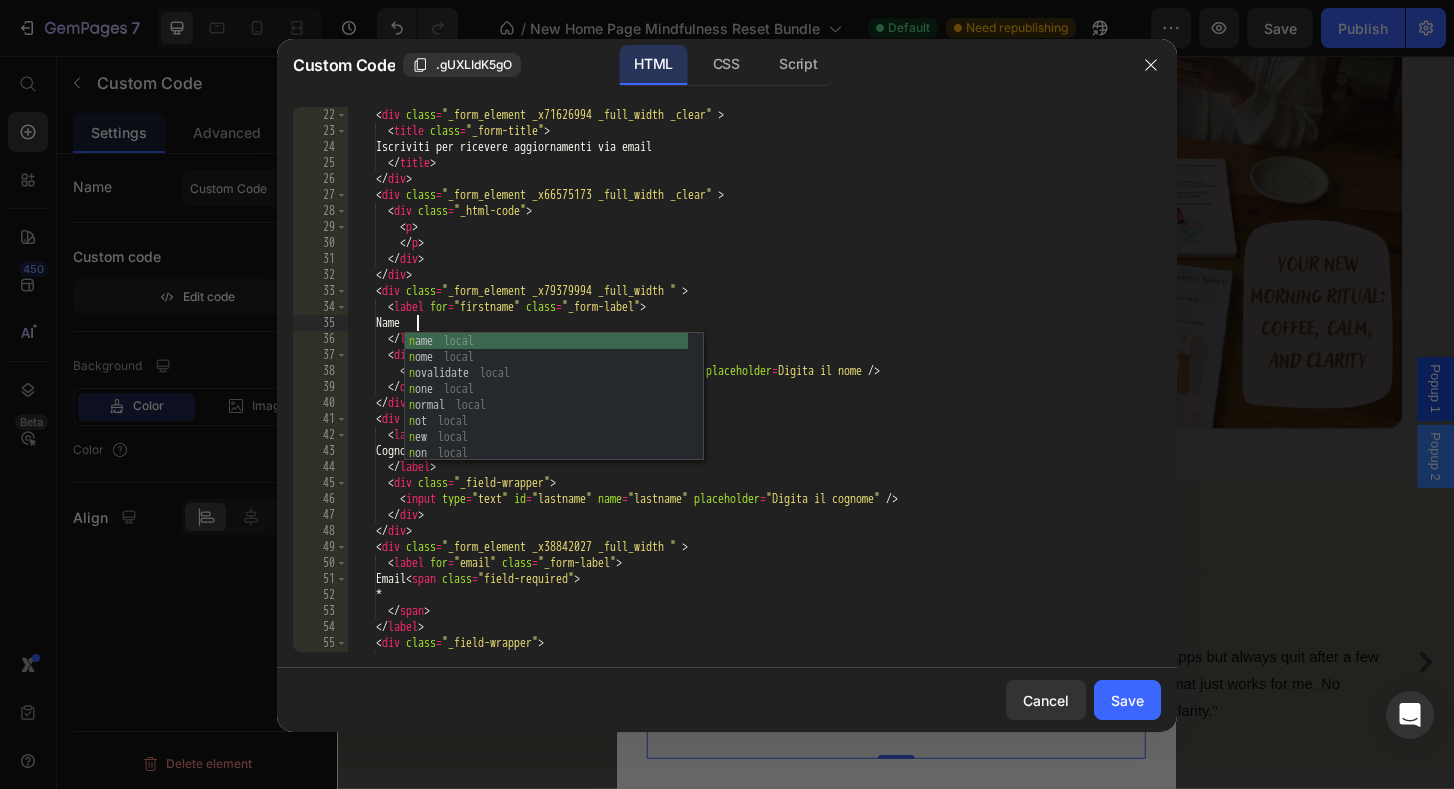 click on "name local n ome local n ovalidate local n one local n ormal local n ot local n ew local n on local n ull local" at bounding box center (546, 413) 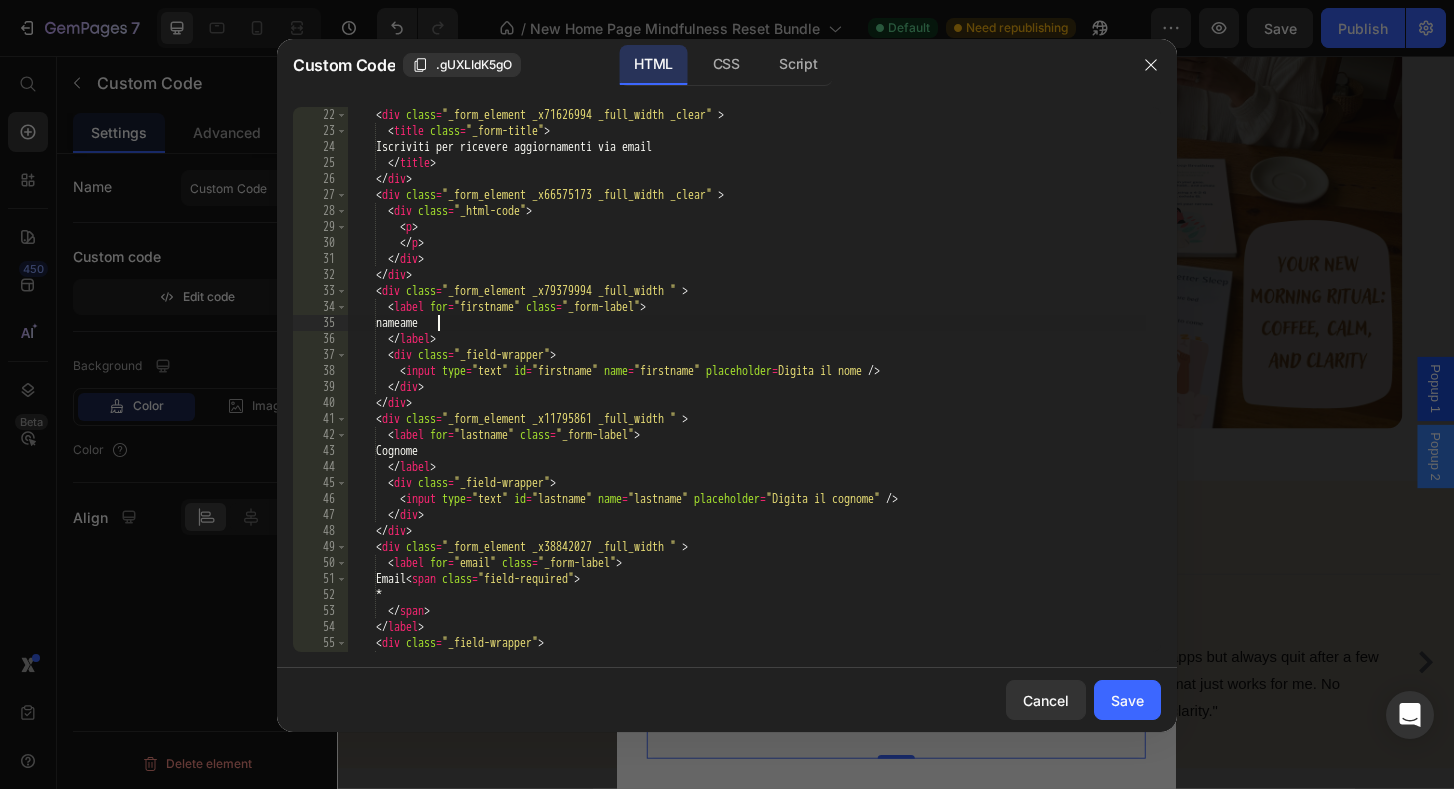 click on "< div   class = "_form_element _x71626994 _full_width _clear" >         < title   class = "_form-title" >          Iscriviti per ricevere aggiornamenti via email         </title>      </div>      < div   class = "_form_element _x66575173 _full_width _clear" >         < div   class = "_html-code" >           < p >           </p>         </div>      </div>      < div   class = "_form_element _x79379994 _full_width " >         < label   for = "firstname"   class = "_form-label" >          nameame         </label>         < div   class = "_field-wrapper" >           < input   type = "text"   id = "firstname"   name = "firstname"   placeholder = "Digita il nome"   />         </div>      </div>      < div   class = "_form_element _x11795861 _full_width " >         < label   for = "lastname"   class = "_form-label" >          Cognome         </label>         < div   class = "_field-wrapper" >           < input   type = "text"   id = "lastname"   name = "lastname"   placeholder =   />" at bounding box center (747, 395) 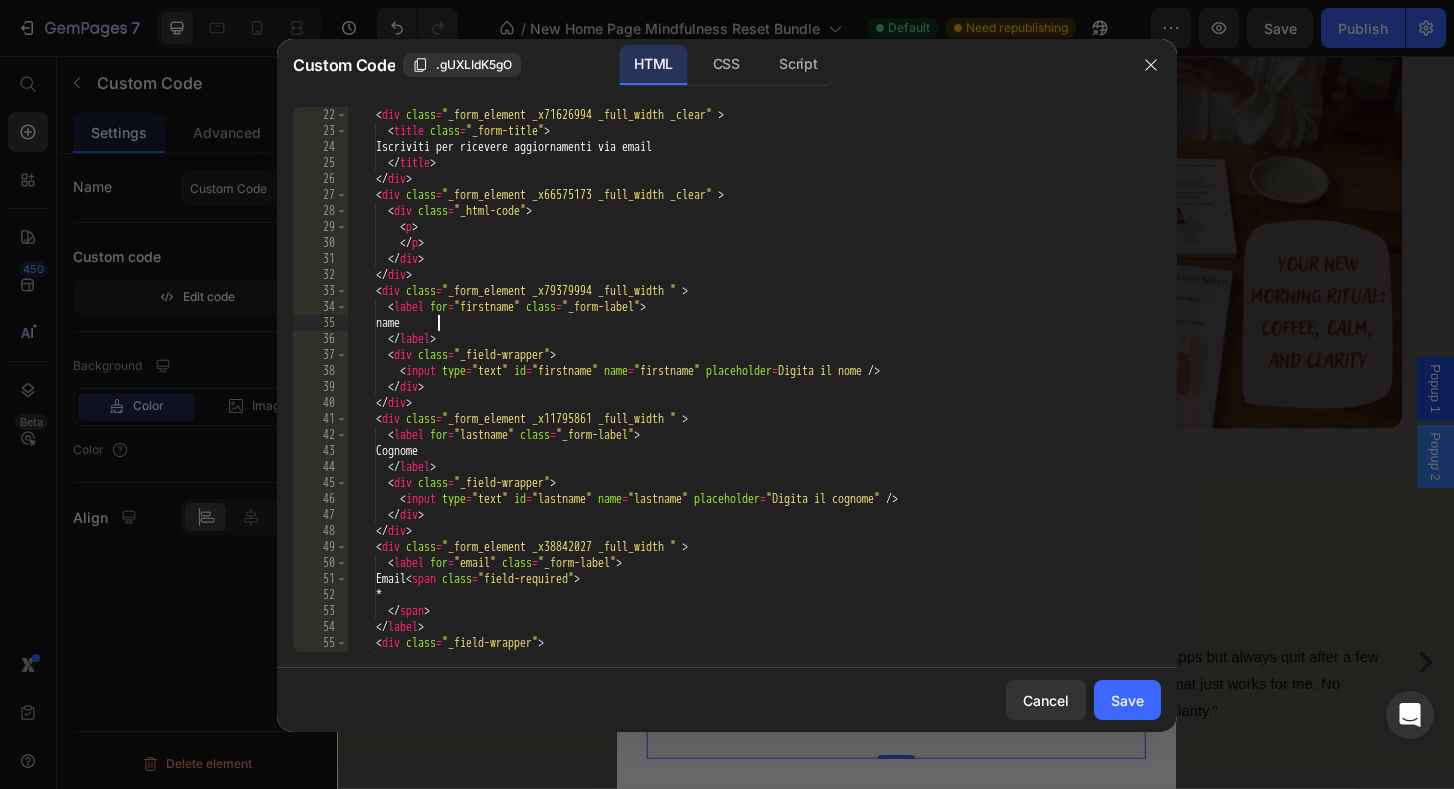 click on "< div   class = "_form_element _x71626994 _full_width _clear" >         < title   class = "_form-title" >          Iscriviti per ricevere aggiornamenti via email         </title>      </div>      < div   class = "_form_element _x66575173 _full_width _clear" >         < div   class = "_html-code" >           < p >           </p>         </div>      </div>      < div   class = "_form_element _x79379994 _full_width " >         < label   for = "firstname"   class = "_form-label" >          name         </label>         < div   class = "_field-wrapper" >           < input   type = "text"   id = "firstname"   name = "firstname"   placeholder = "Digita il nome"   />         </div>      </div>      < div   class = "_form_element _x11795861 _full_width " >         < label   for = "lastname"   class = "_form-label" >          Cognome         </label>         < div   class = "_field-wrapper" >           < input   type = "text"   id = "lastname"   name = "lastname"   placeholder =   />" at bounding box center (747, 395) 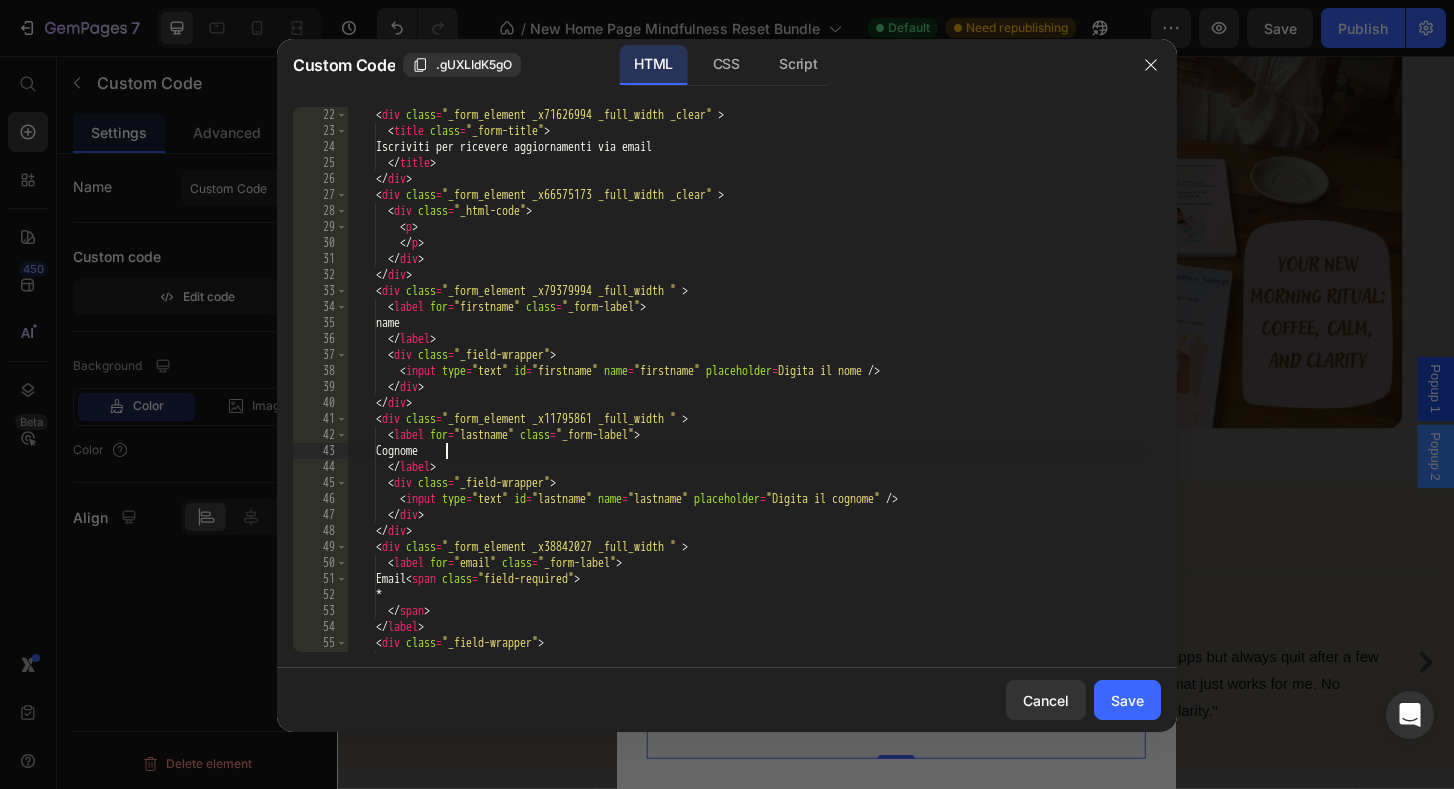 click on "< div   class = "_form_element _x71626994 _full_width _clear" >         < title   class = "_form-title" >          Iscriviti per ricevere aggiornamenti via email         </title>      </div>      < div   class = "_form_element _x66575173 _full_width _clear" >         < div   class = "_html-code" >           < p >           </p>         </div>      </div>      < div   class = "_form_element _x79379994 _full_width " >         < label   for = "firstname"   class = "_form-label" >          name         </label>         < div   class = "_field-wrapper" >           < input   type = "text"   id = "firstname"   name = "firstname"   placeholder = "Digita il nome"   />         </div>      </div>      < div   class = "_form_element _x11795861 _full_width " >         < label   for = "lastname"   class = "_form-label" >          Cognome         </label>         < div   class = "_field-wrapper" >           < input   type = "text"   id = "lastname"   name = "lastname"   placeholder =   />" at bounding box center [747, 395] 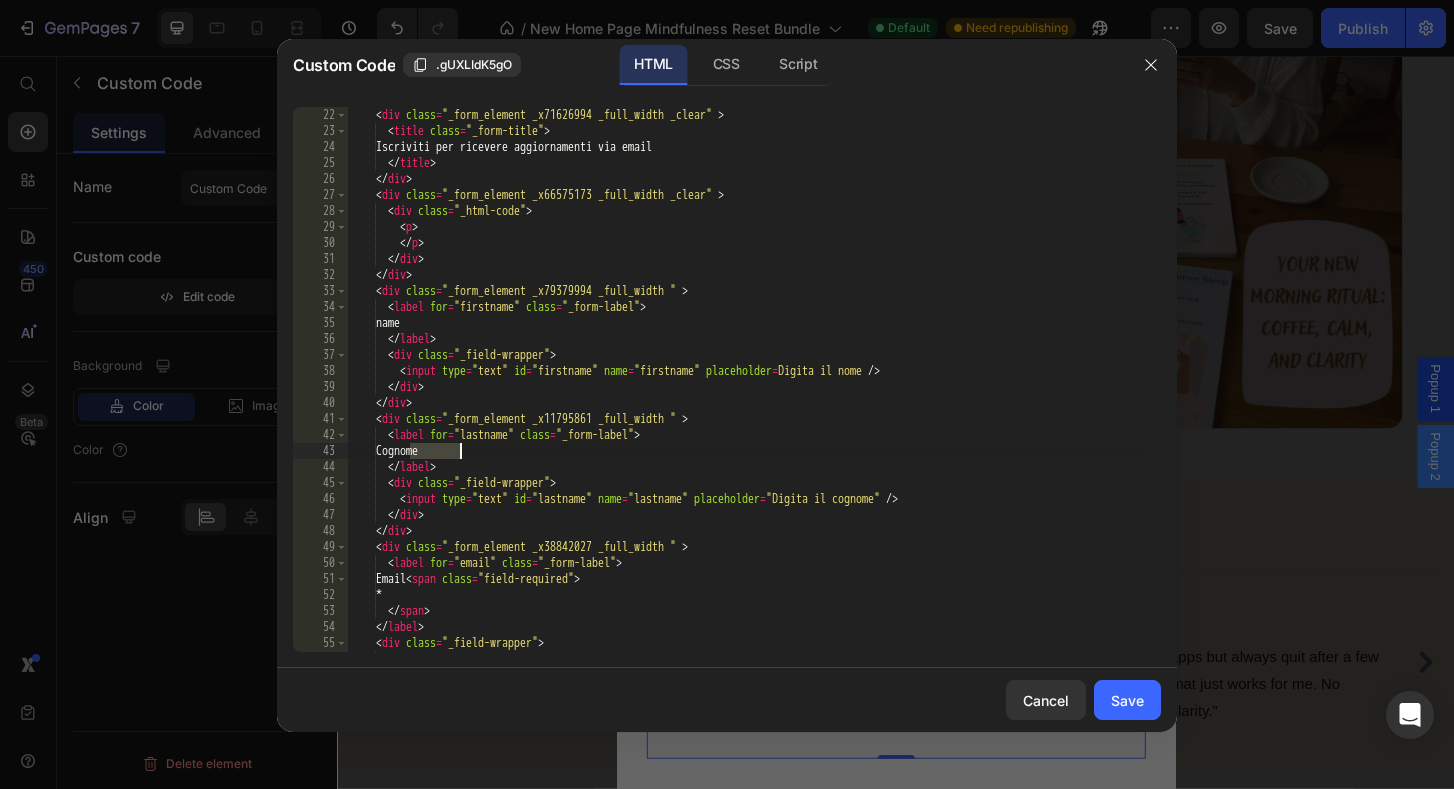 type on "f" 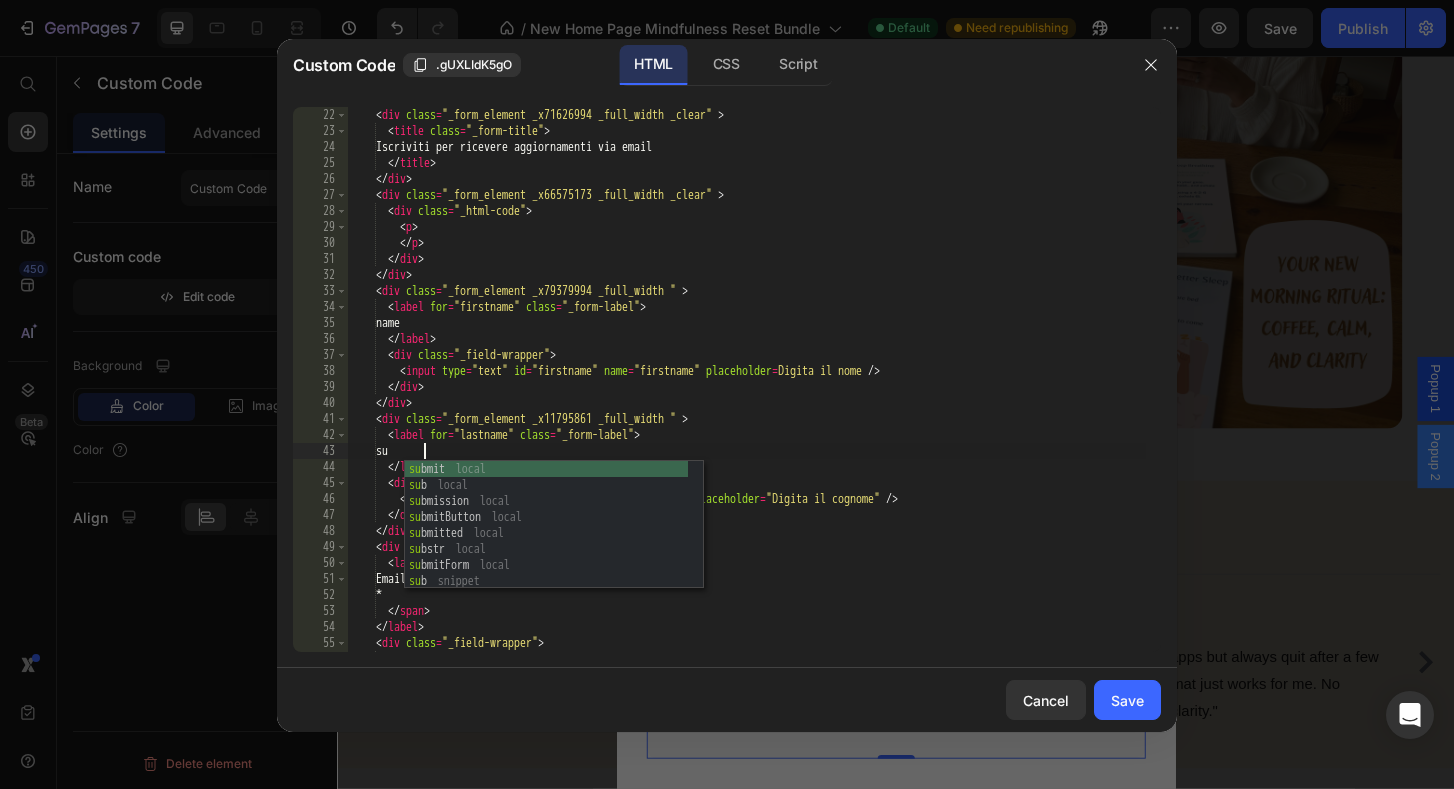 scroll, scrollTop: 0, scrollLeft: 6, axis: horizontal 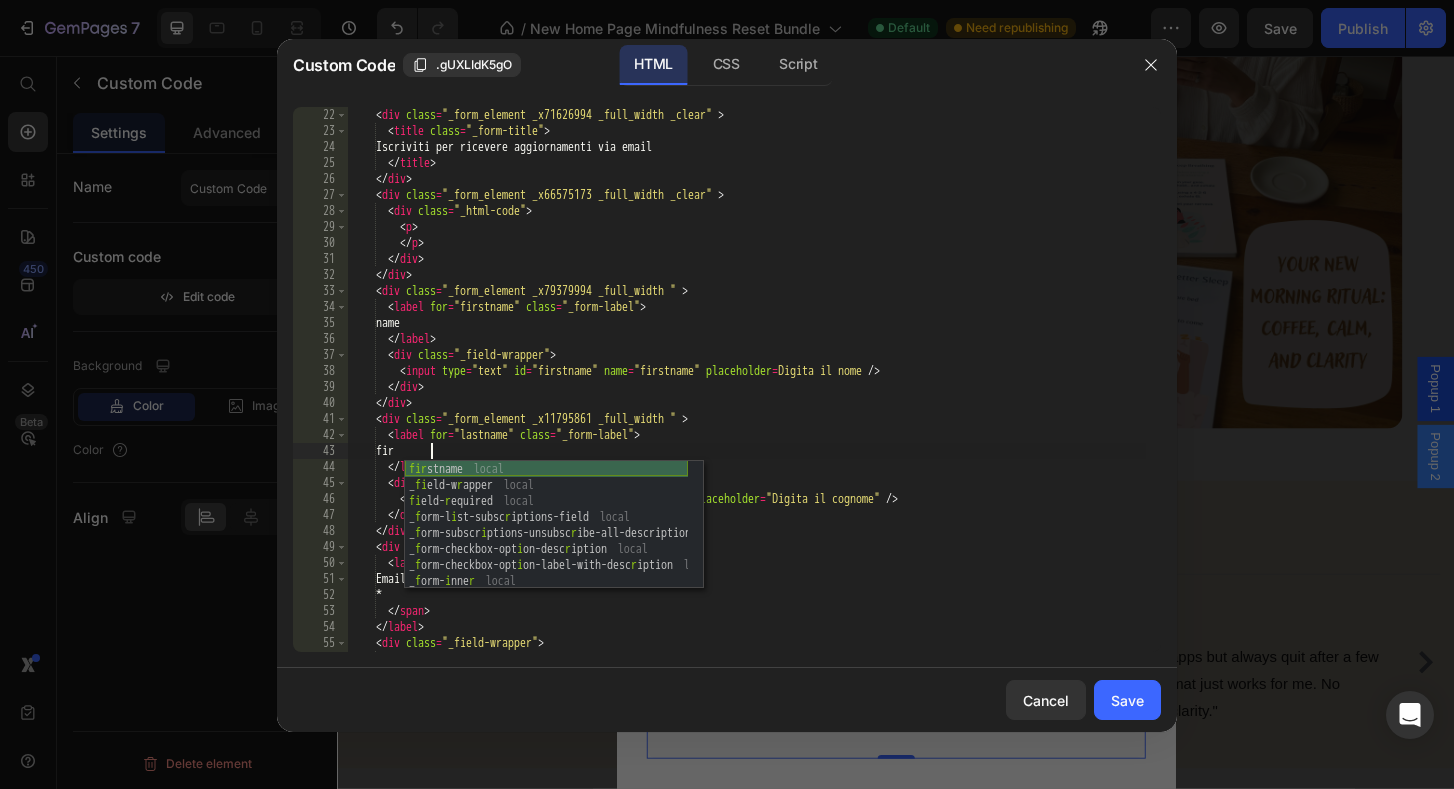 click on "fir stname local _ fi eld-w r apper local fi eld- r equired local _ f orm-l i st-subsc r iptions-field local _ f orm-subscr i ptions-unsubsc r ibe-all-description local _ f orm-checkbox-opt i on-desc r iption local _ f orm-checkbox-opt i on-label-with-desc r iption local _ f orm- i nne r local _form-pc-con fir mation local" at bounding box center (546, 541) 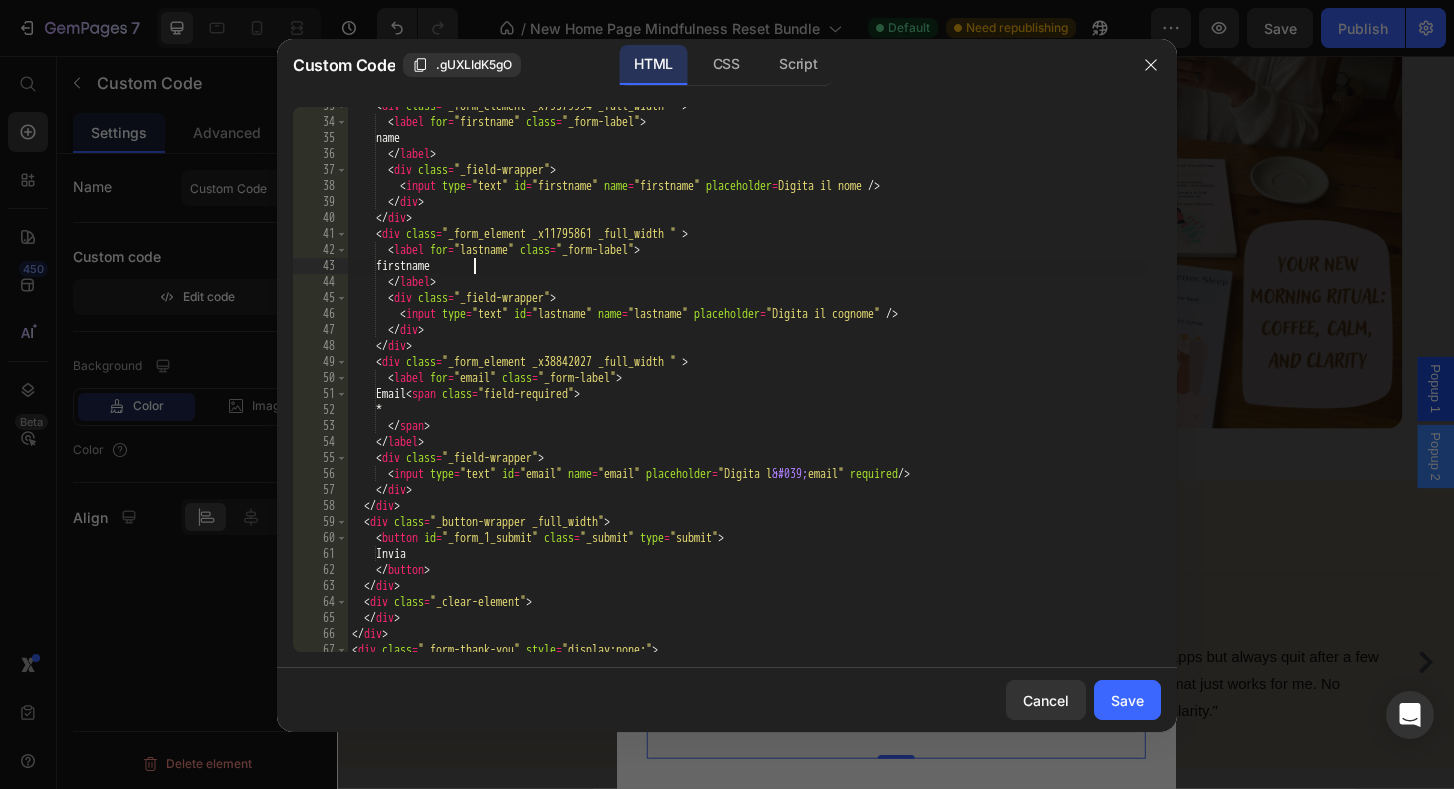 scroll, scrollTop: 2760, scrollLeft: 0, axis: vertical 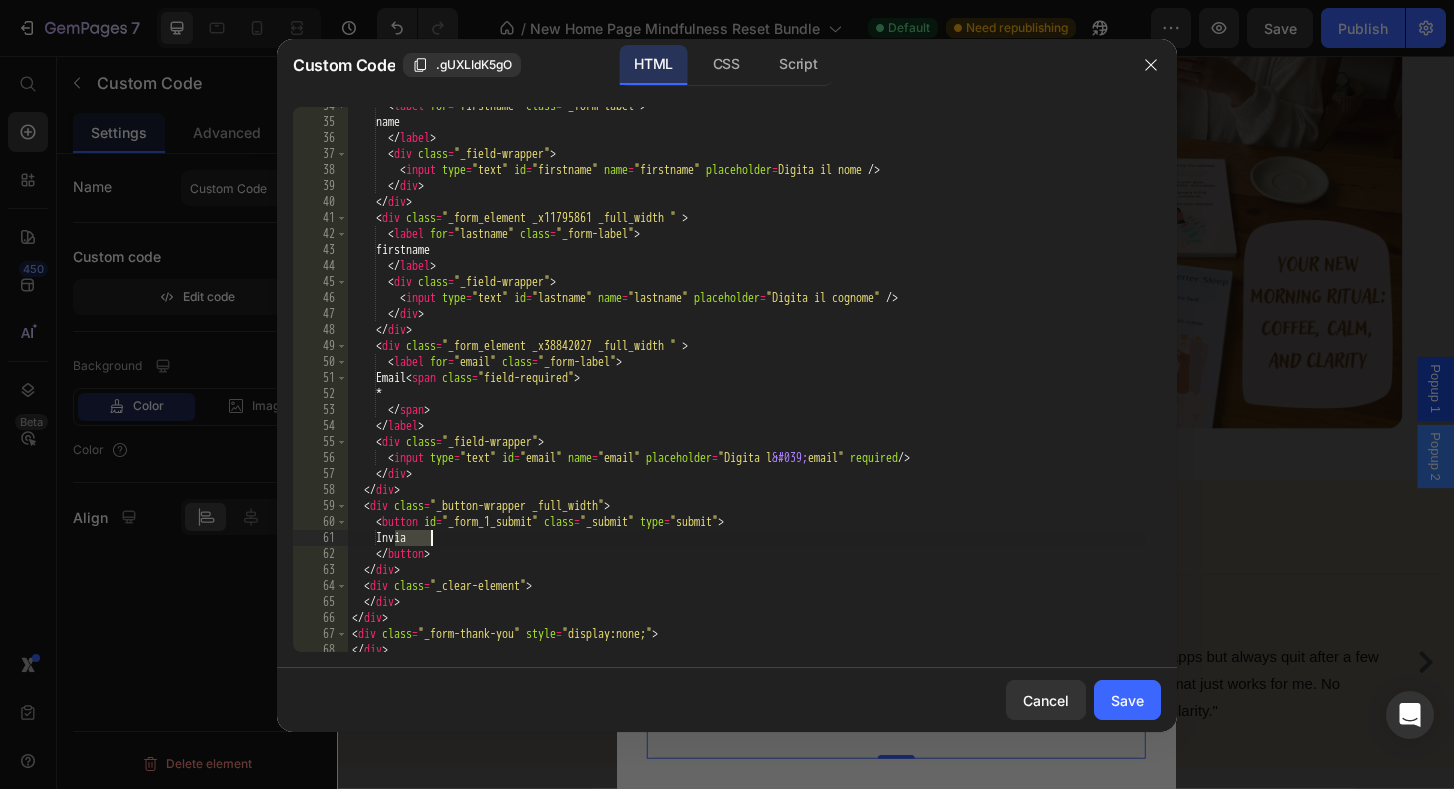 drag, startPoint x: 394, startPoint y: 540, endPoint x: 432, endPoint y: 540, distance: 38 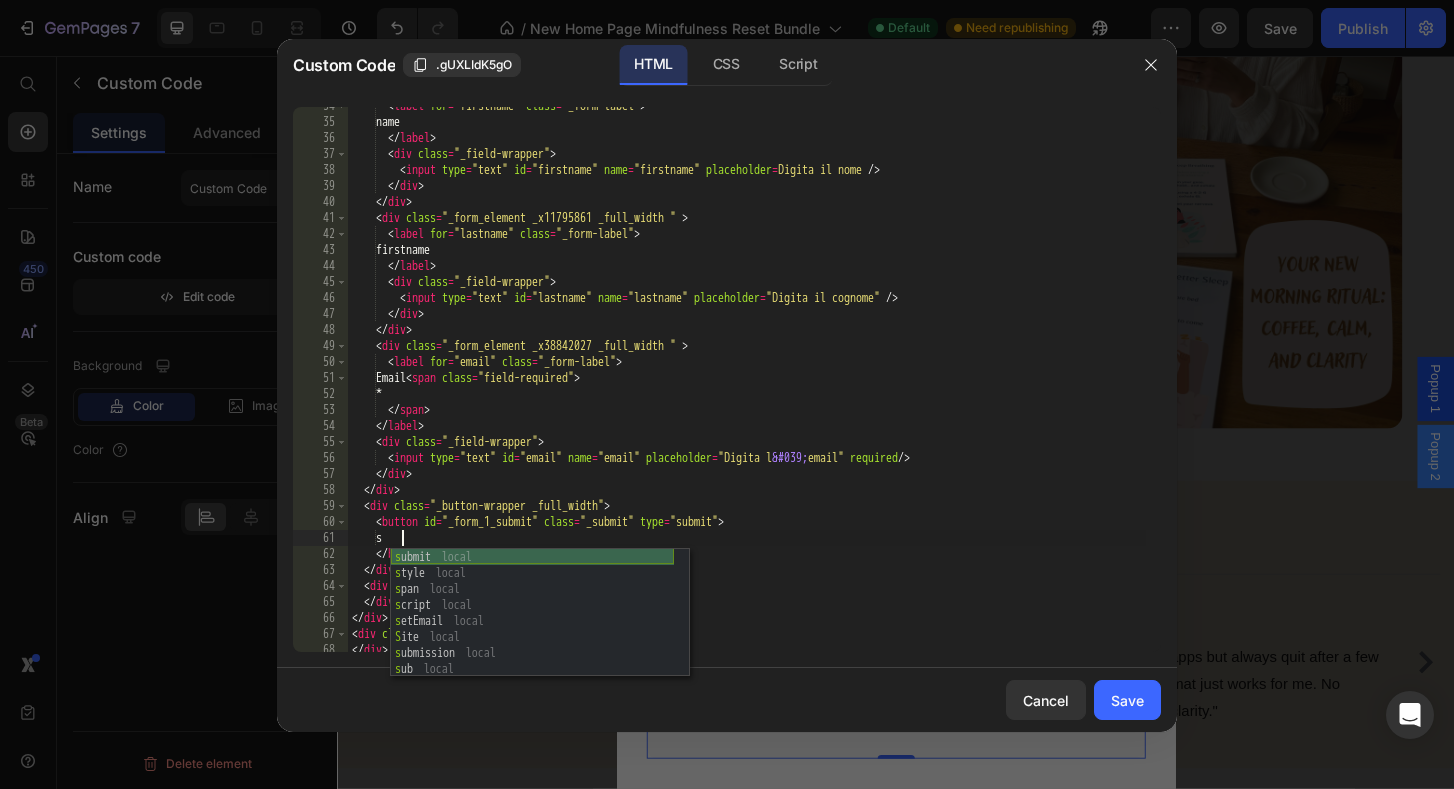click on "s ubmit local s tyle local s pan local s cript local s etEmail local S ite local s ubmission local s ub local s ubmitButton local" at bounding box center (532, 629) 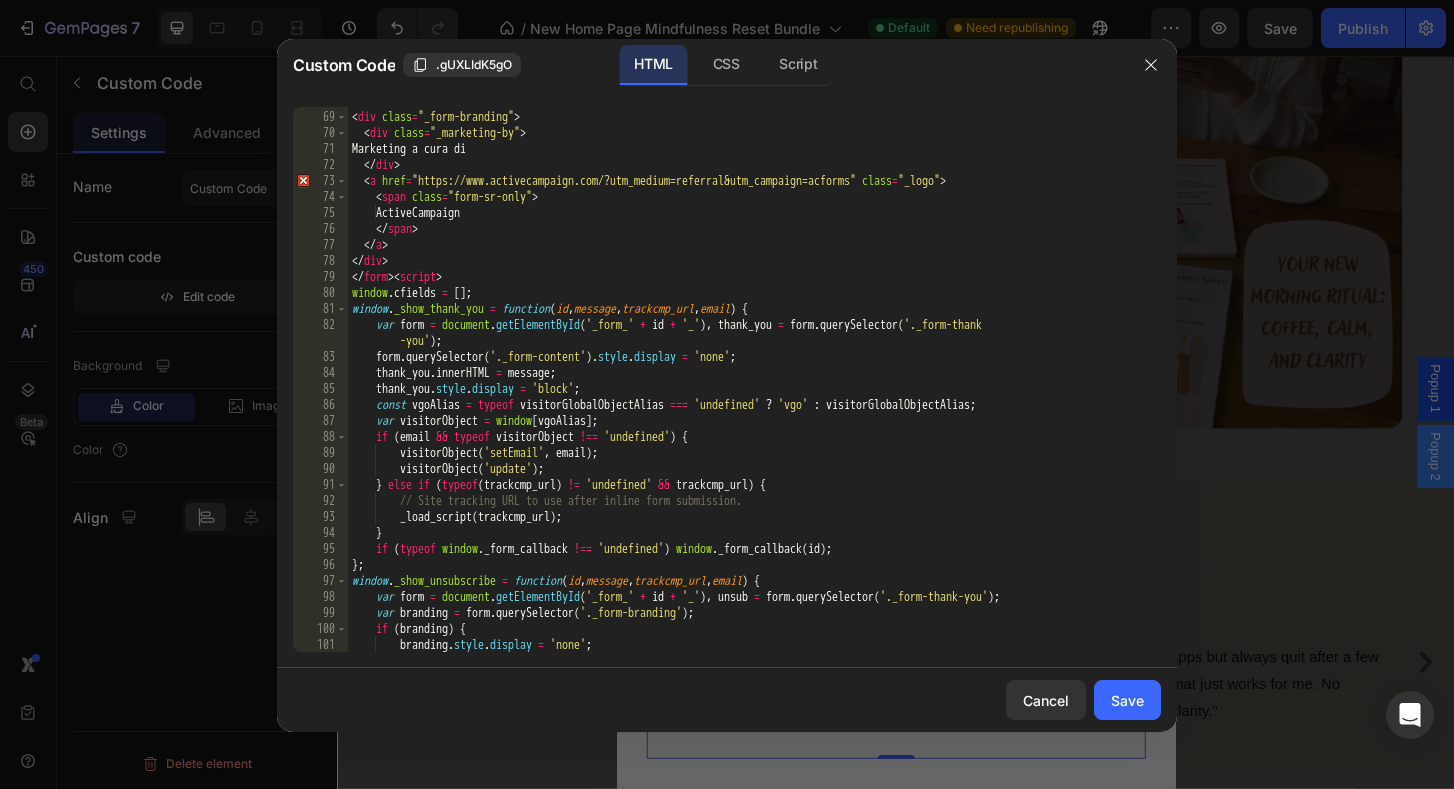 scroll, scrollTop: 3310, scrollLeft: 0, axis: vertical 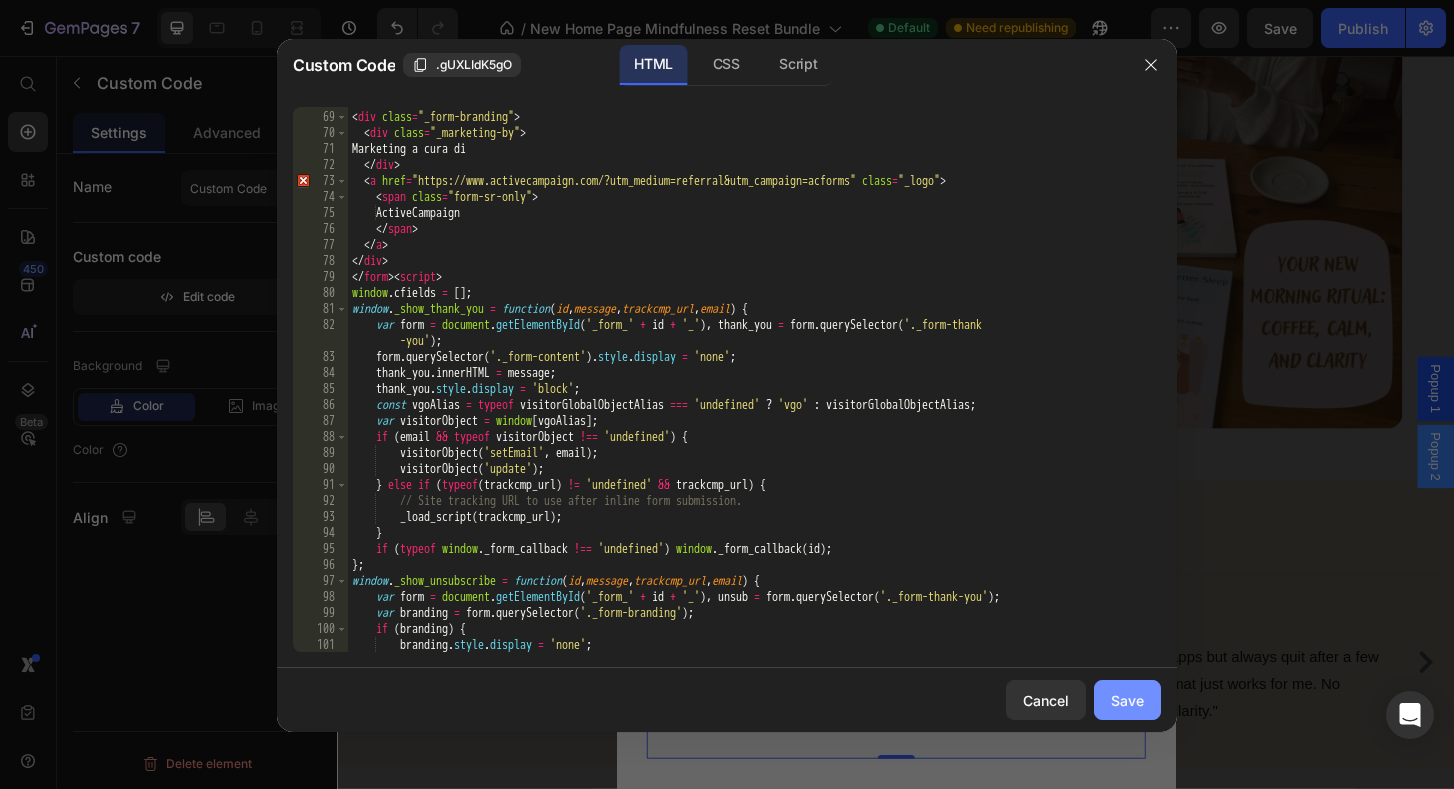click on "Save" at bounding box center (1127, 700) 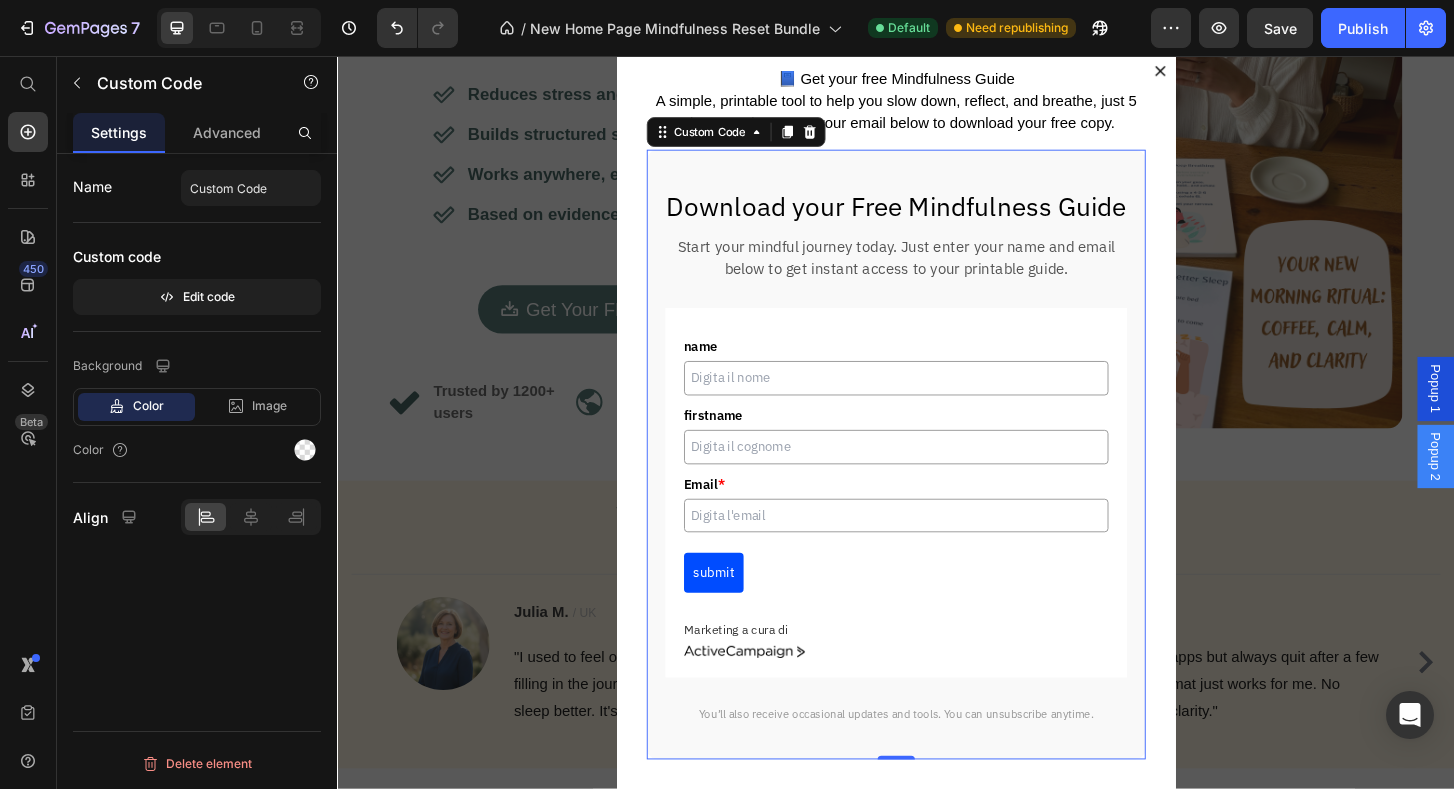 scroll, scrollTop: 59, scrollLeft: 0, axis: vertical 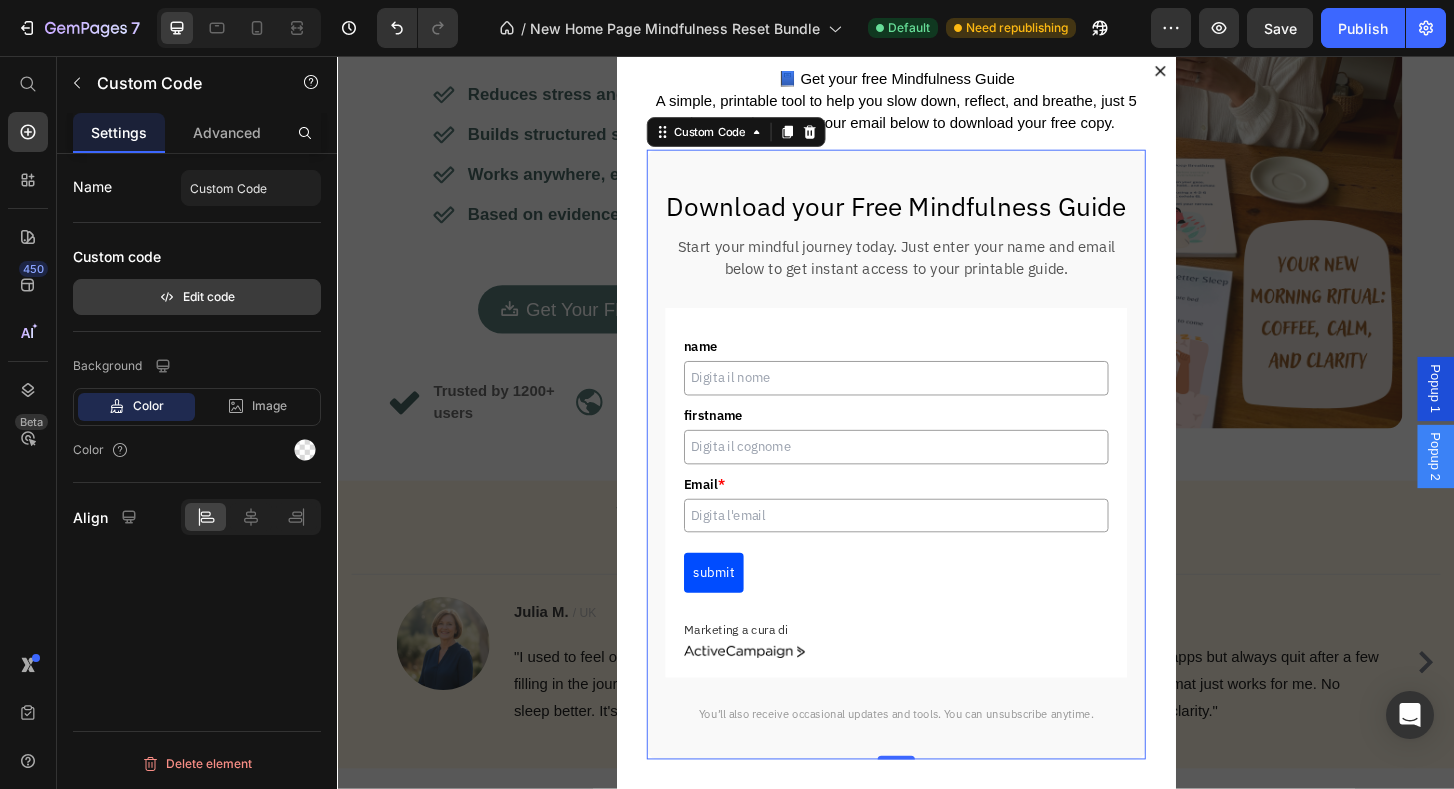 click on "Edit code" at bounding box center (197, 297) 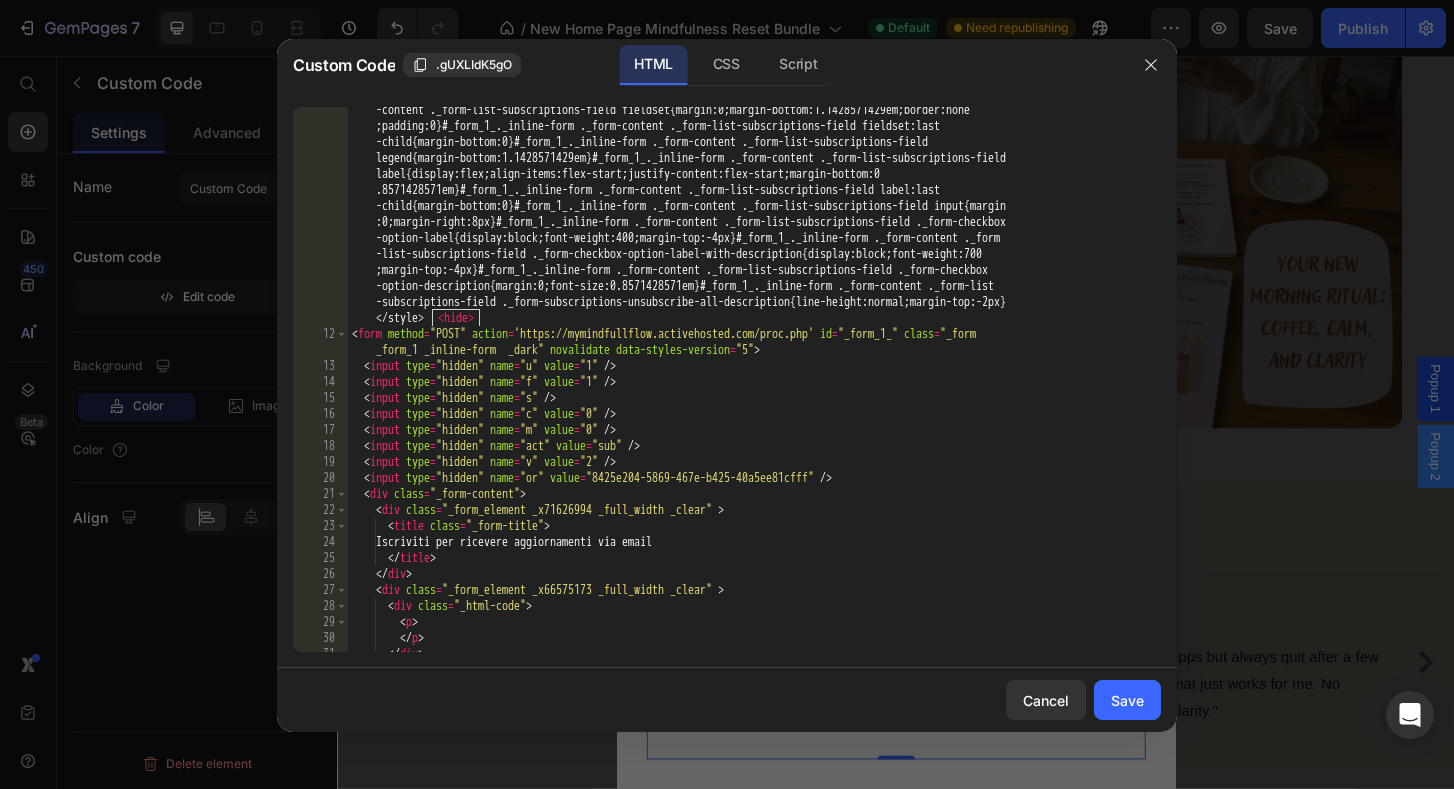 scroll, scrollTop: 1795, scrollLeft: 0, axis: vertical 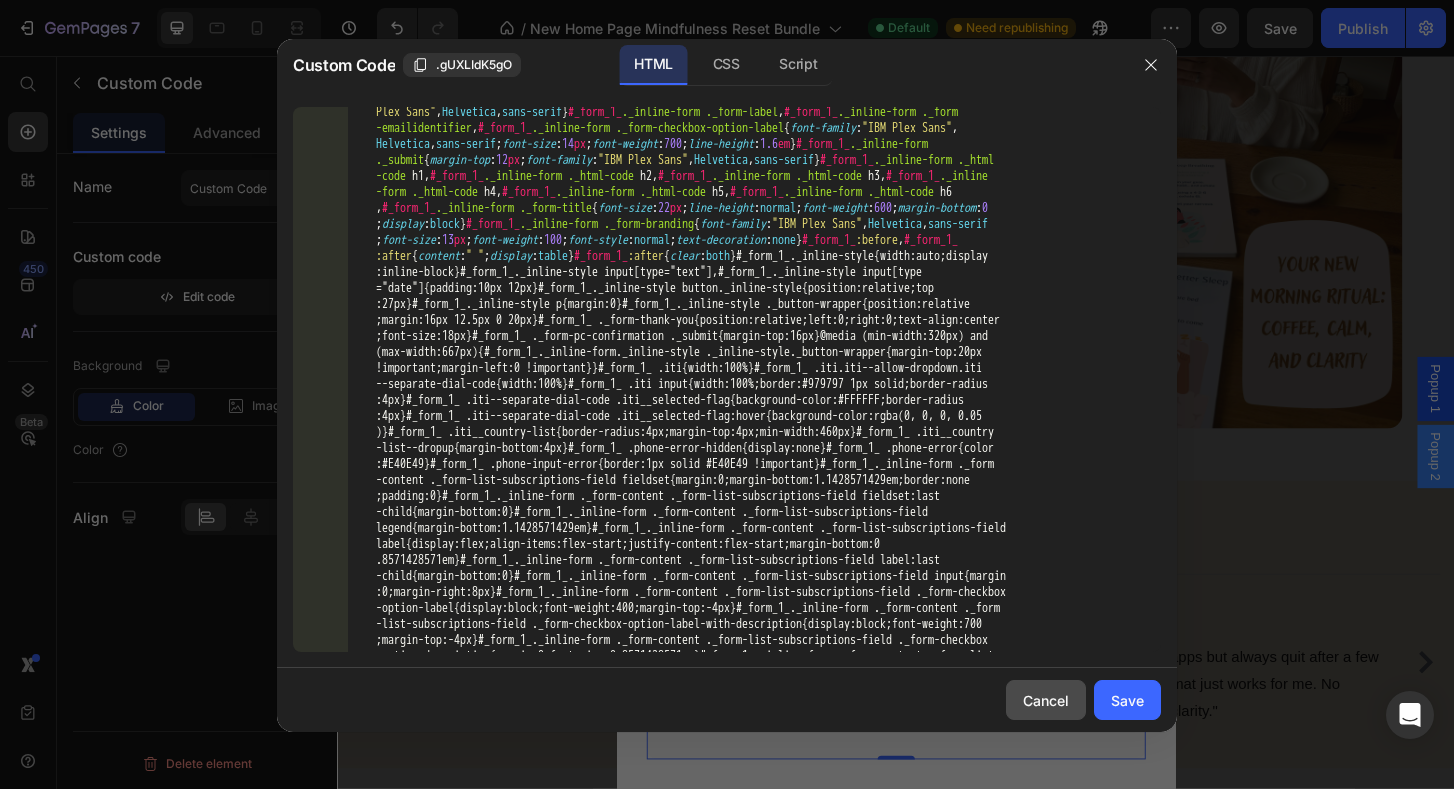click on "Cancel" at bounding box center [1046, 700] 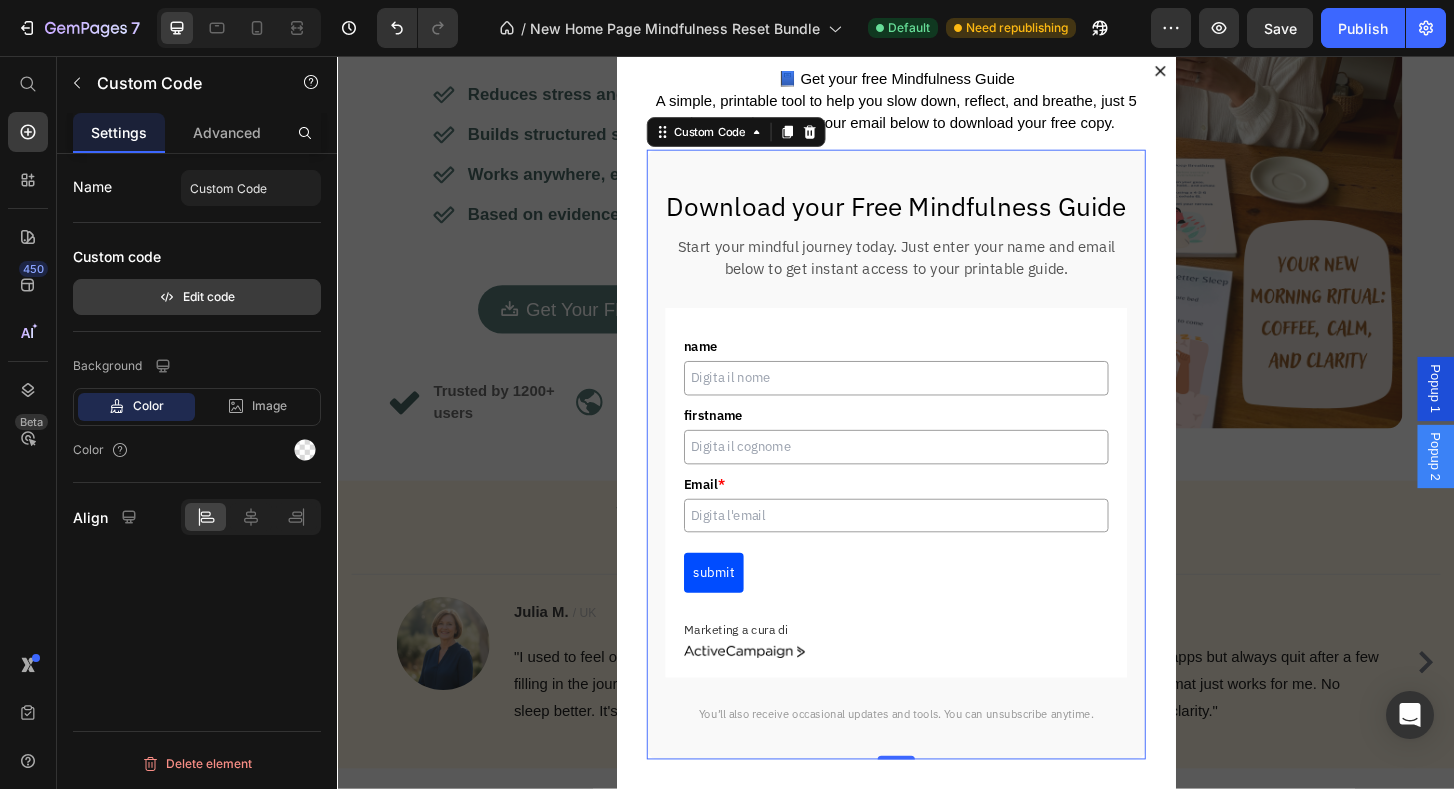click on "Edit code" at bounding box center (197, 297) 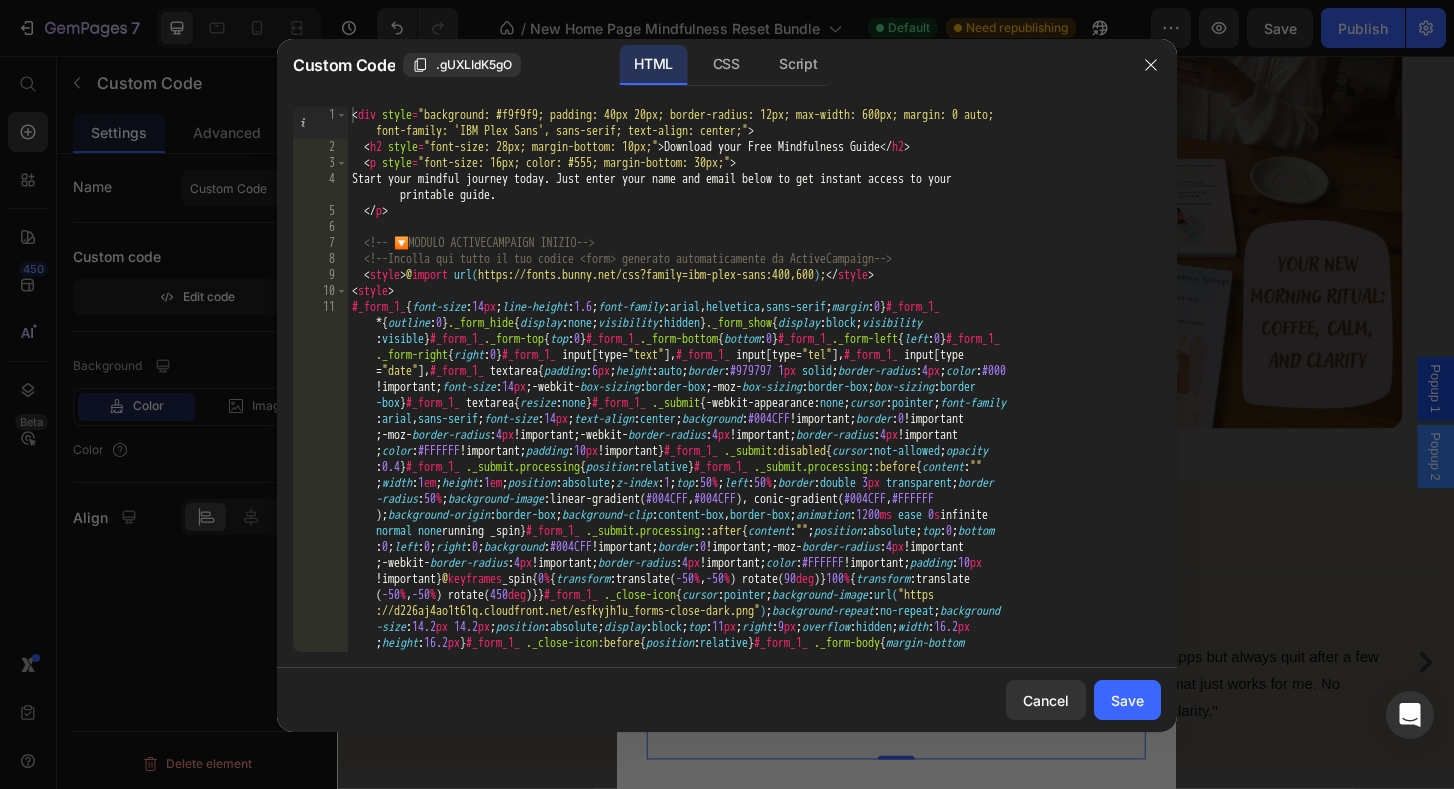 click on "< div   style = "background: #f9f9f9; padding: 40px 20px; border-radius: 12px; max-width: 600px; margin: 0 auto;       font-family: 'IBM Plex Sans', sans-serif; text-align: center;" >    < h2   style = "font-size: 28px; margin-bottom: 10px;" > Download your Free Mindfulness Guide </ h2 >    < p   style = "font-size: 16px; color: #555; margin-bottom: 30px;" >     Start your mindful journey today. Just enter your name and email below to get instant access to your           printable guide.    </ p >    <!--   🔽  MODULO ACTIVECAMPAIGN INIZIO  -->    <!--  Incolla qui tutto il tuo codice <form> generato automaticamente da ActiveCampaign  -->    < style > @ import   url( https://fonts.bunny.net/css?family=ibm-plex-sans:400,600 ) ; </ style > < style > #_form_1_ { font-size : 14 px ; line-height : 1.6 ; font-family : arial ,  helvetica ,  sans-serif ; margin : 0 } #_form_1_        * { outline : 0 } ._form_hide { display : none ; visibility : hidden } ._form_show { display : block ; visibility : }" at bounding box center [747, 1491] 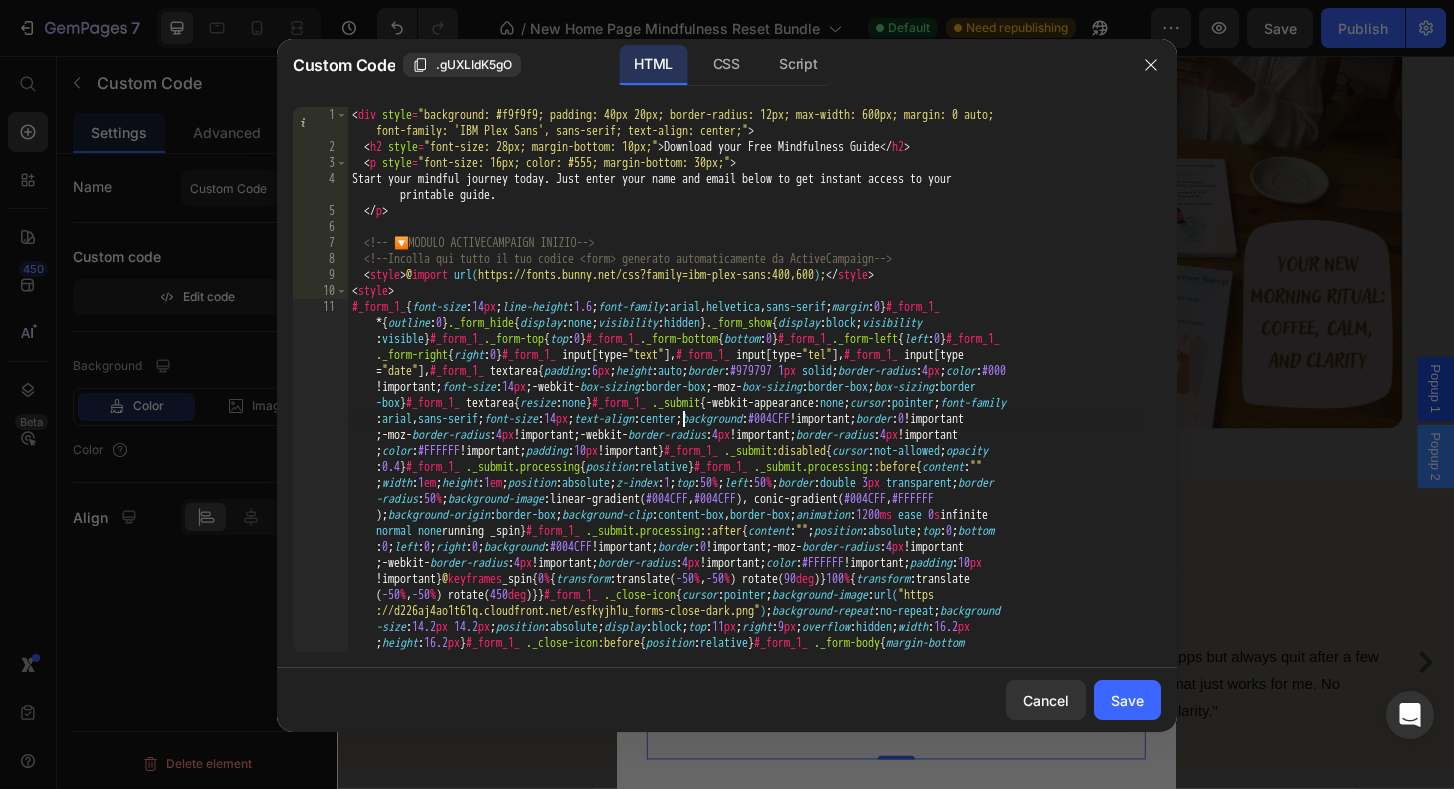 type on "</div>" 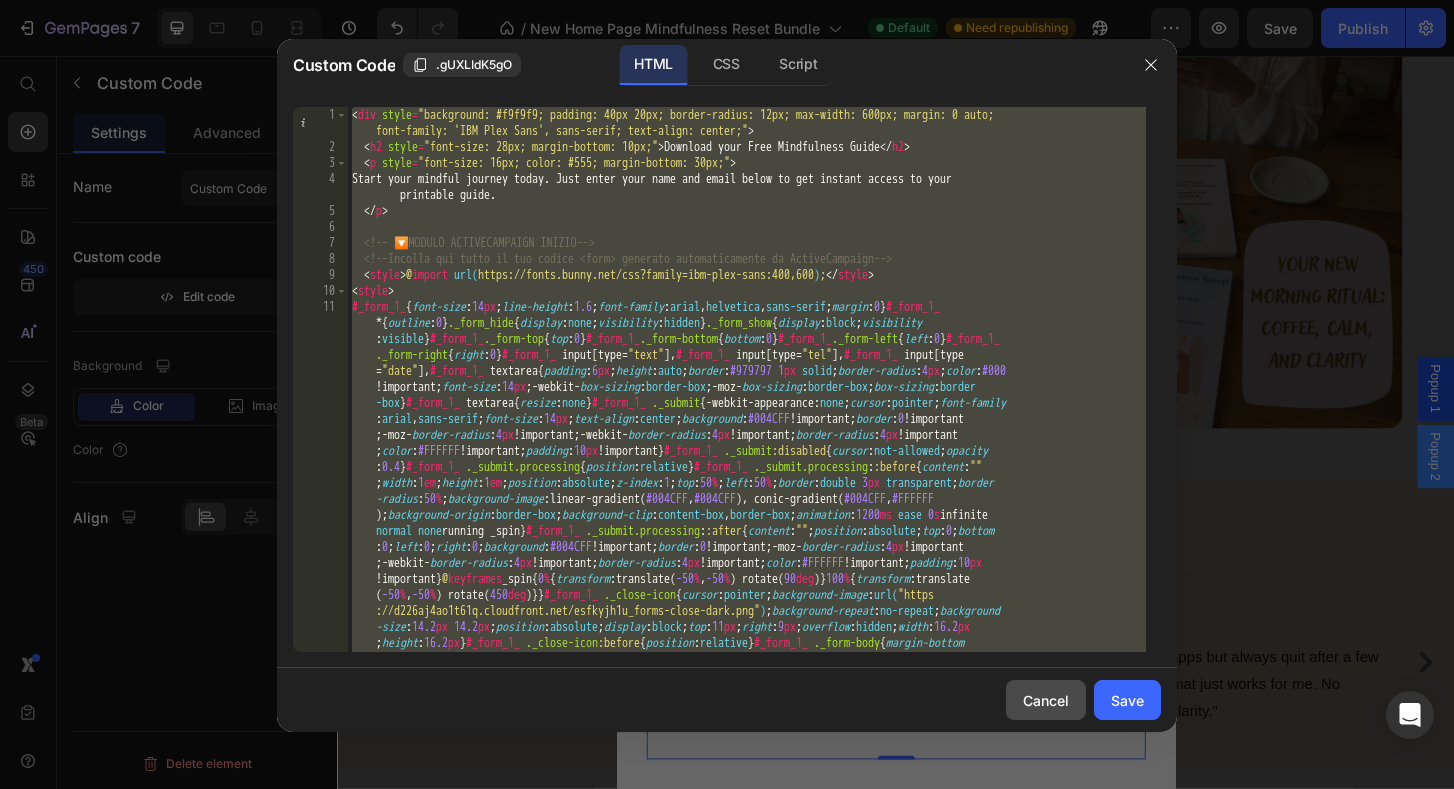 click on "Cancel" at bounding box center [1046, 700] 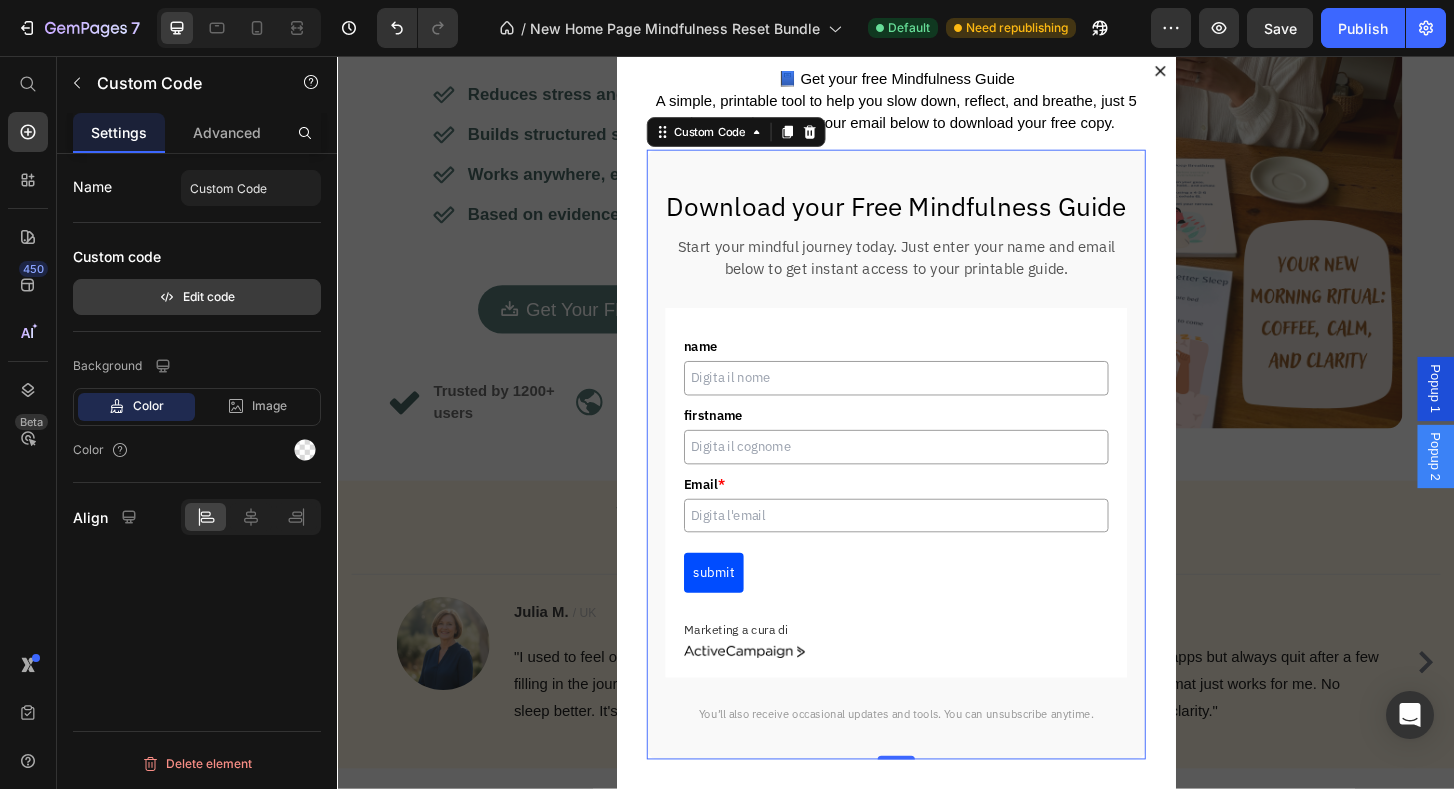 click on "Edit code" at bounding box center (197, 297) 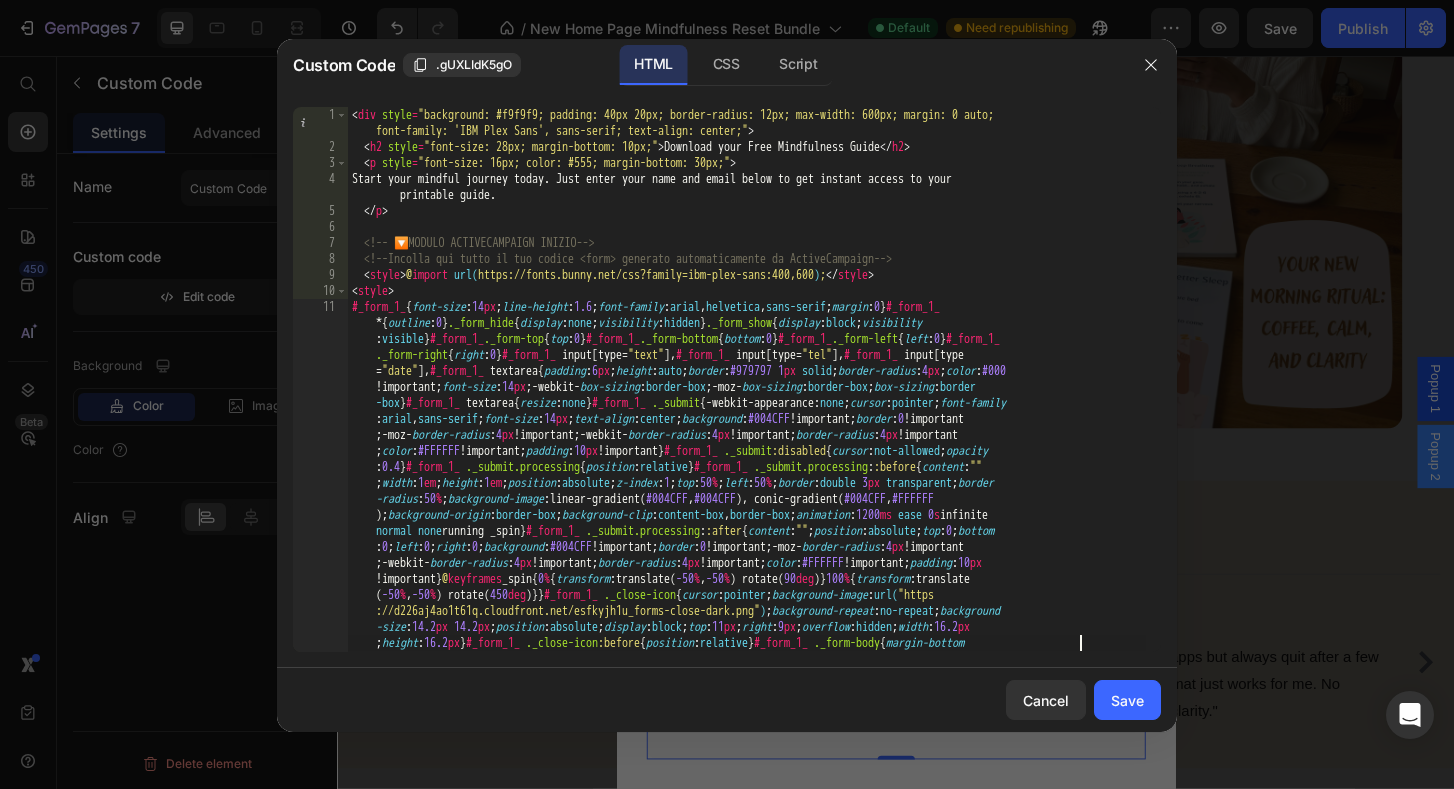 click on "< div   style = "background: #f9f9f9; padding: 40px 20px; border-radius: 12px; max-width: 600px; margin: 0 auto;       font-family: 'IBM Plex Sans', sans-serif; text-align: center;" >    < h2   style = "font-size: 28px; margin-bottom: 10px;" > Download your Free Mindfulness Guide </ h2 >    < p   style = "font-size: 16px; color: #555; margin-bottom: 30px;" >     Start your mindful journey today. Just enter your name and email below to get instant access to your           printable guide.    </ p >    <!--   🔽  MODULO ACTIVECAMPAIGN INIZIO  -->    <!--  Incolla qui tutto il tuo codice <form> generato automaticamente da ActiveCampaign  -->    < style > @ import   url( https://fonts.bunny.net/css?family=ibm-plex-sans:400,600 ) ; </ style > < style > #_form_1_ { font-size : 14 px ; line-height : 1.6 ; font-family : arial ,  helvetica ,  sans-serif ; margin : 0 } #_form_1_        * { outline : 0 } ._form_hide { display : none ; visibility : hidden } ._form_show { display : block ; visibility : }" at bounding box center [747, 1491] 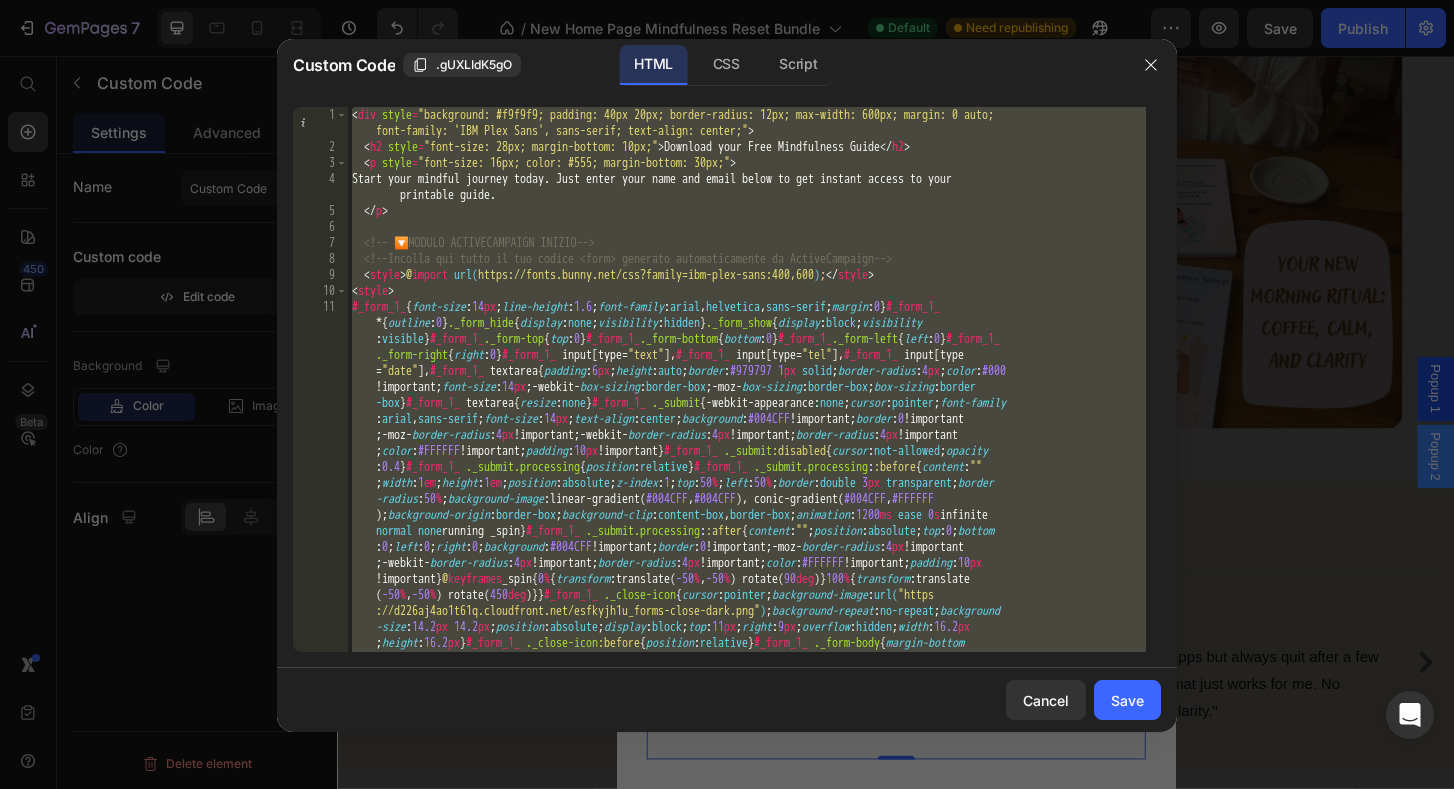type on "c" 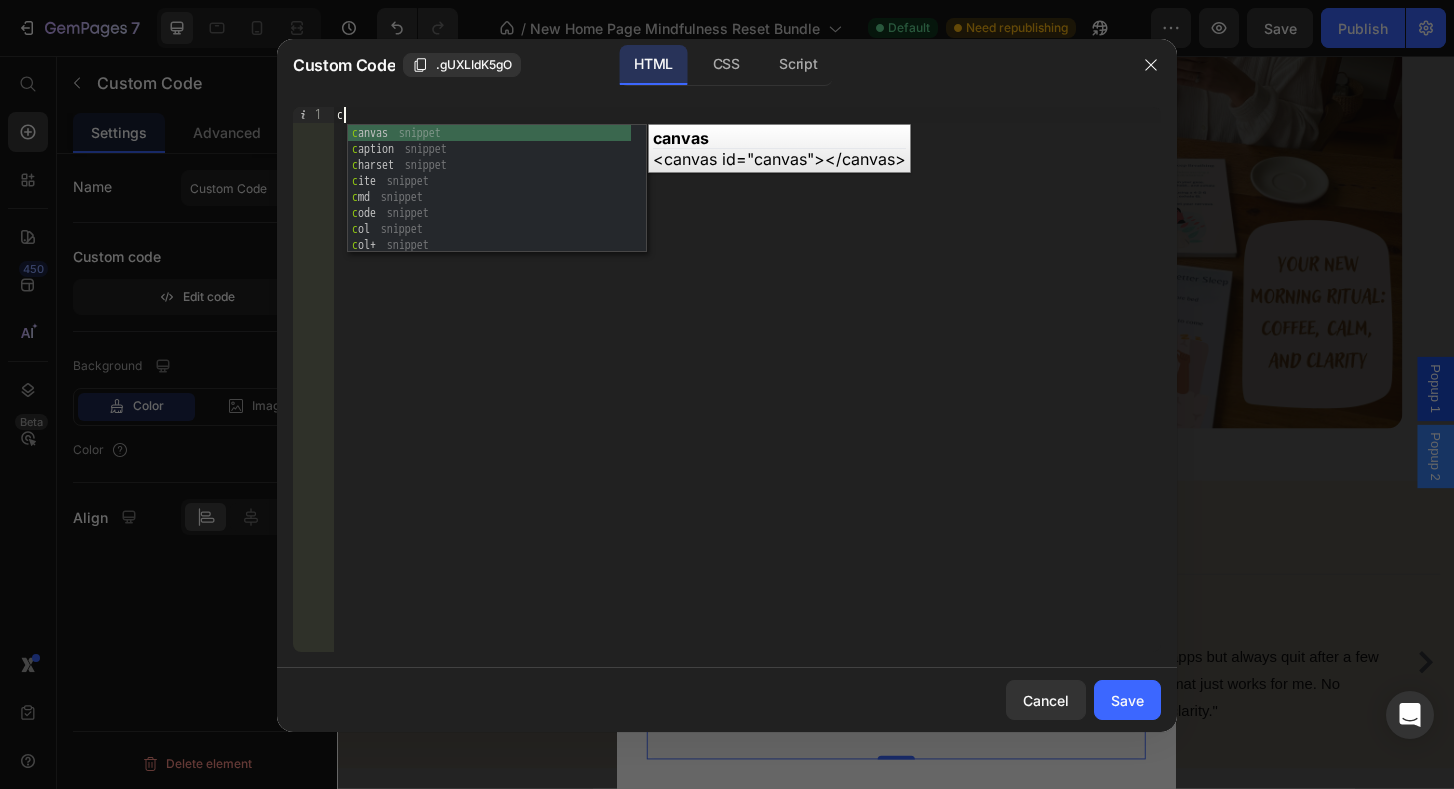 type 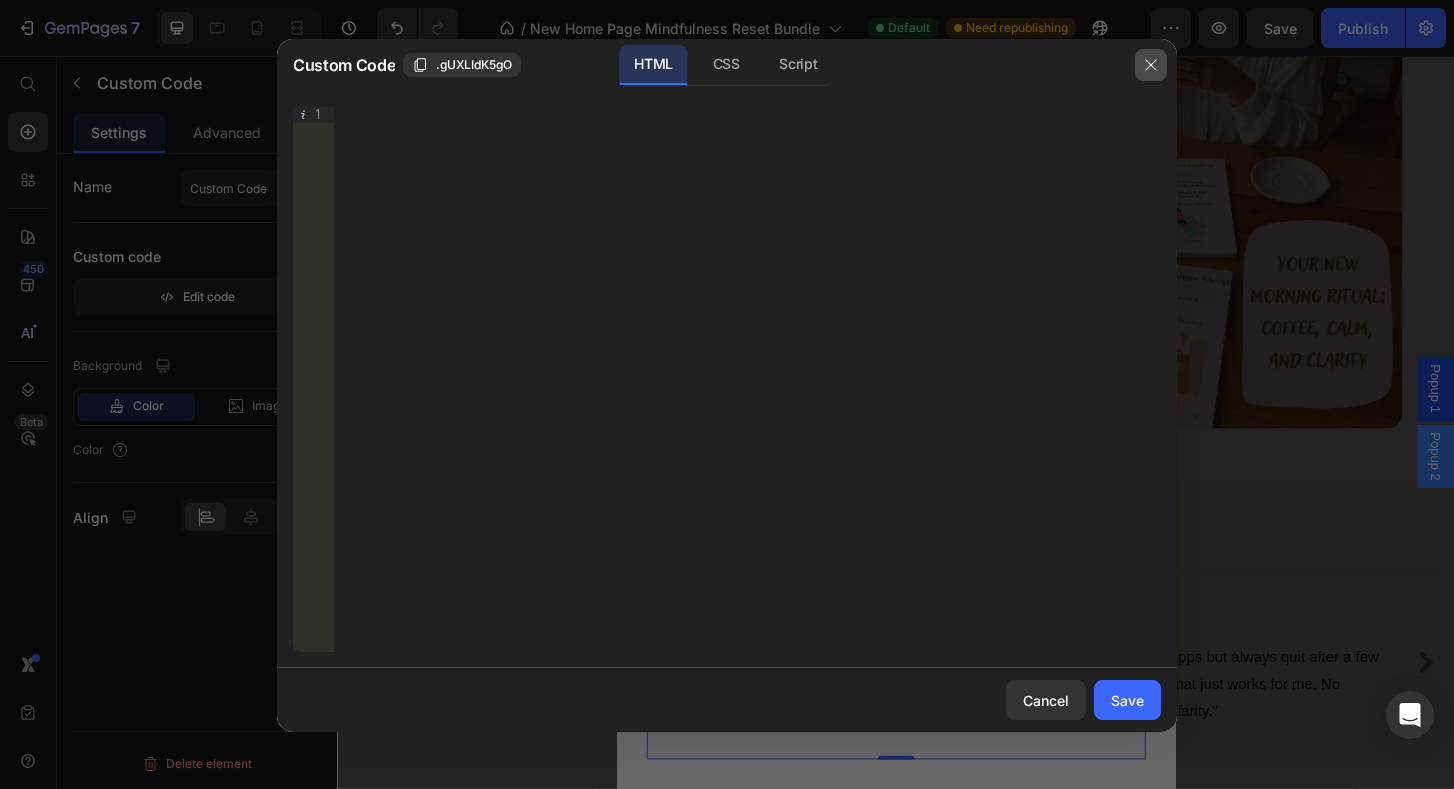 click 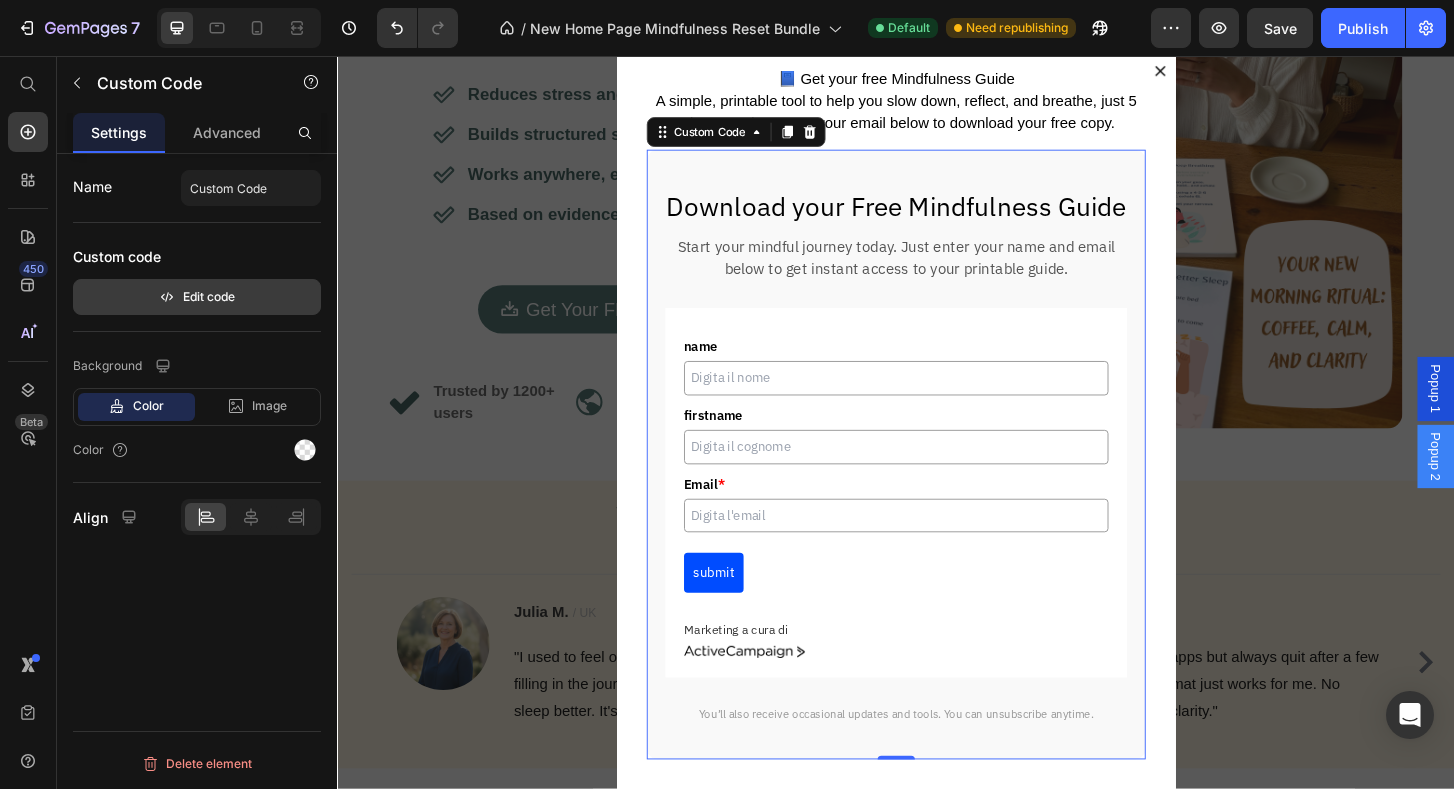 click on "Edit code" at bounding box center (197, 297) 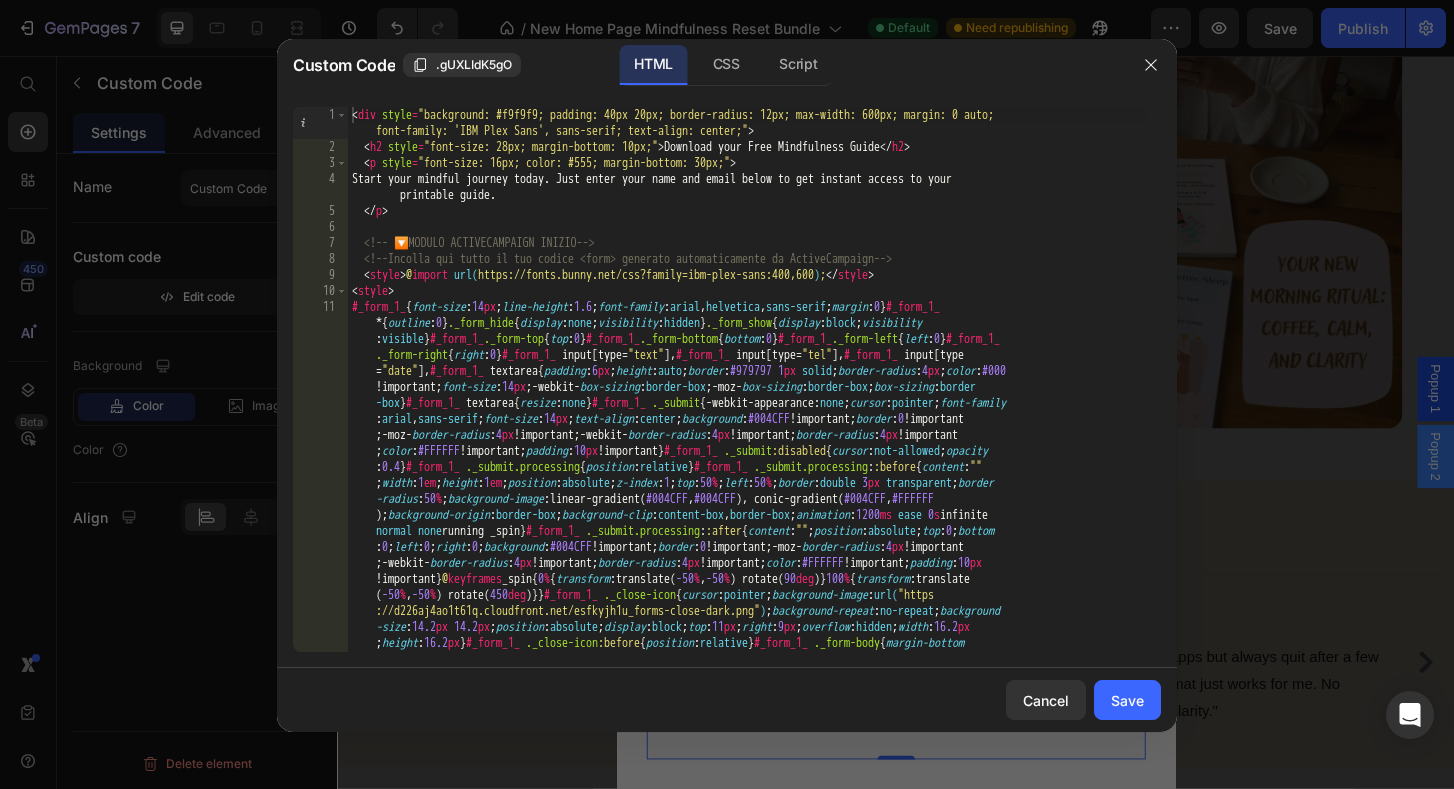 click on "< div   style = "background: #f9f9f9; padding: 40px 20px; border-radius: 12px; max-width: 600px; margin: 0 auto;       font-family: 'IBM Plex Sans', sans-serif; text-align: center;" >    < h2   style = "font-size: 28px; margin-bottom: 10px;" > Download your Free Mindfulness Guide </ h2 >    < p   style = "font-size: 16px; color: #555; margin-bottom: 30px;" >     Start your mindful journey today. Just enter your name and email below to get instant access to your           printable guide.    </ p >    <!--   🔽  MODULO ACTIVECAMPAIGN INIZIO  -->    <!--  Incolla qui tutto il tuo codice <form> generato automaticamente da ActiveCampaign  -->    < style > @ import   url( https://fonts.bunny.net/css?family=ibm-plex-sans:400,600 ) ; </ style > < style > #_form_1_ { font-size : 14 px ; line-height : 1.6 ; font-family : arial ,  helvetica ,  sans-serif ; margin : 0 } #_form_1_        * { outline : 0 } ._form_hide { display : none ; visibility : hidden } ._form_show { display : block ; visibility : }" at bounding box center [747, 1491] 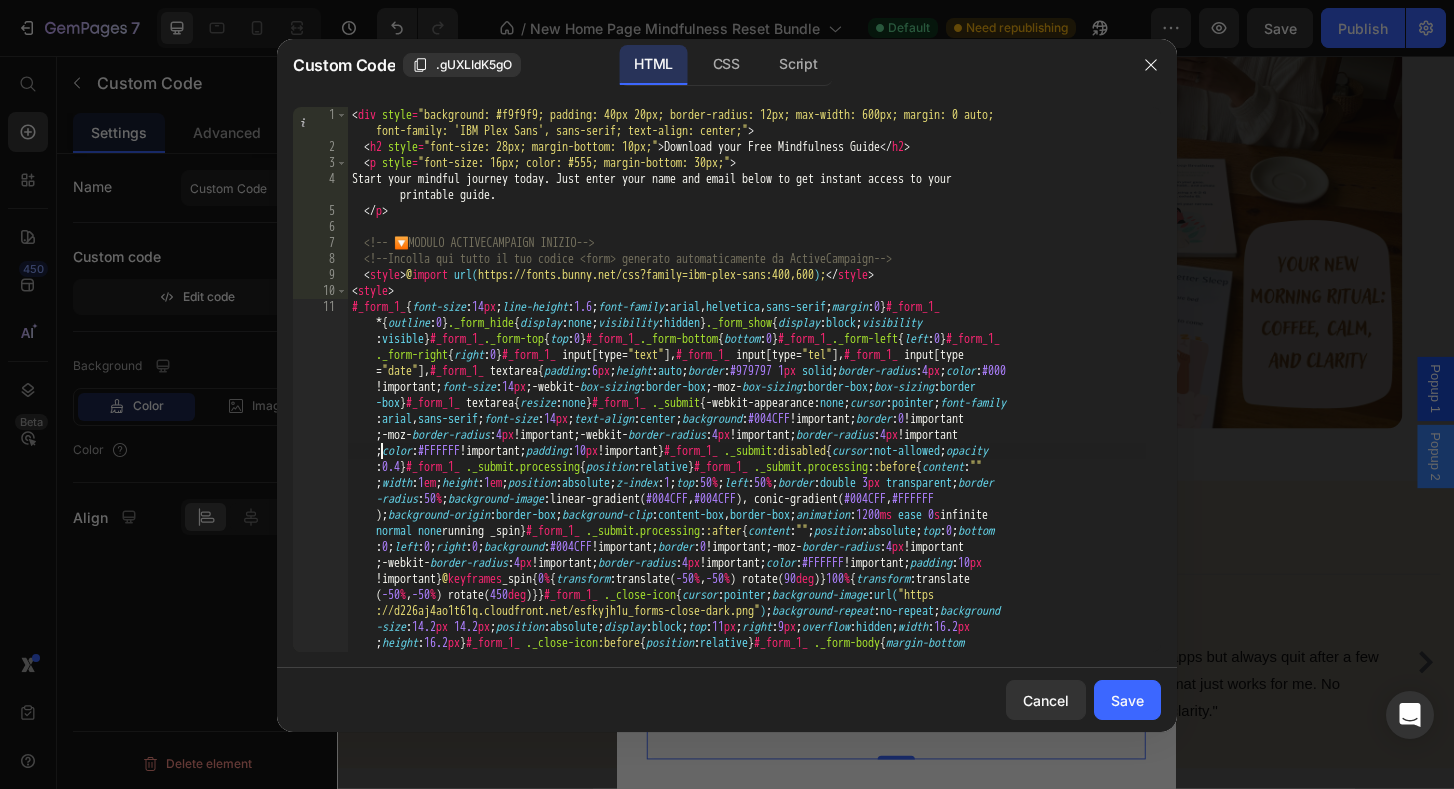 type on "</div>" 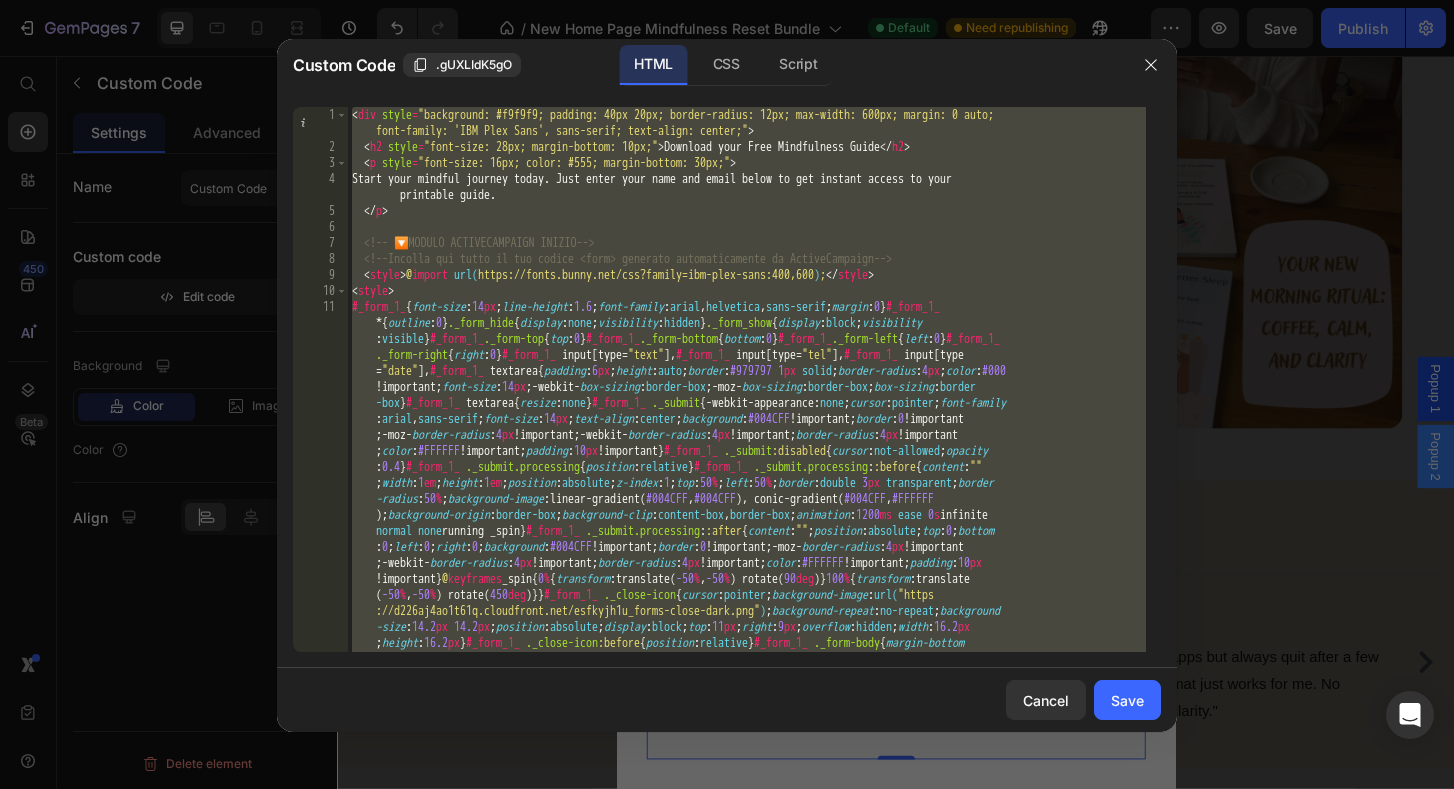 paste 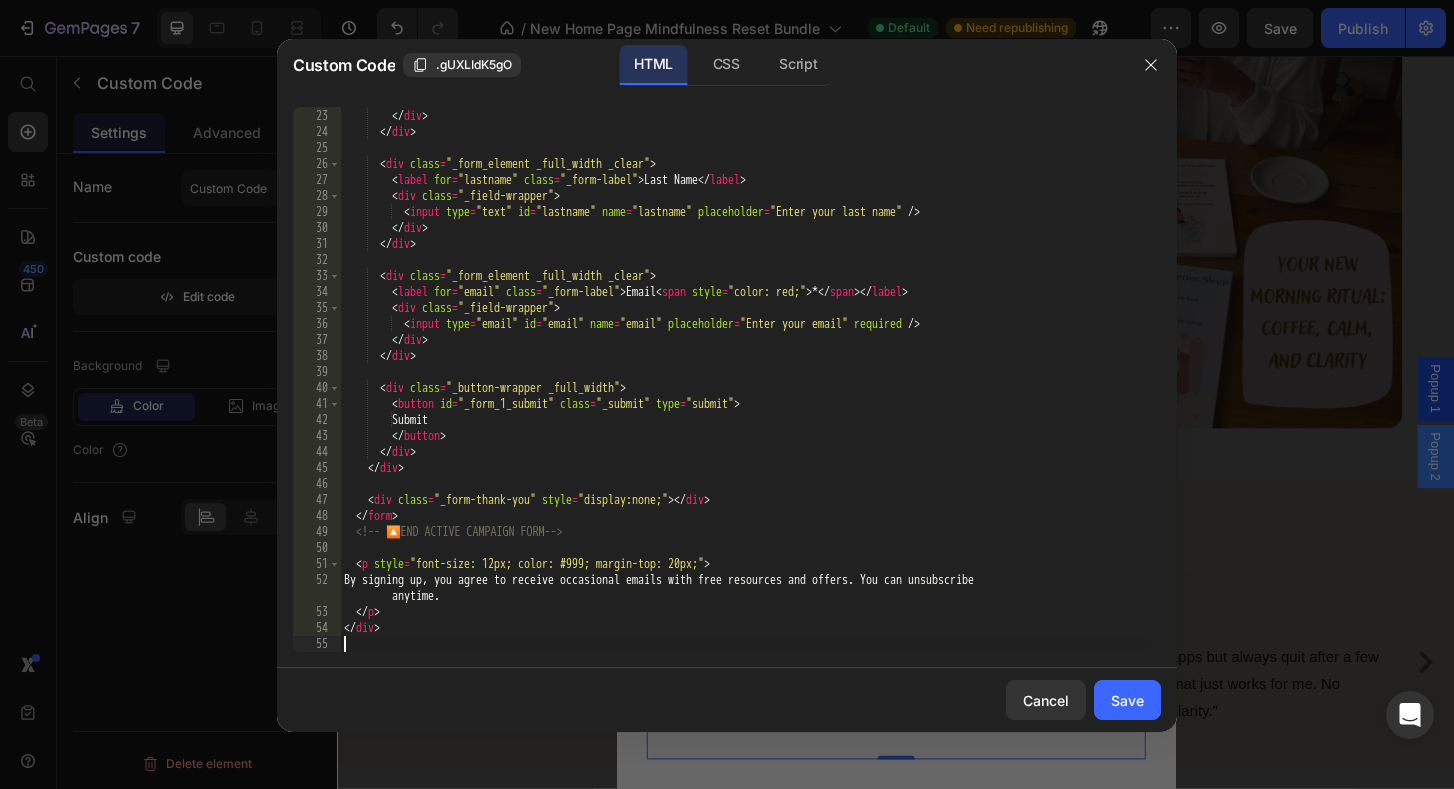 scroll, scrollTop: 399, scrollLeft: 0, axis: vertical 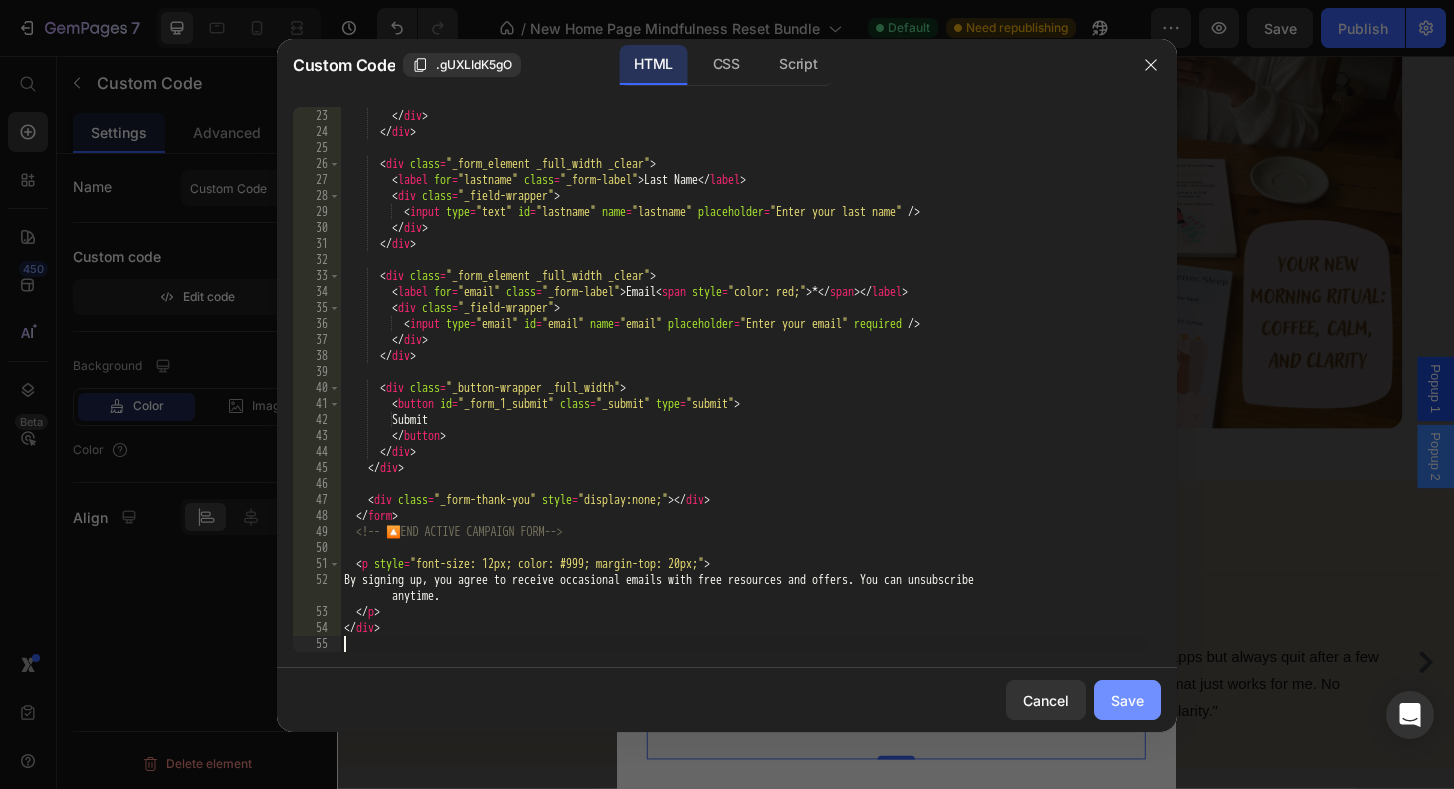 click on "Save" at bounding box center (1127, 700) 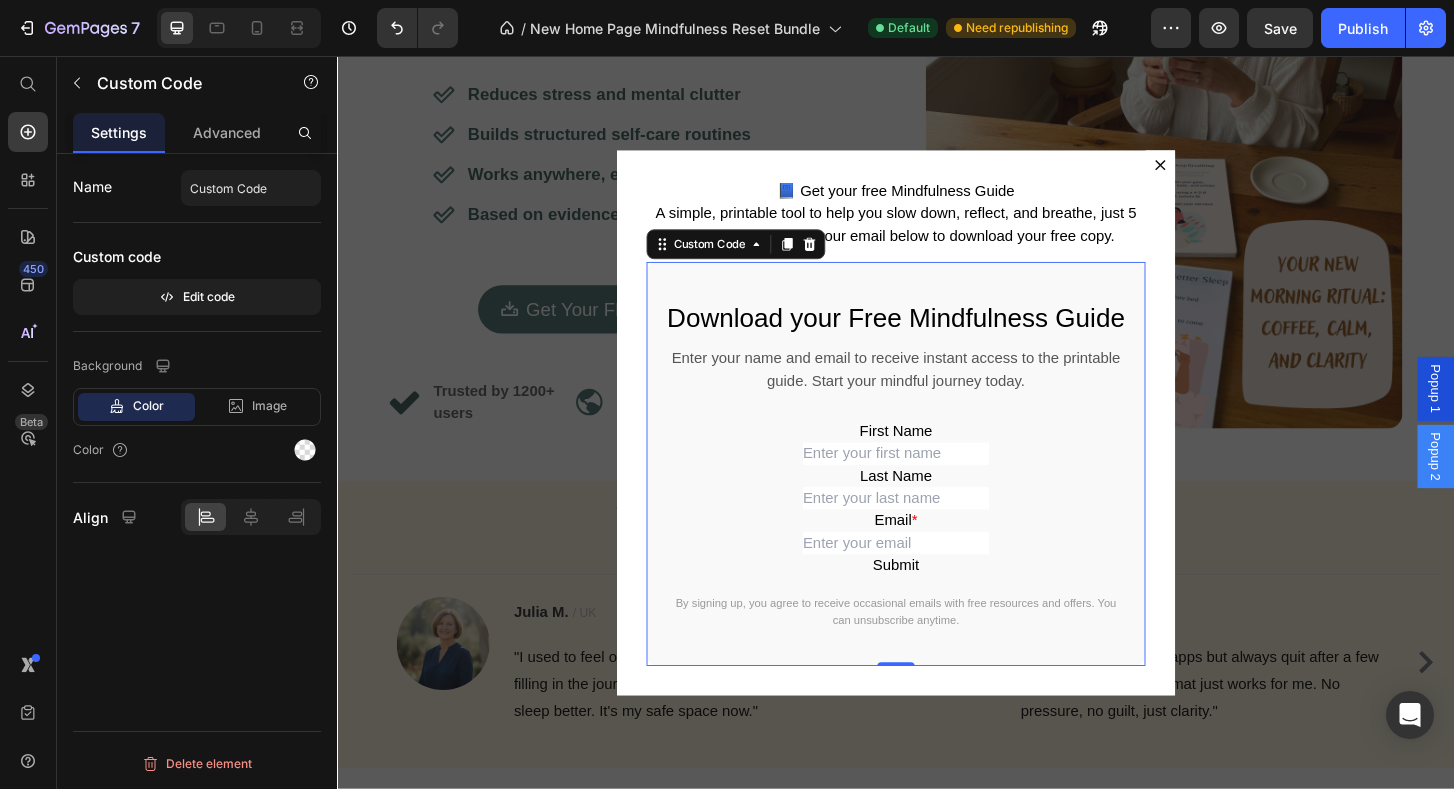 scroll, scrollTop: 0, scrollLeft: 0, axis: both 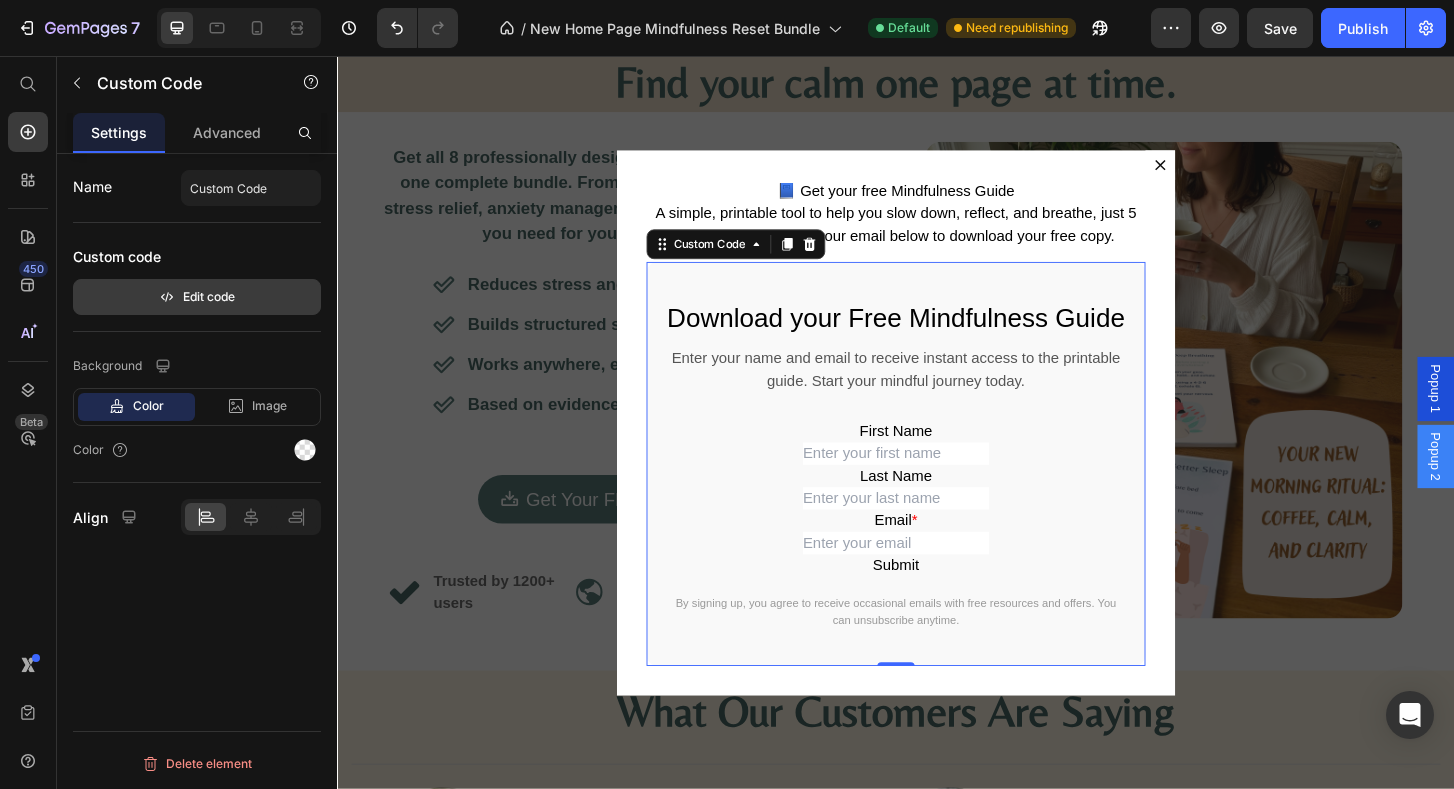 click on "Edit code" at bounding box center (197, 297) 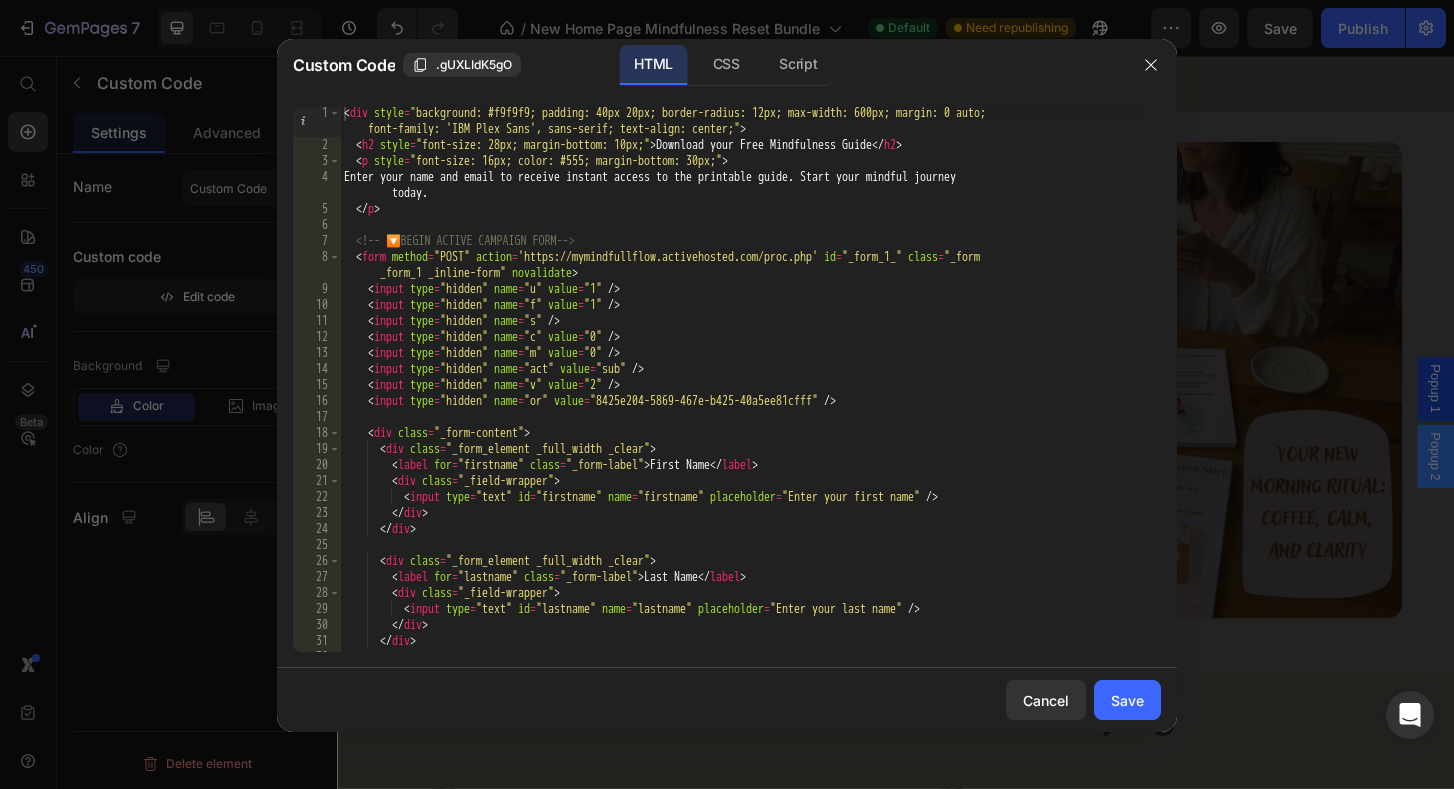 scroll, scrollTop: 399, scrollLeft: 0, axis: vertical 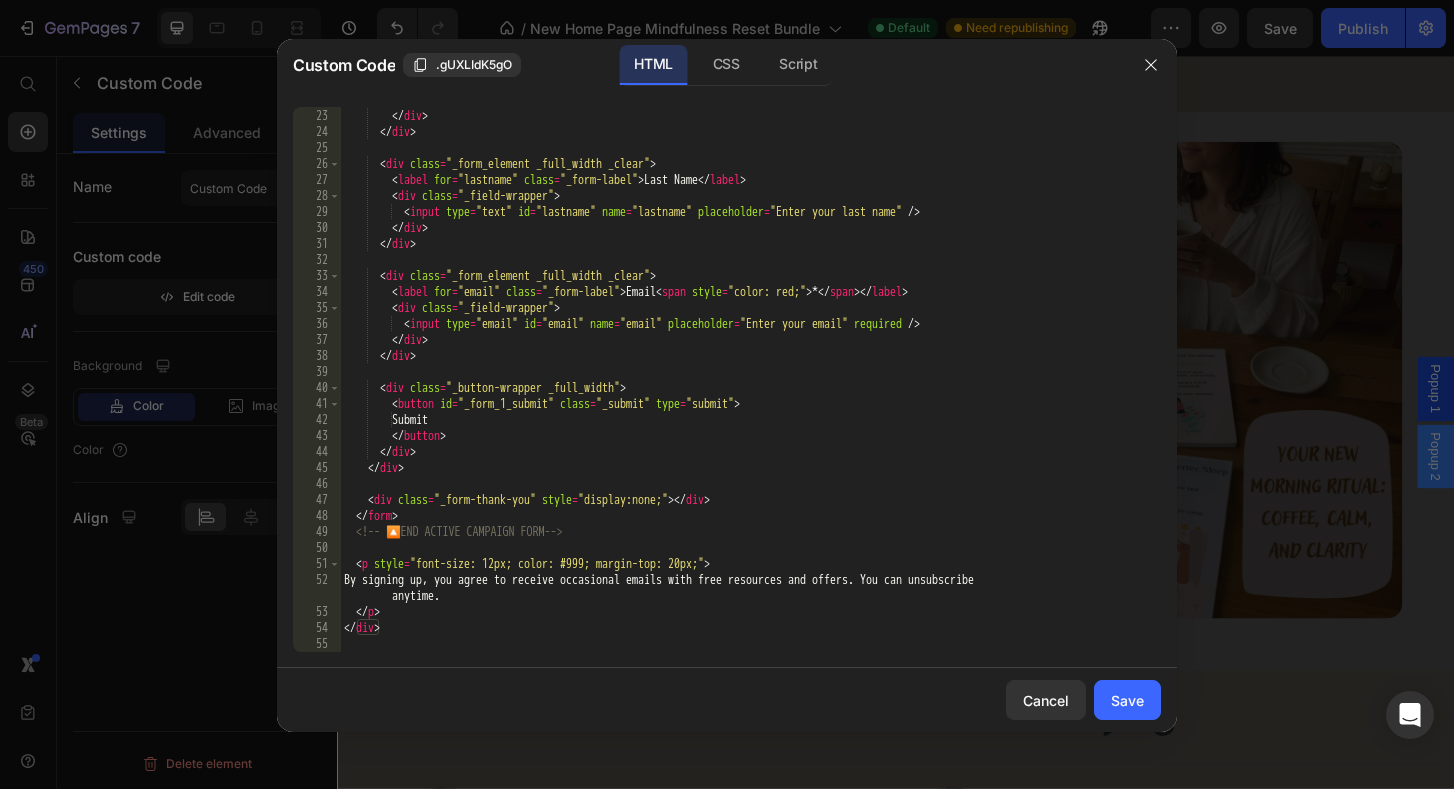 type on "<button id="_form_1_submit" class="_submit" type="submit">" 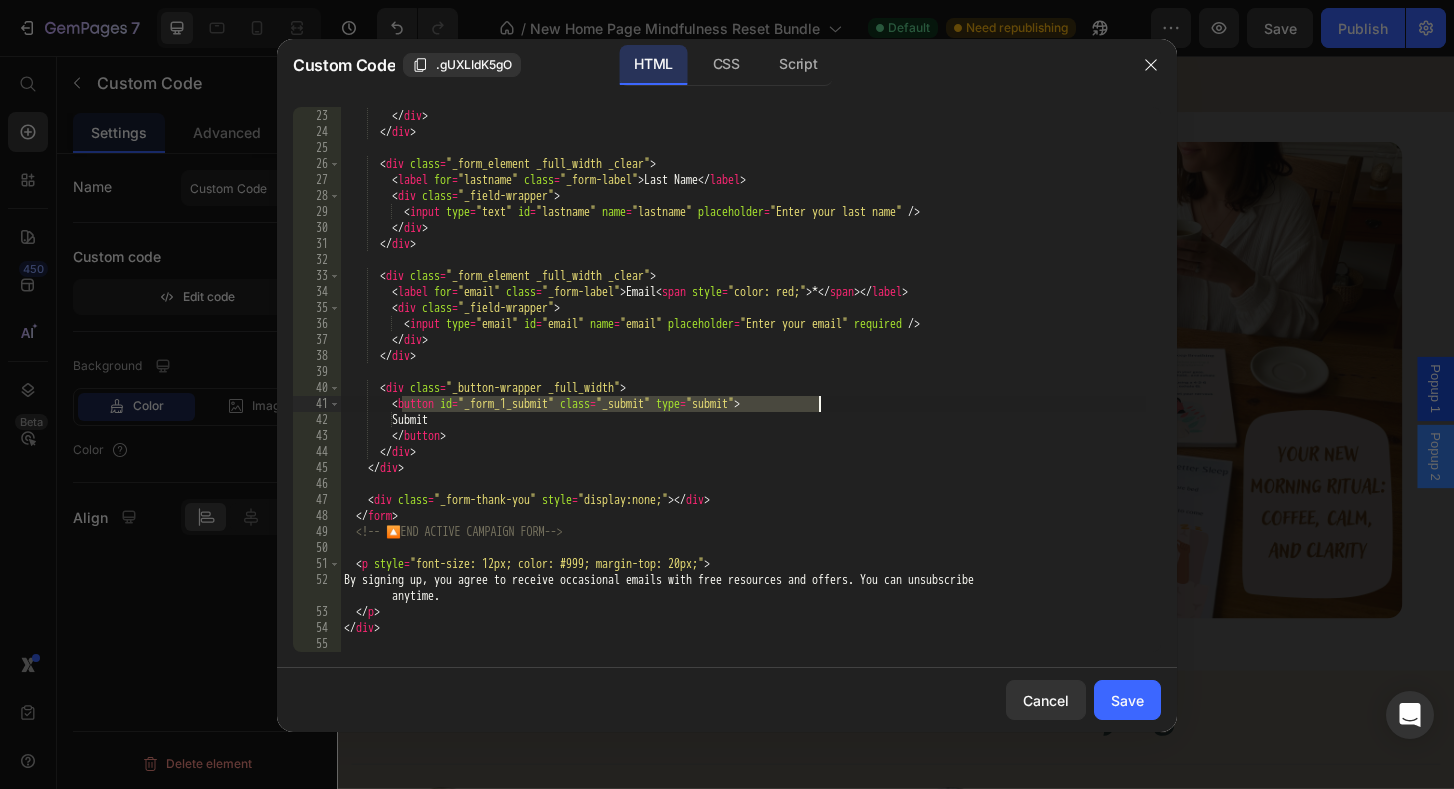 drag, startPoint x: 402, startPoint y: 403, endPoint x: 825, endPoint y: 409, distance: 423.04254 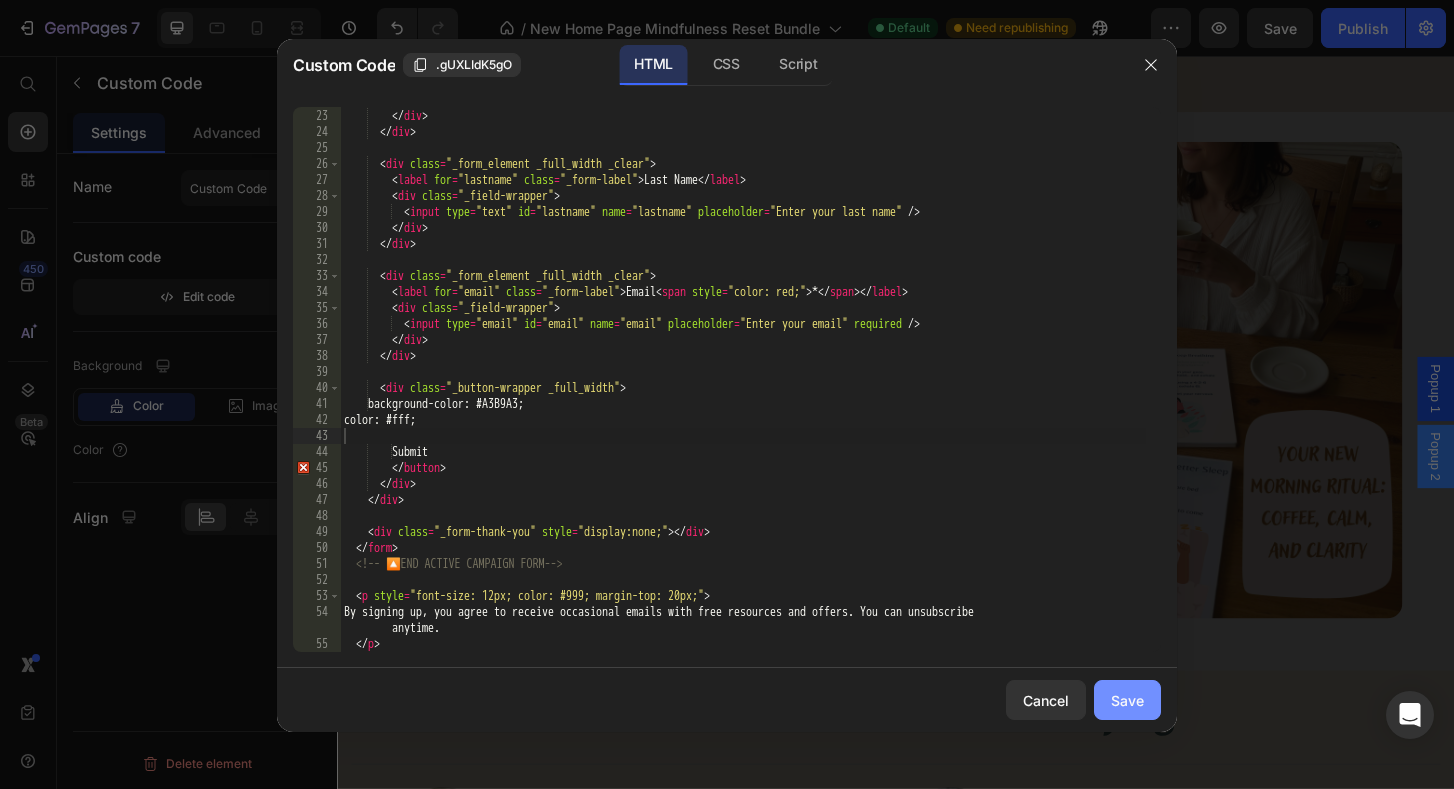 click on "Save" at bounding box center (1127, 700) 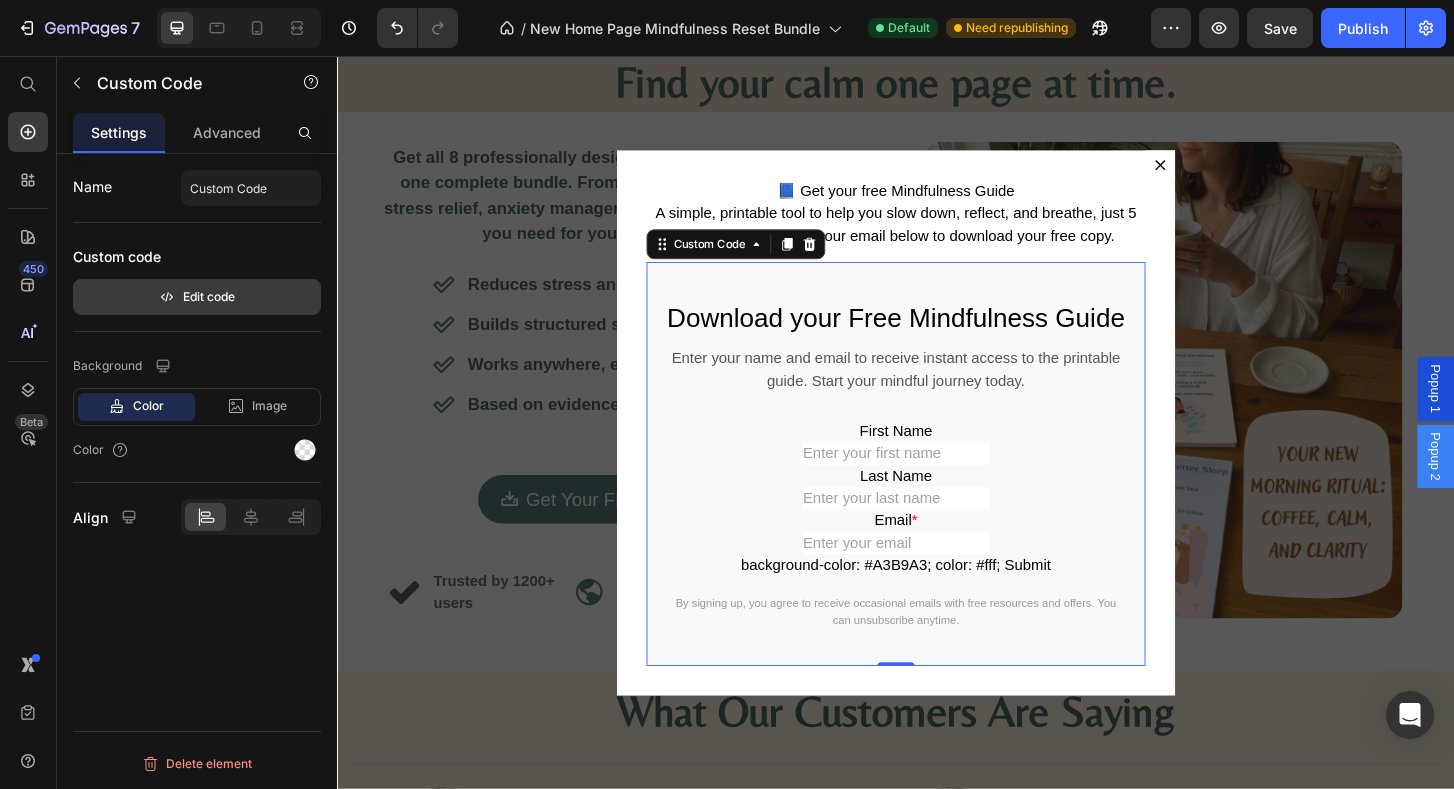 click on "Edit code" at bounding box center (197, 297) 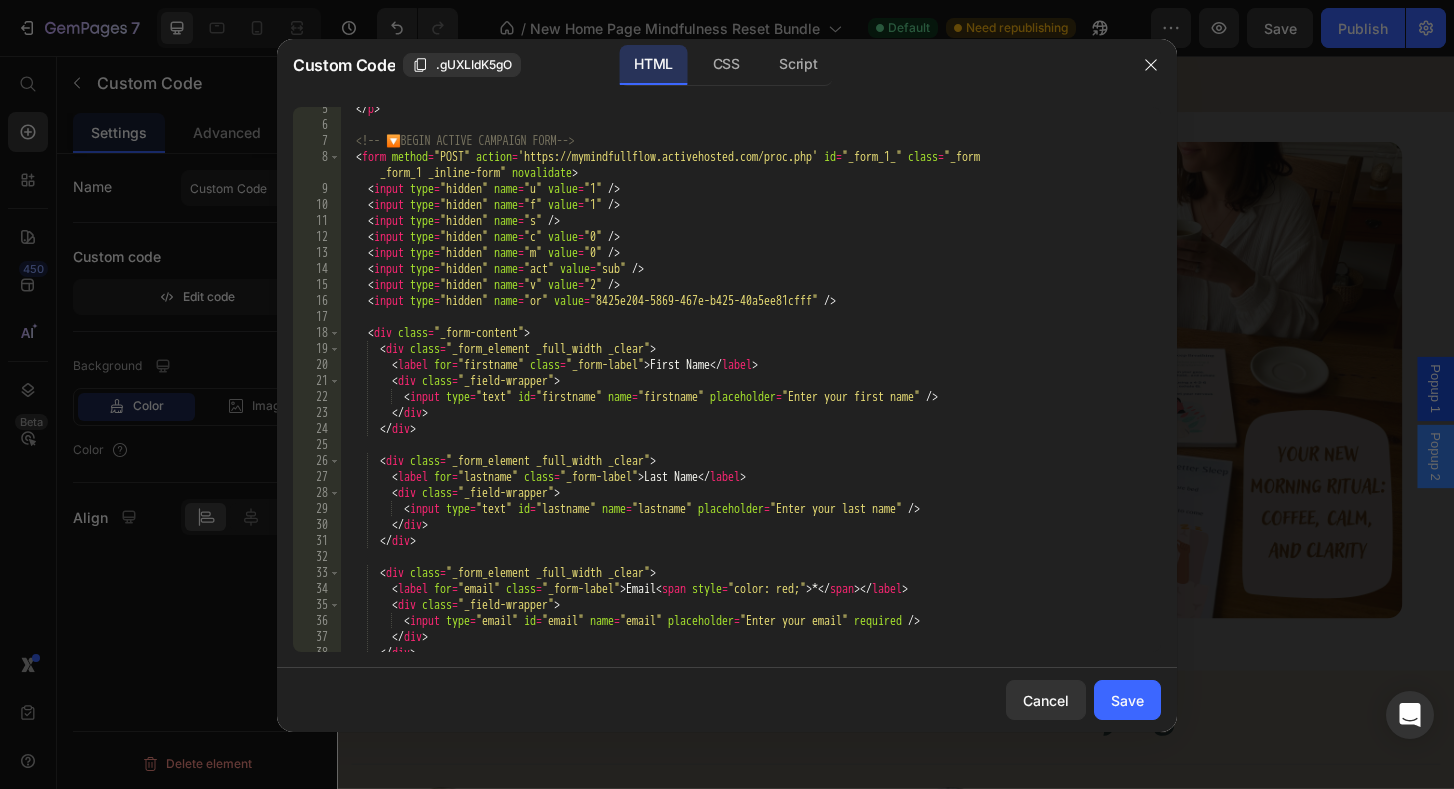 scroll, scrollTop: 431, scrollLeft: 0, axis: vertical 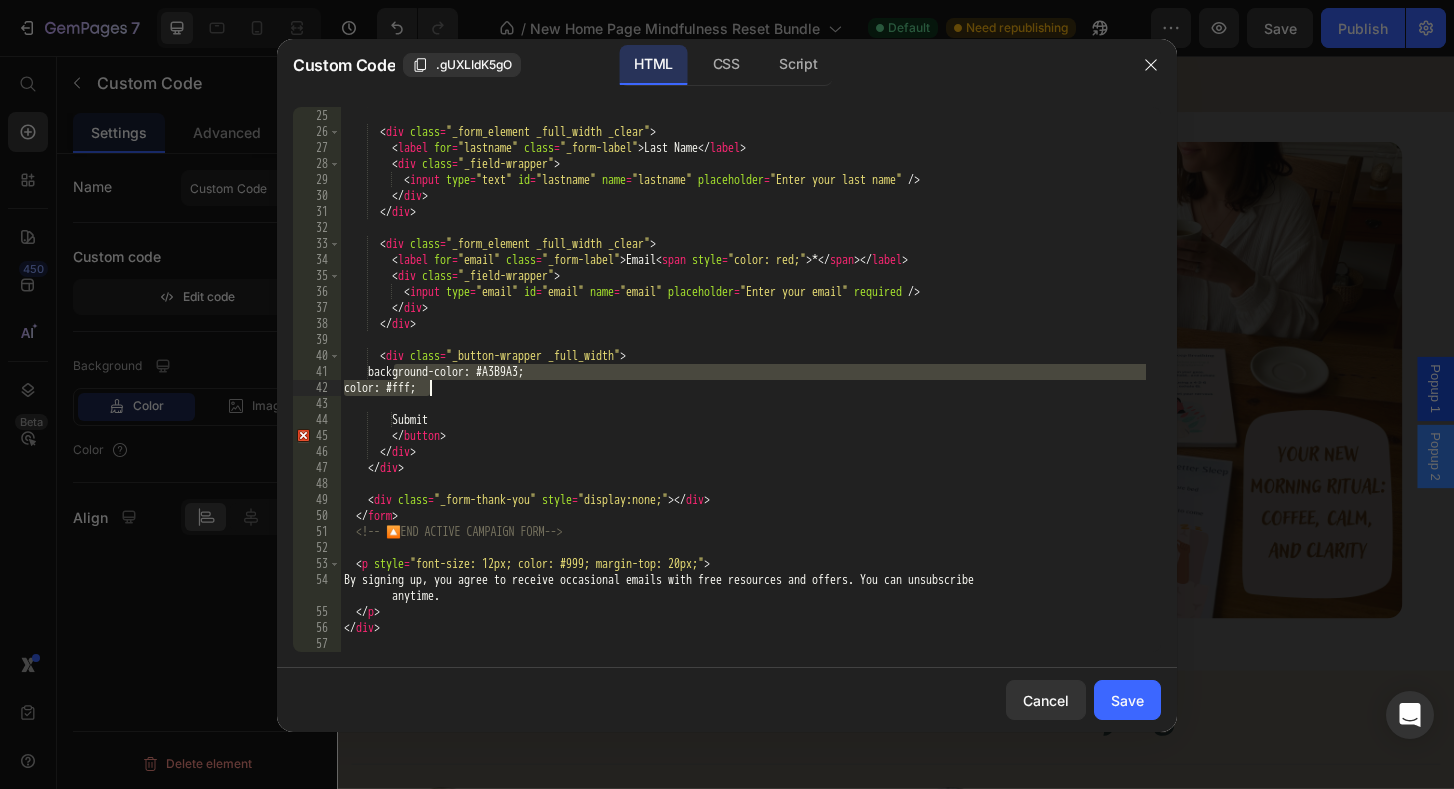 drag, startPoint x: 398, startPoint y: 374, endPoint x: 434, endPoint y: 387, distance: 38.27532 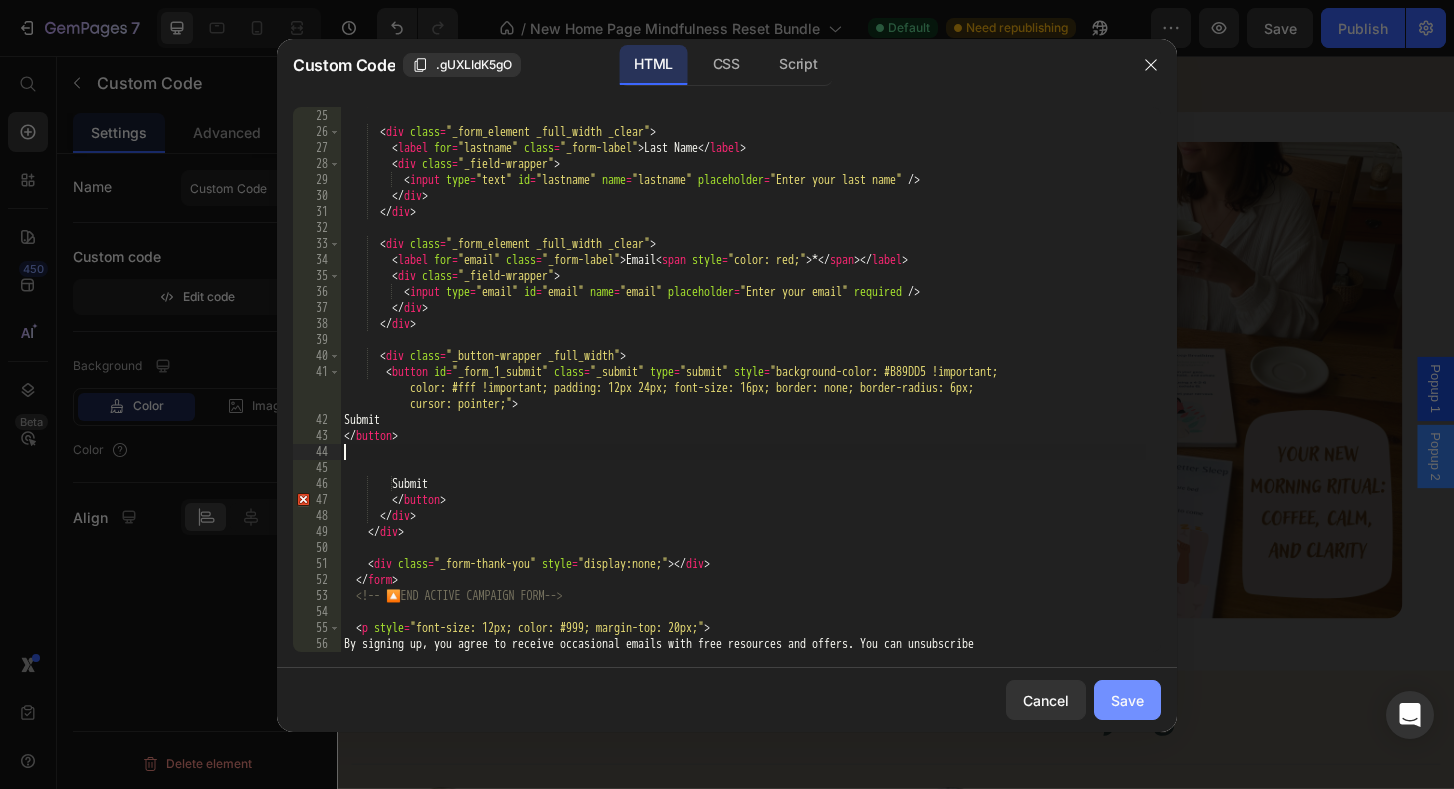 click on "Save" at bounding box center (1127, 700) 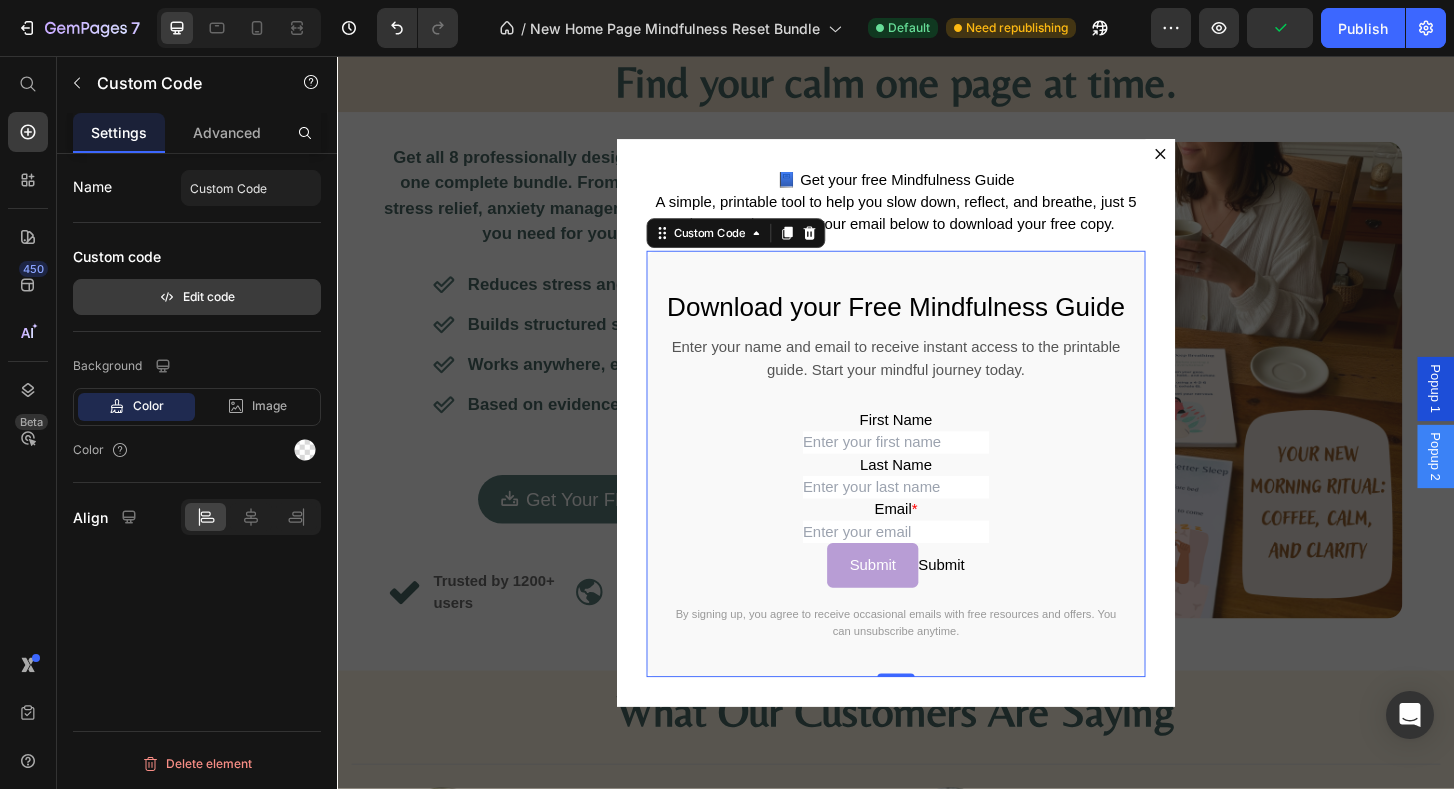 click on "Edit code" at bounding box center (197, 297) 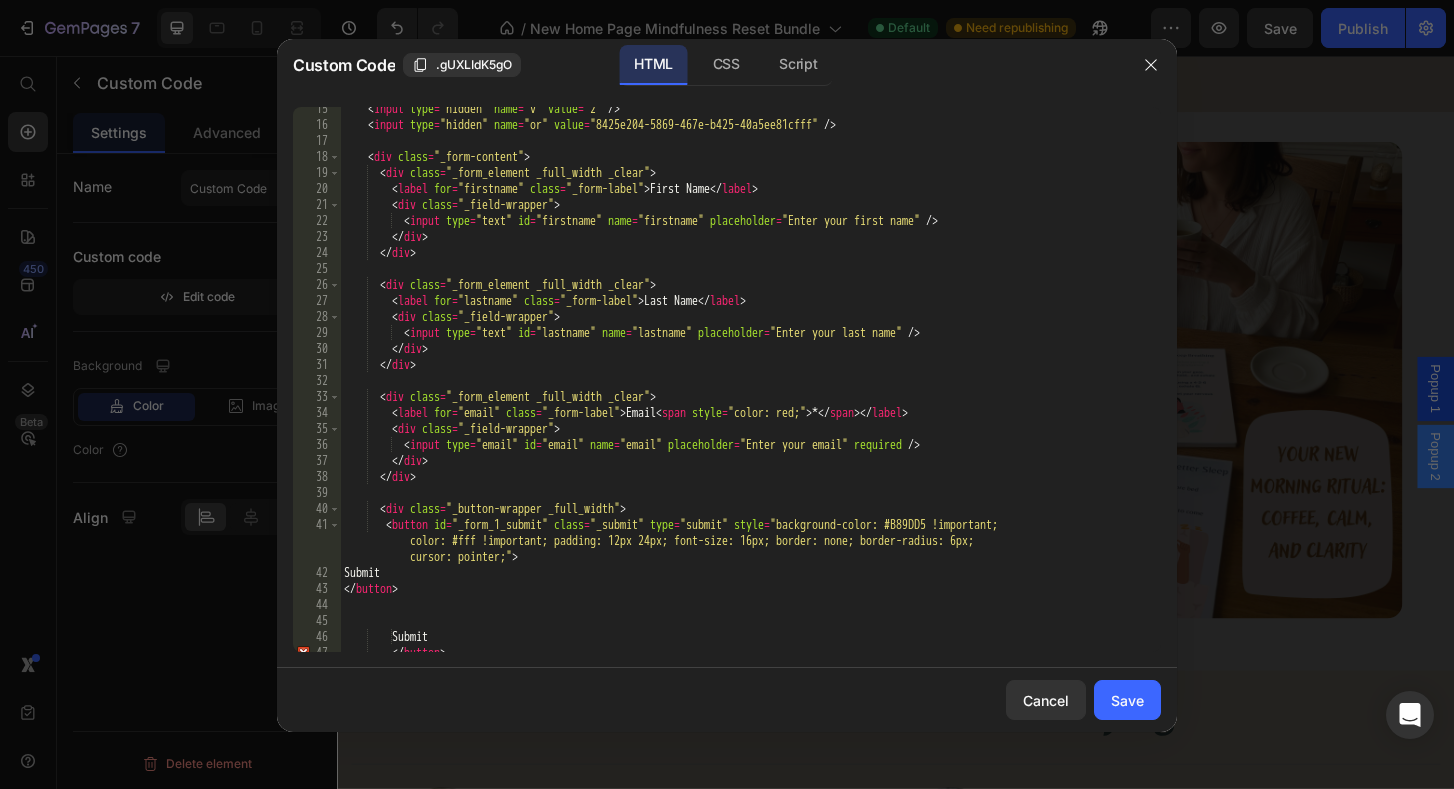 scroll, scrollTop: 322, scrollLeft: 0, axis: vertical 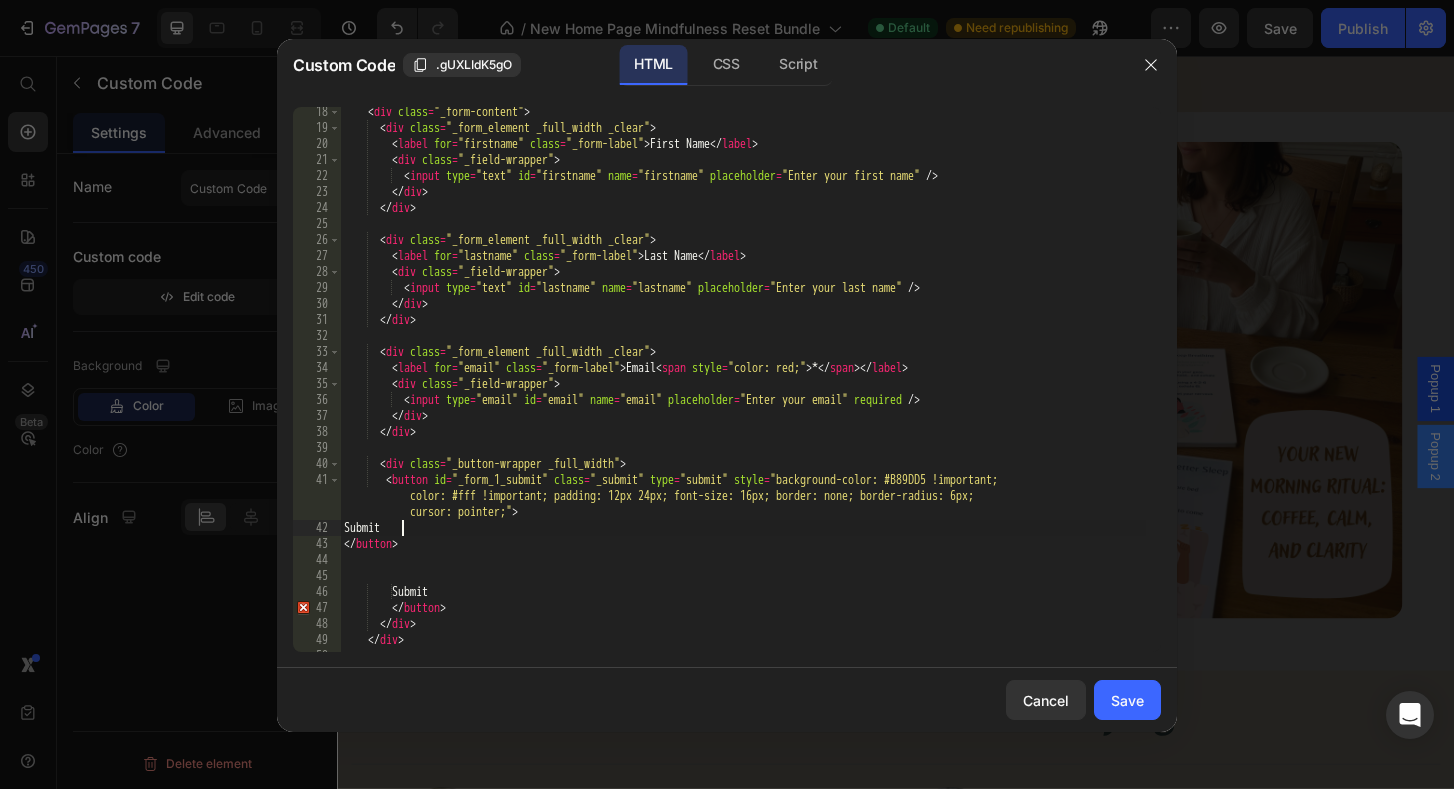 click on "< div   class = "_form-content" >         < div   class = "_form_element _full_width _clear" >           < label   for = "firstname"   class = "_form-label" > First Name </label>           < div   class = "_field-wrapper" >              < input   type = "text"   id = "firstname"   name = "firstname"   placeholder = "Enter your first name"   />           </div>         </div>         < div   class = "_form_element _full_width _clear" >           < label   for = "lastname"   class = "_form-label" > Last Name </label>           < div   class = "_field-wrapper" >              < input   type = "text"   id = "lastname"   name = "lastname"   placeholder = "Enter your last name"   />           </div>         </div>         < div   class = "_form_element _full_width _clear" >           < label   for = "email"   class = "_form-label" > Email  < span   style = "color: red;" > * </span > </label>           < div   class = "_field-wrapper" >              < input   type = "email"   id = "email"   name = "[EMAIL]"" at bounding box center [743, 392] 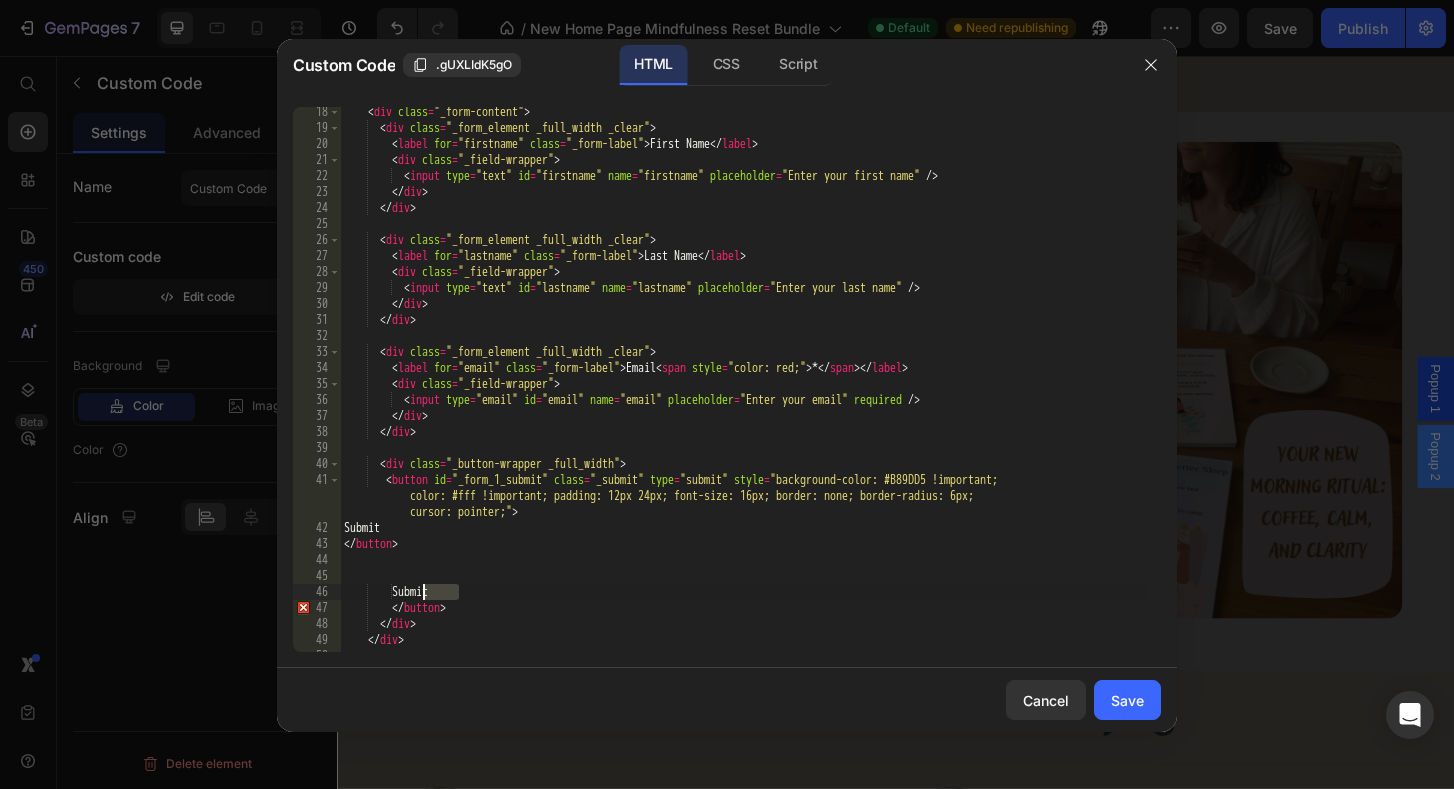 drag, startPoint x: 460, startPoint y: 593, endPoint x: 414, endPoint y: 592, distance: 46.010868 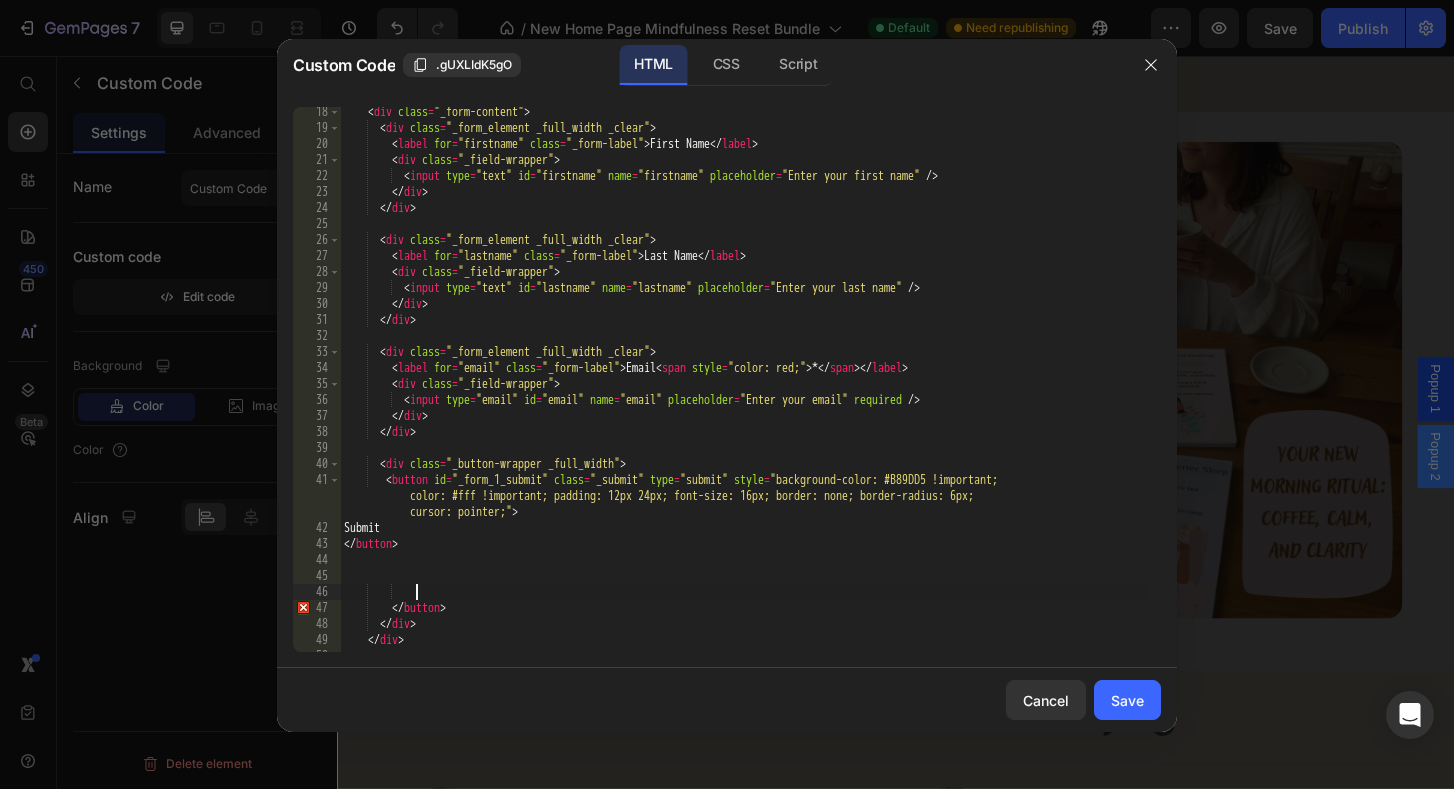 click on "< div   class = "_form-content" >         < div   class = "_form_element _full_width _clear" >           < label   for = "firstname"   class = "_form-label" > First Name </label>           < div   class = "_field-wrapper" >              < input   type = "text"   id = "firstname"   name = "firstname"   placeholder = "Enter your first name"   />           </div>         </div>         < div   class = "_form_element _full_width _clear" >           < label   for = "lastname"   class = "_form-label" > Last Name </label>           < div   class = "_field-wrapper" >              < input   type = "text"   id = "lastname"   name = "lastname"   placeholder = "Enter your last name"   />           </div>         </div>         < div   class = "_form_element _full_width _clear" >           < label   for = "email"   class = "_form-label" > Email  < span   style = "color: red;" > * </span > </label>           < div   class = "_field-wrapper" >              < input   type = "email"   id = "email"   name = "[EMAIL]"" at bounding box center (743, 392) 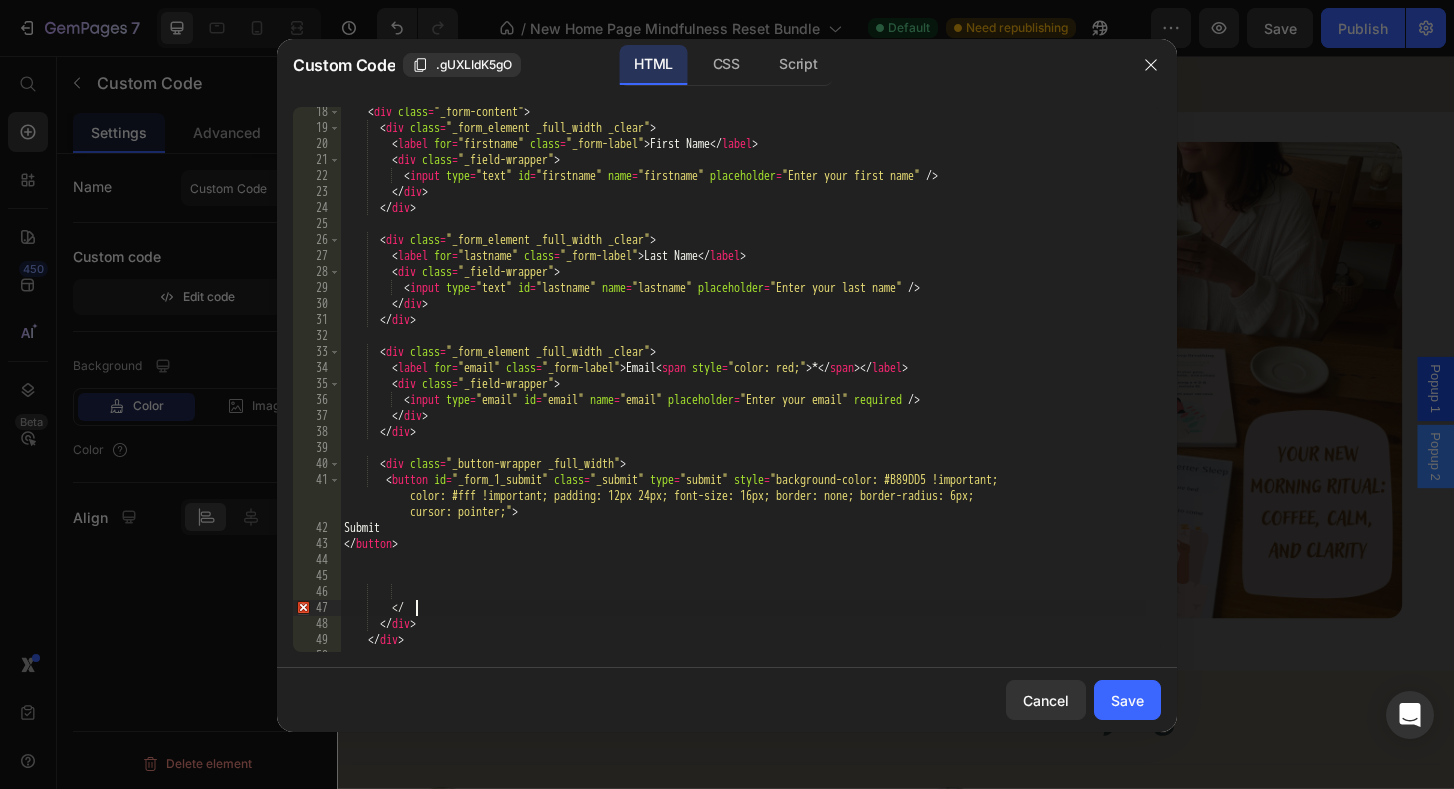 type on "<" 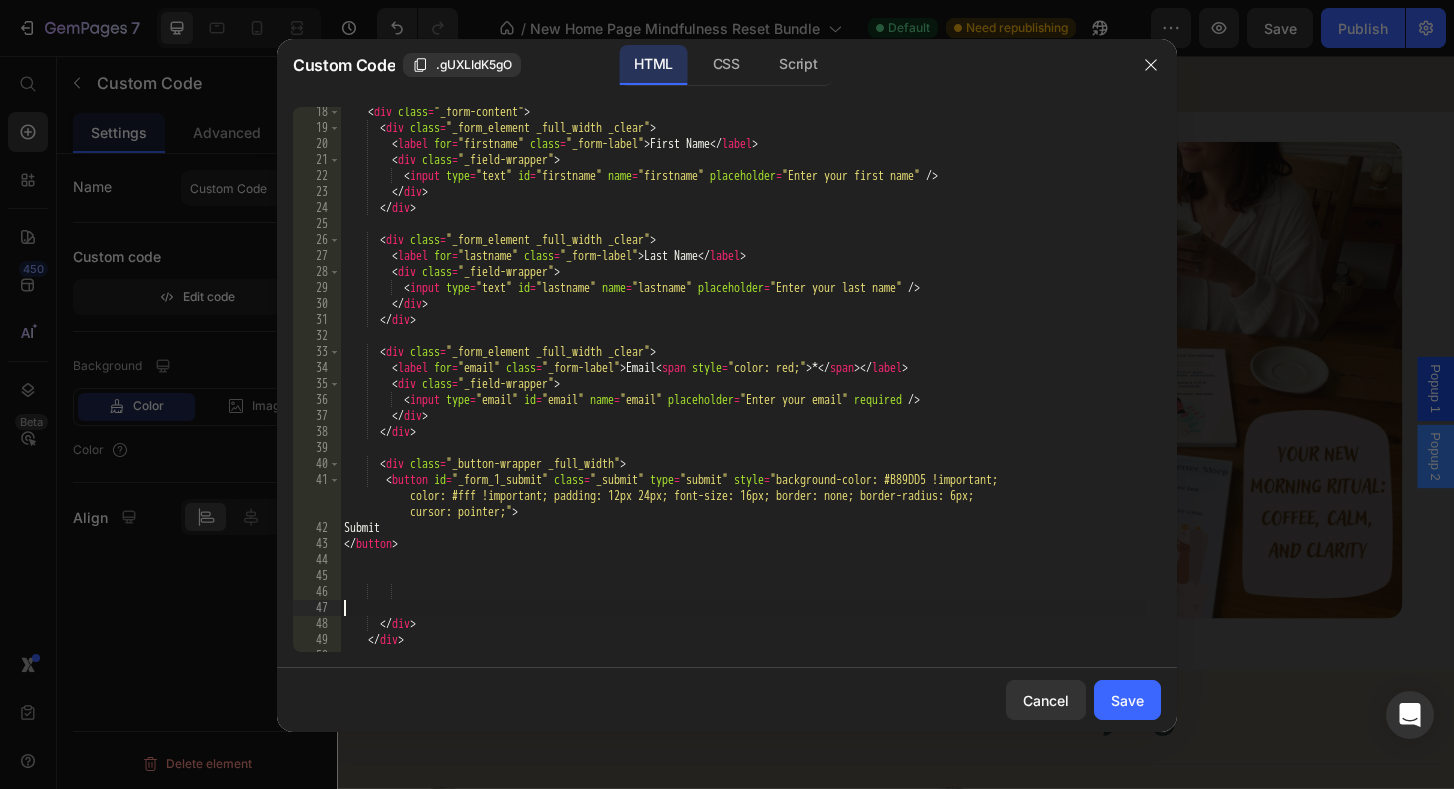 type 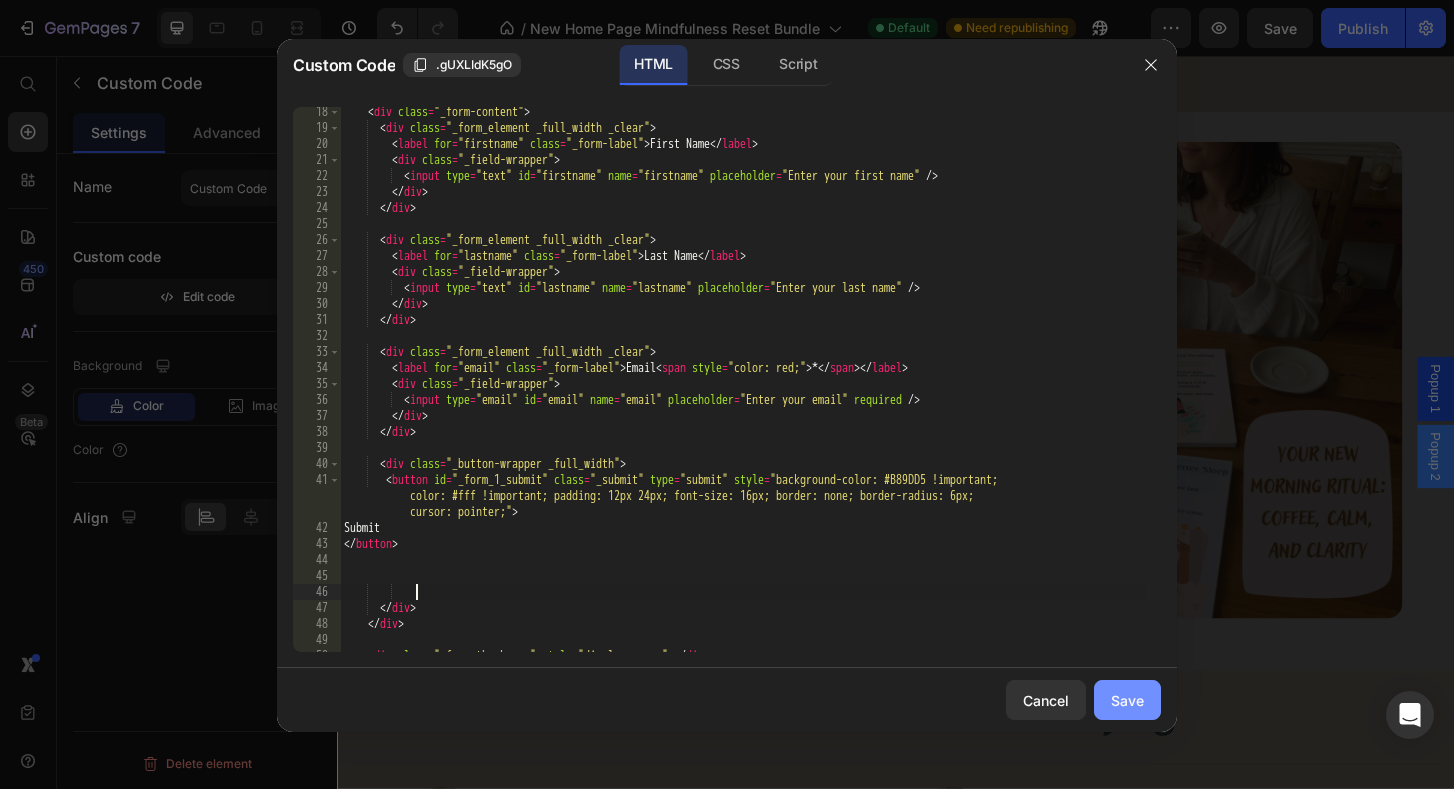 click on "Save" at bounding box center (1127, 700) 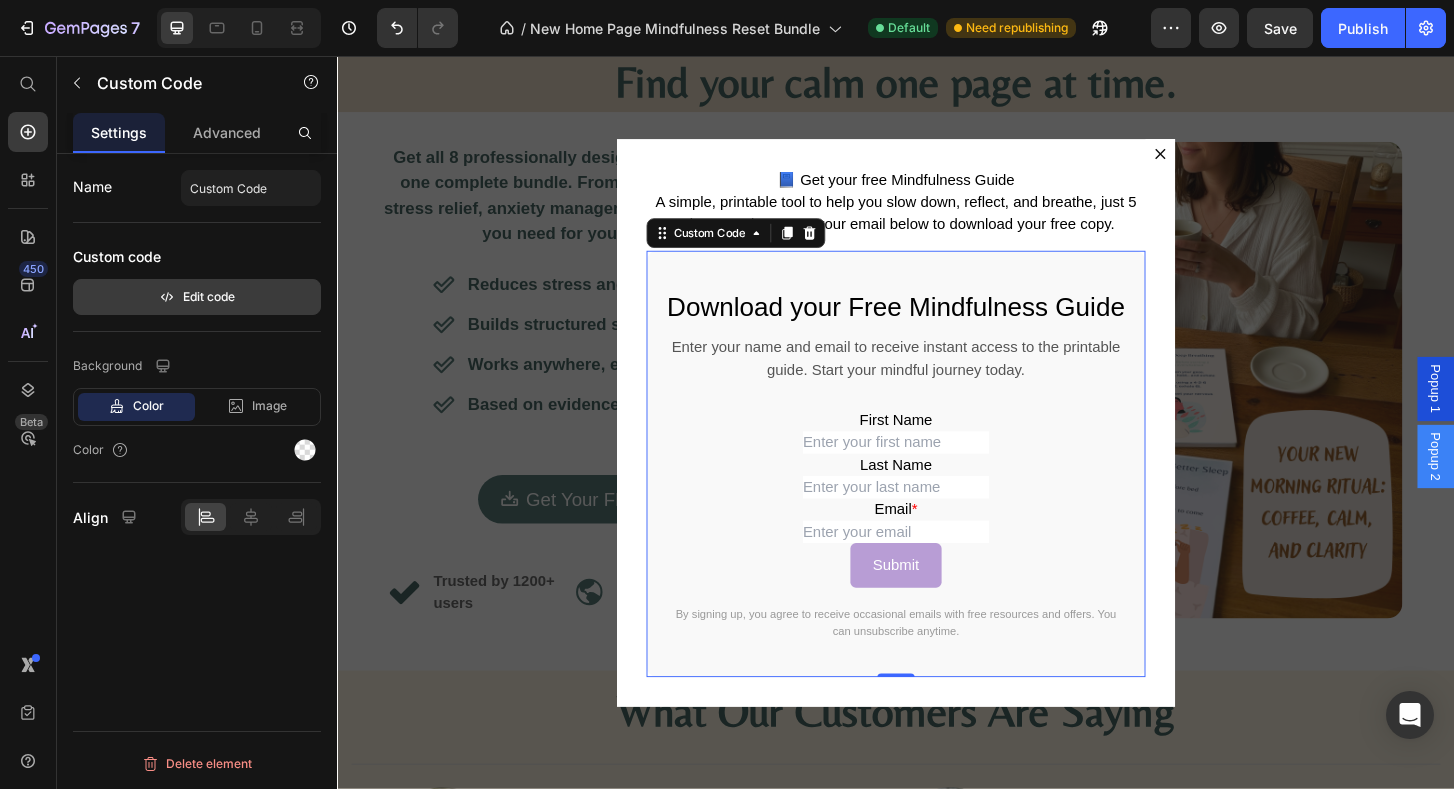 click on "Edit code" at bounding box center [197, 297] 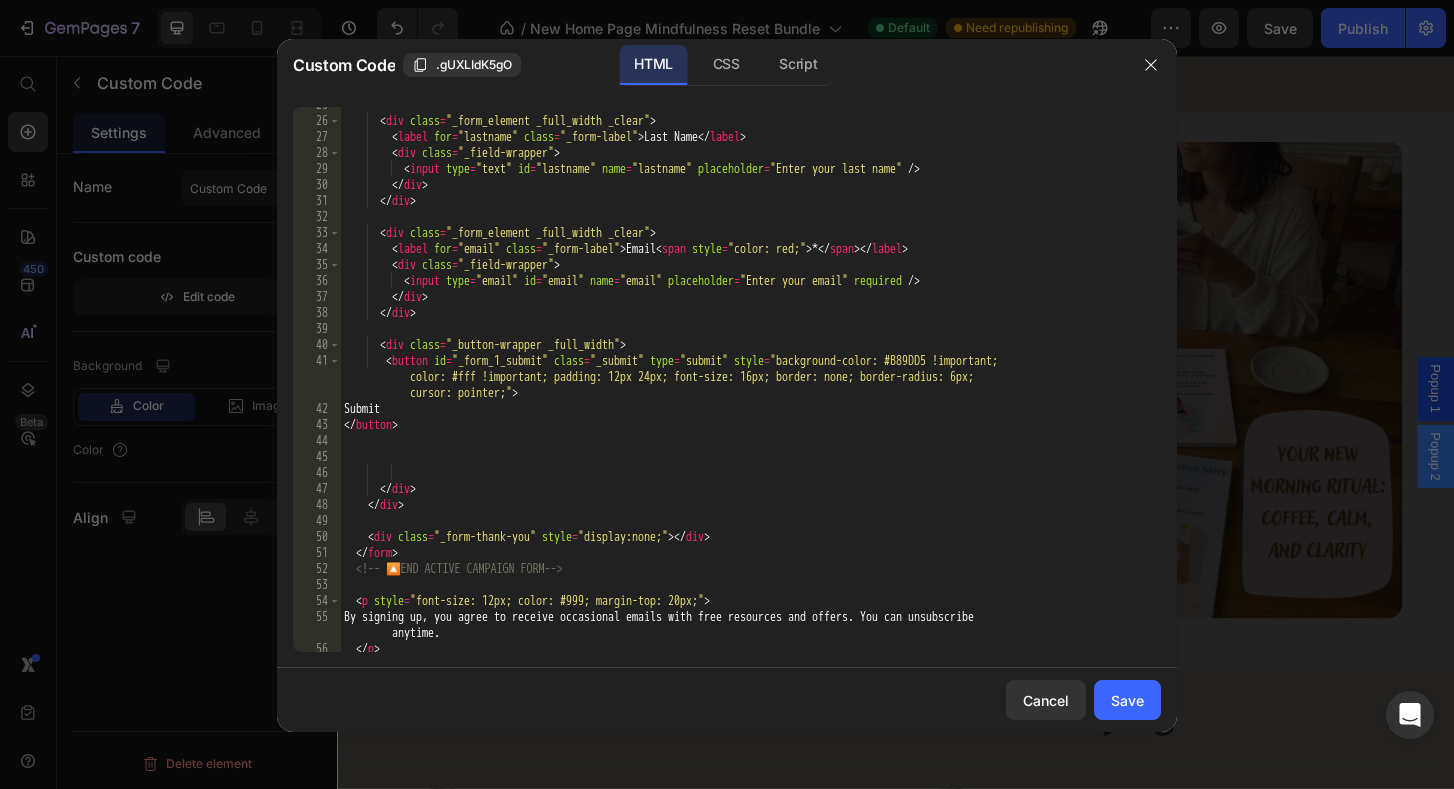 scroll, scrollTop: 479, scrollLeft: 0, axis: vertical 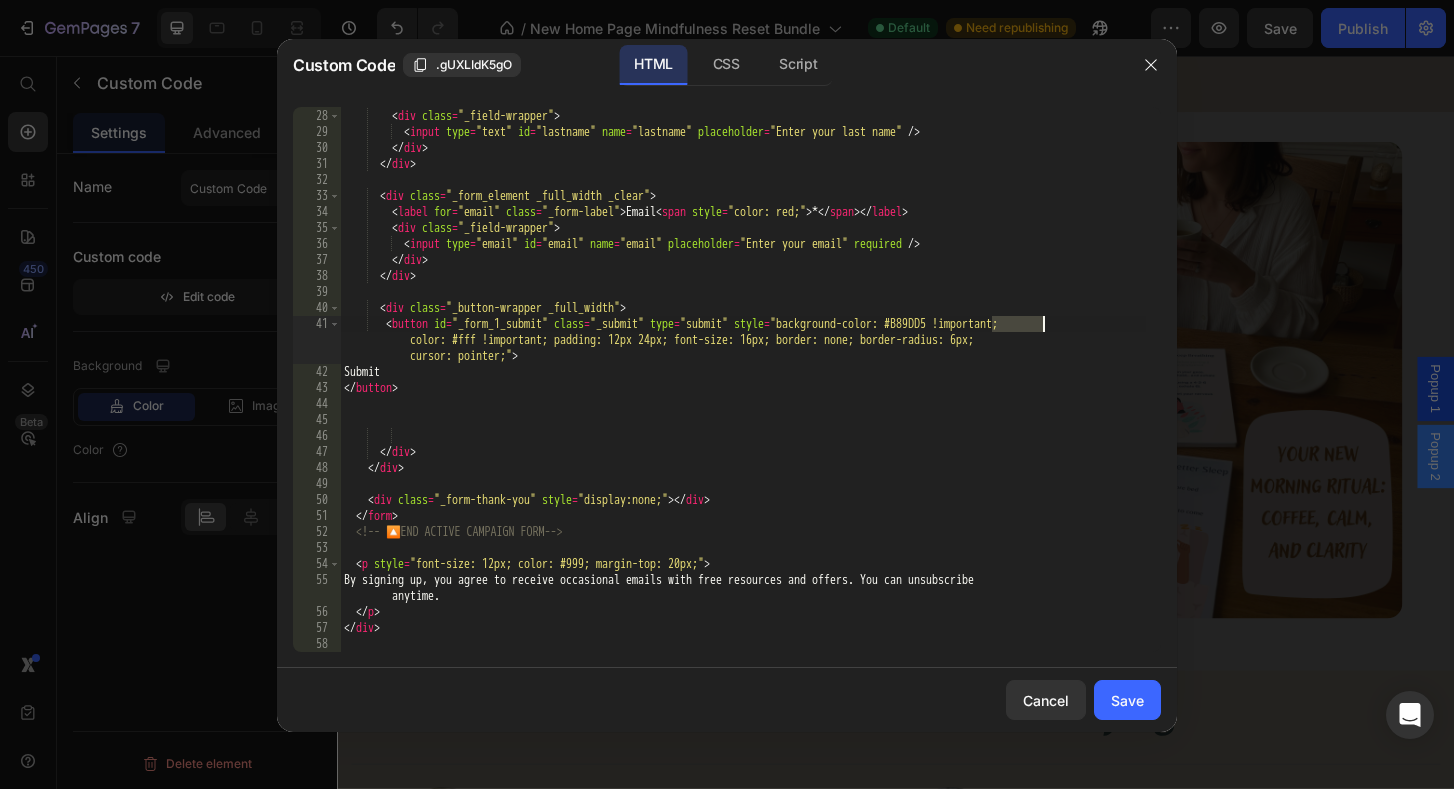 drag, startPoint x: 994, startPoint y: 321, endPoint x: 1041, endPoint y: 326, distance: 47.26521 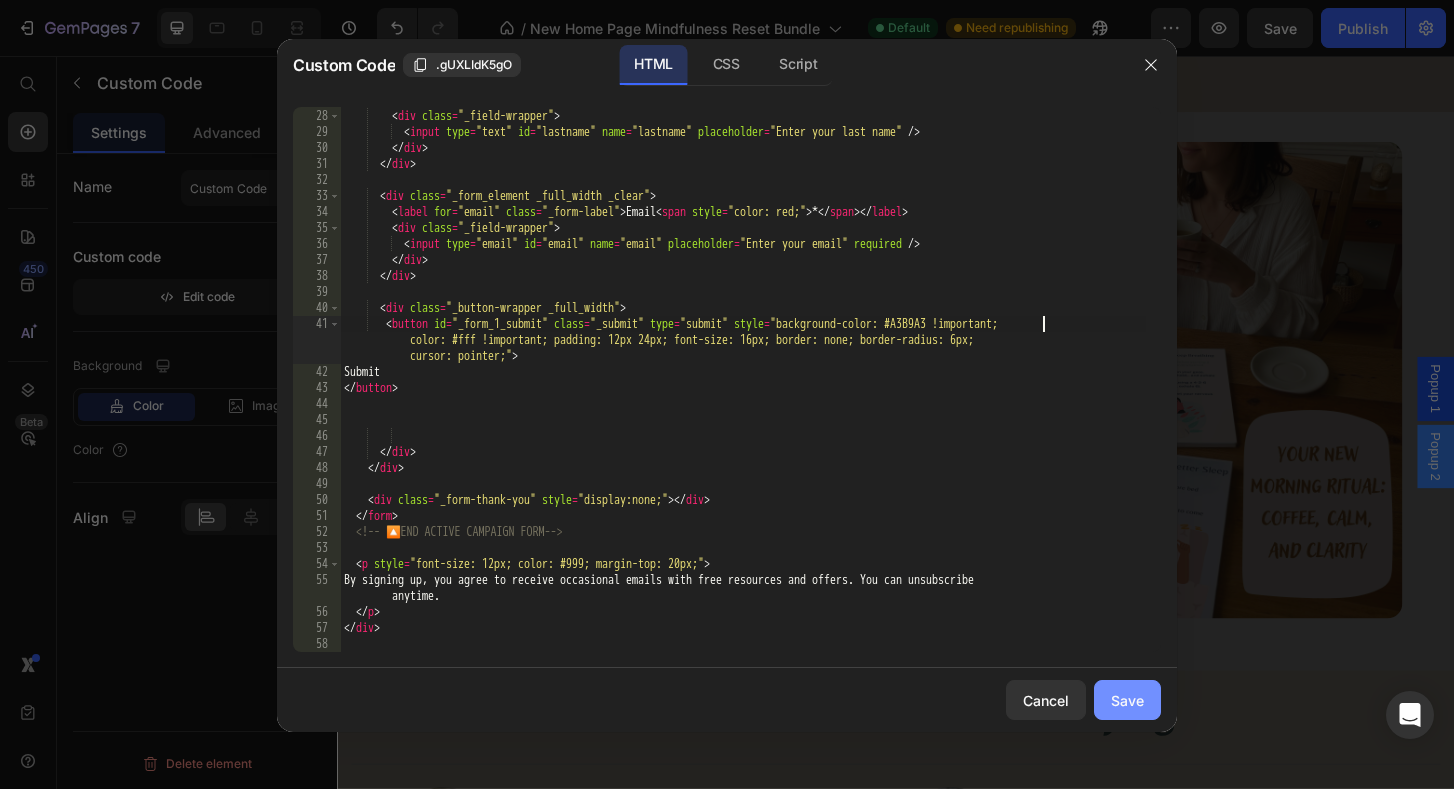 click on "Save" at bounding box center [1127, 700] 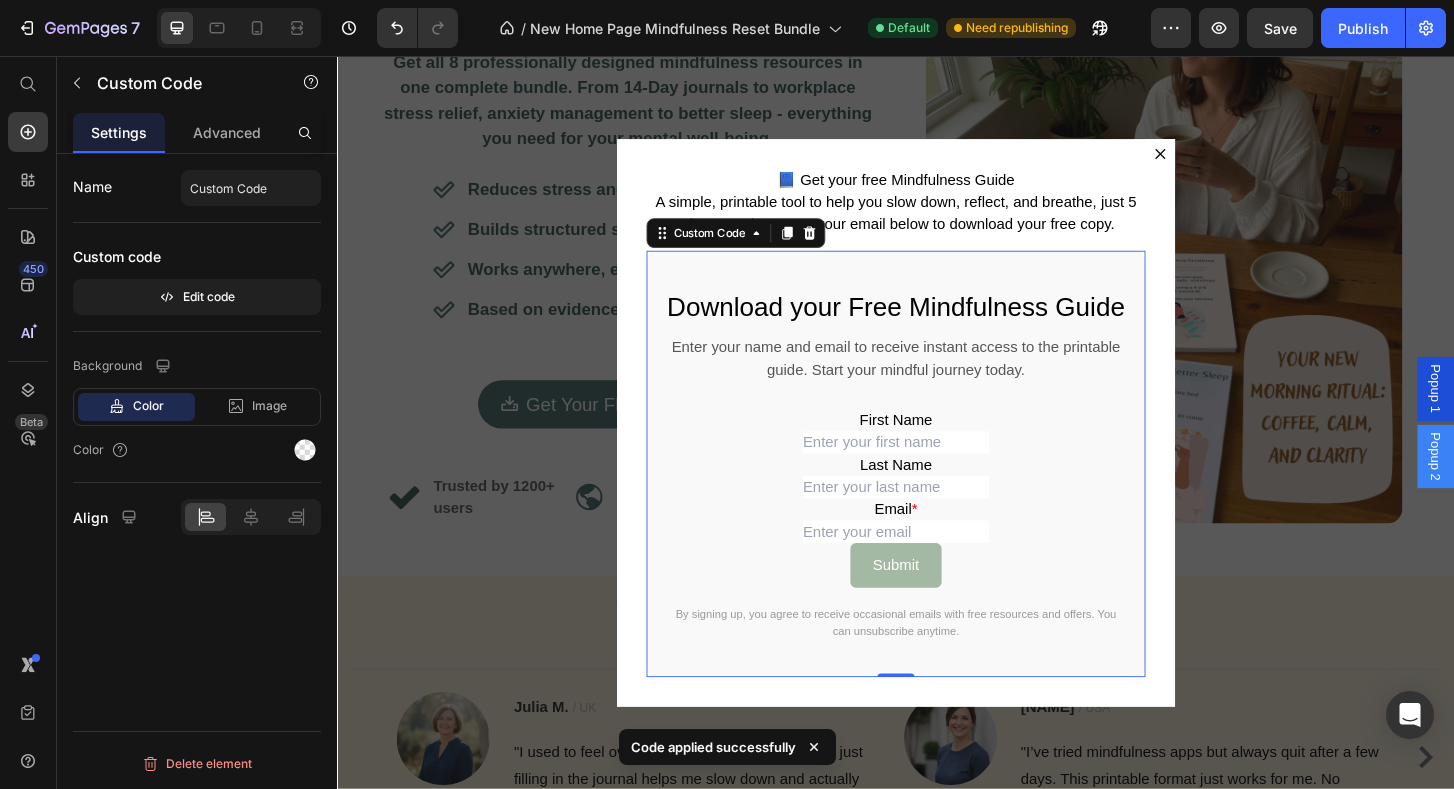 scroll, scrollTop: 0, scrollLeft: 0, axis: both 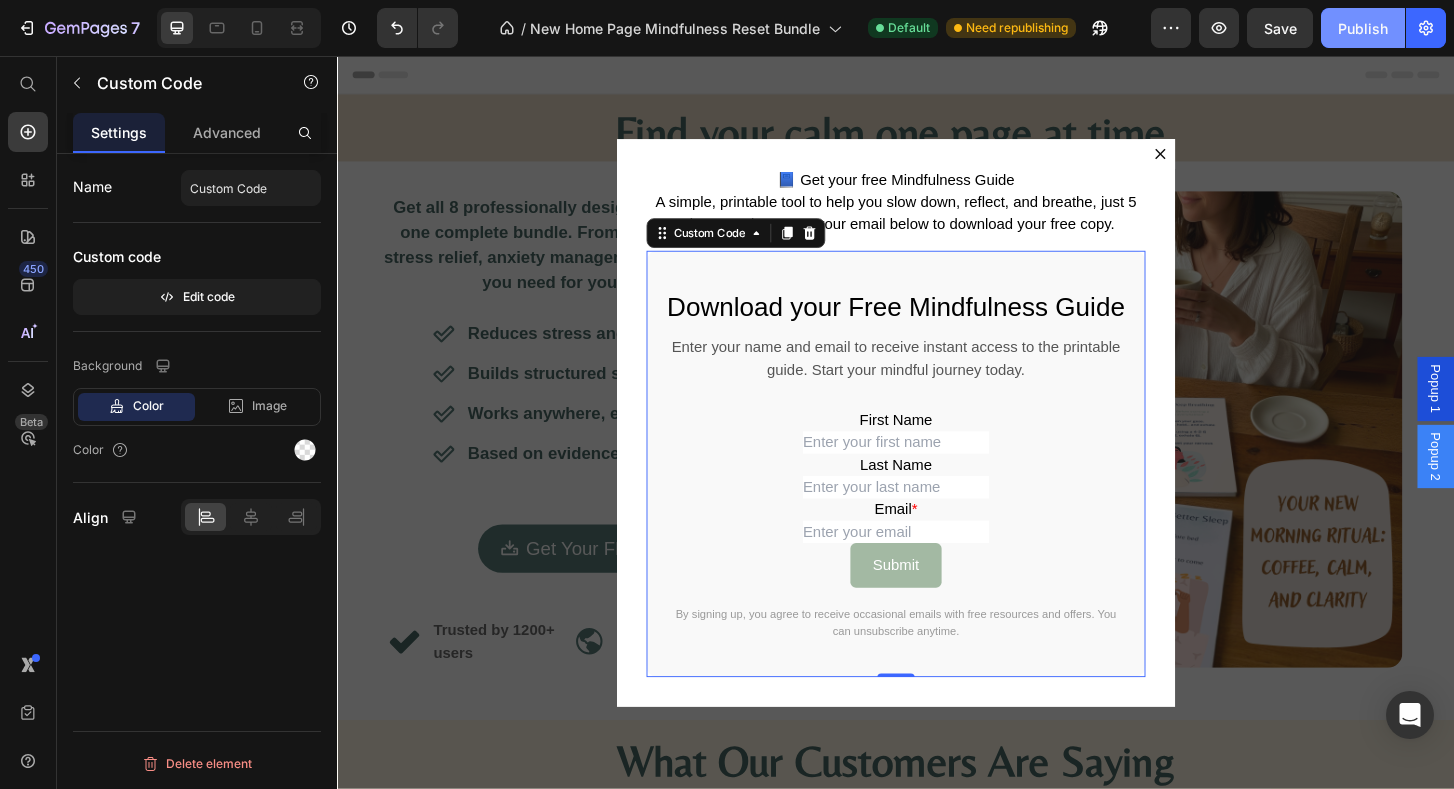 click on "Publish" at bounding box center [1363, 28] 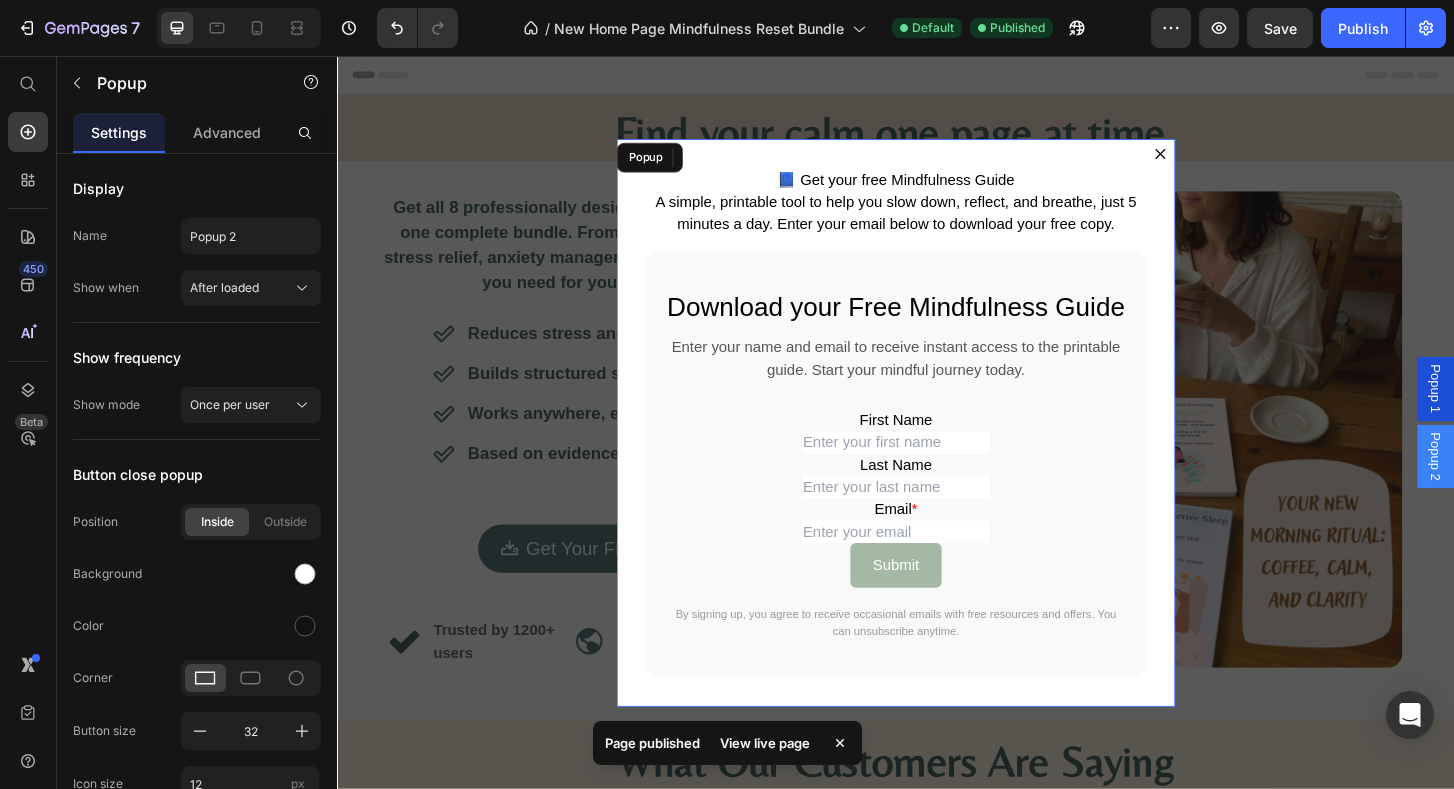 click at bounding box center (1221, 161) 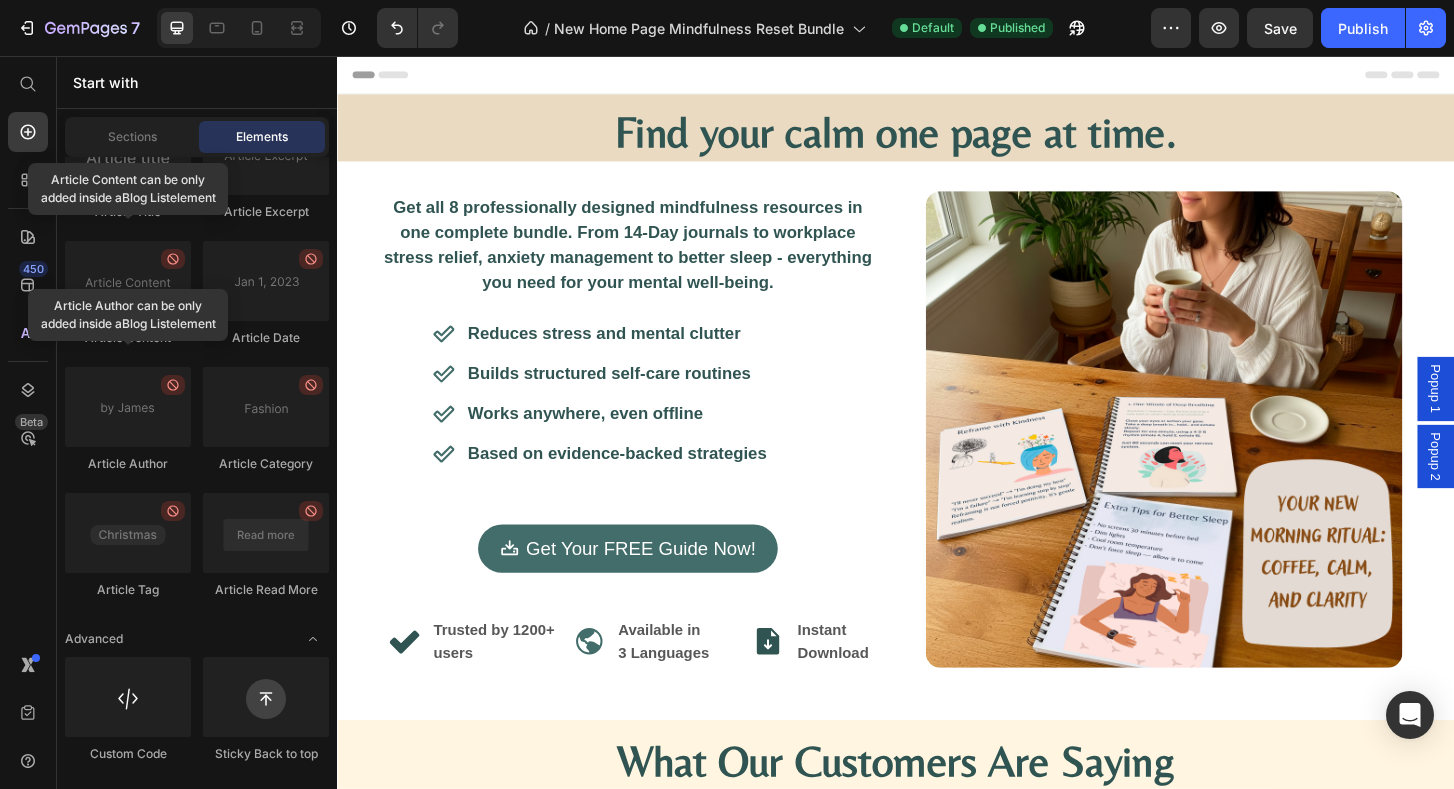 click on "Popup 2" at bounding box center (1517, 486) 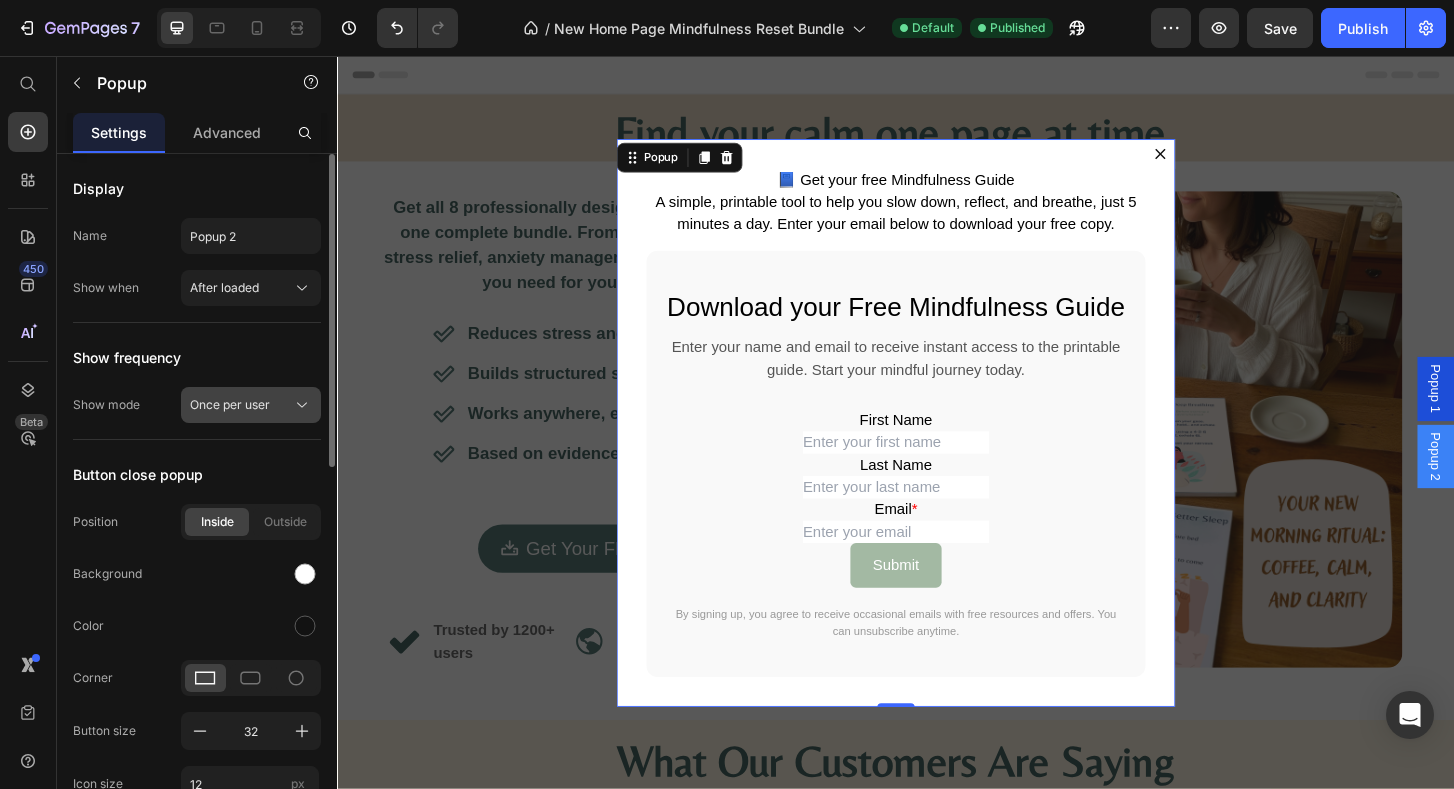 click on "Once per user" at bounding box center (251, 405) 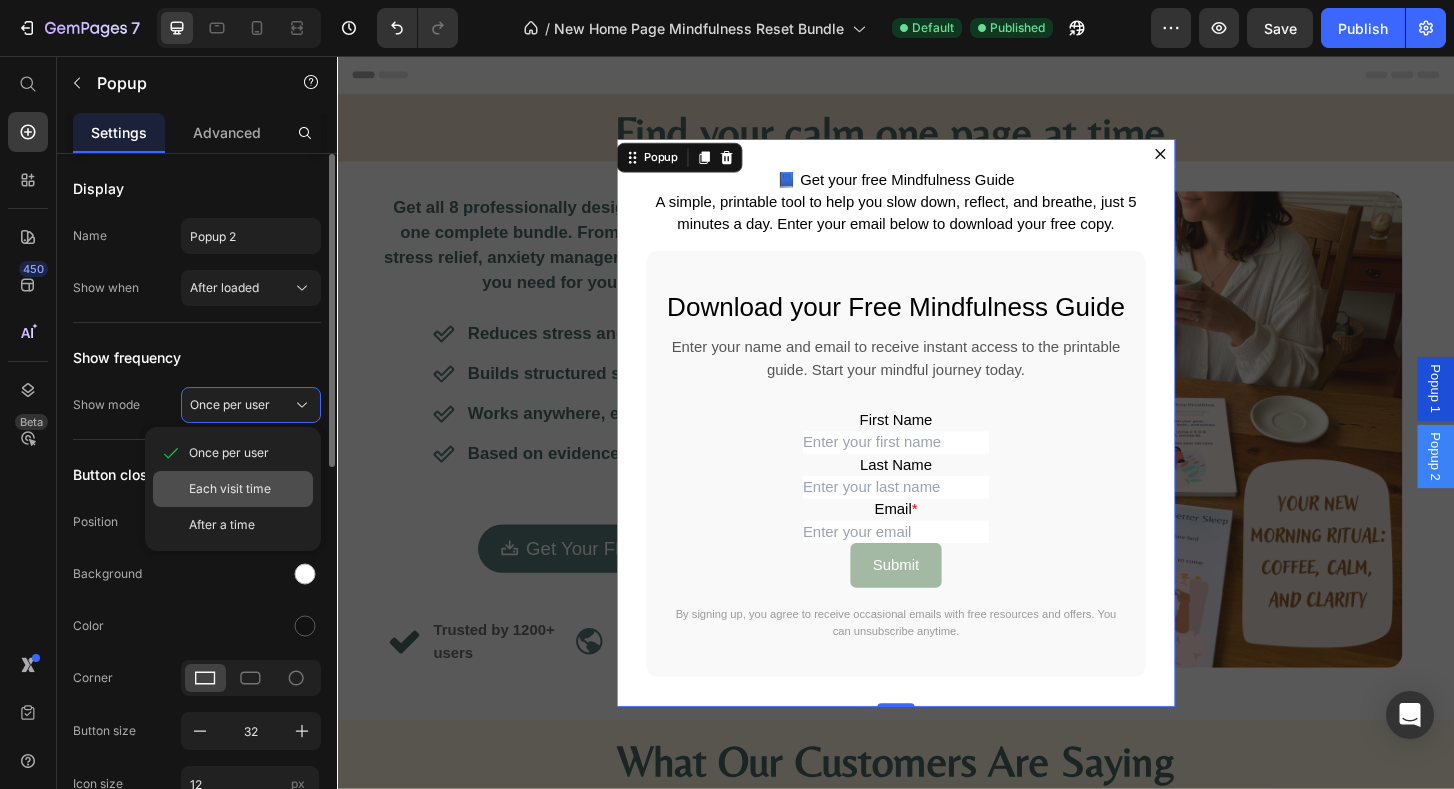 click on "Each visit time" 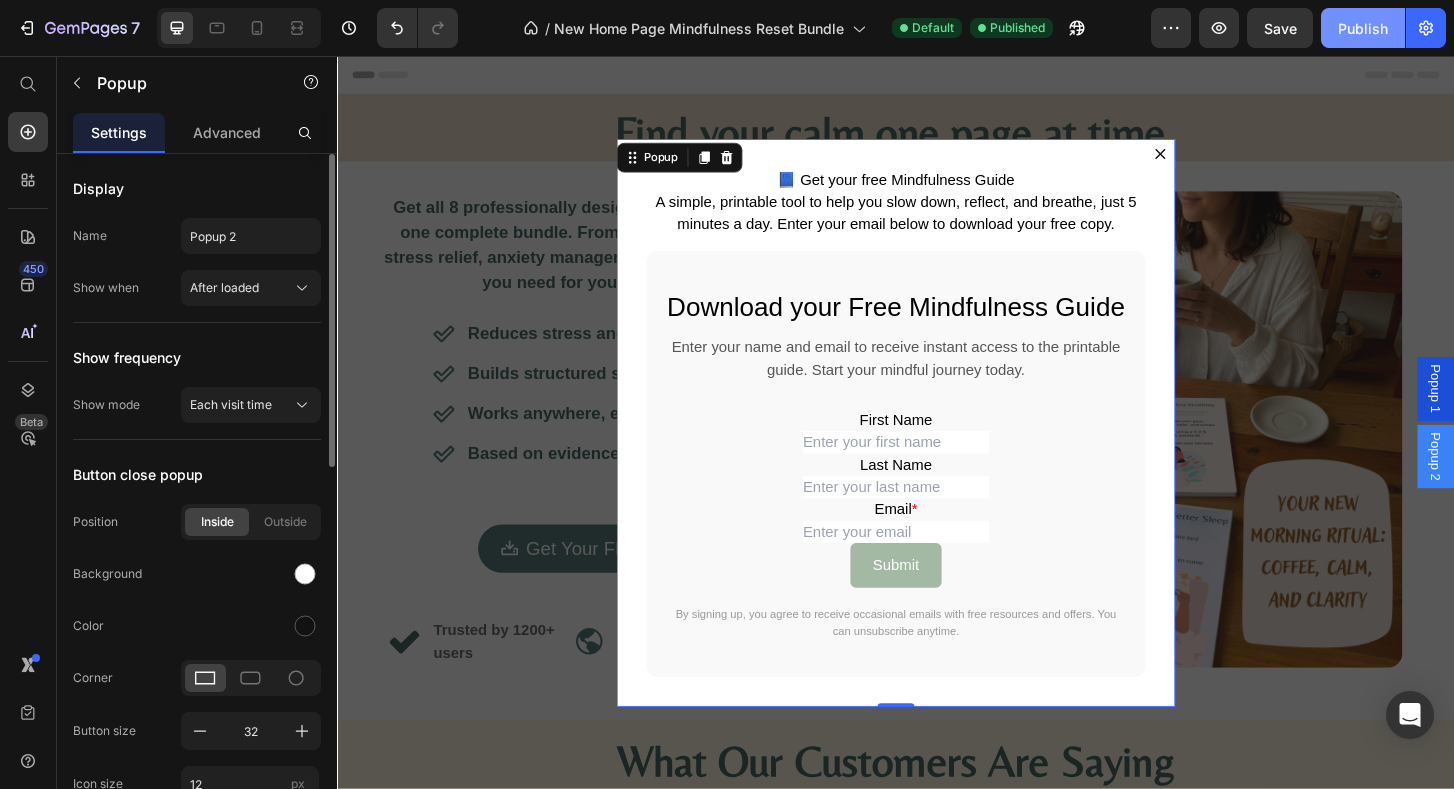 click on "Publish" at bounding box center (1363, 28) 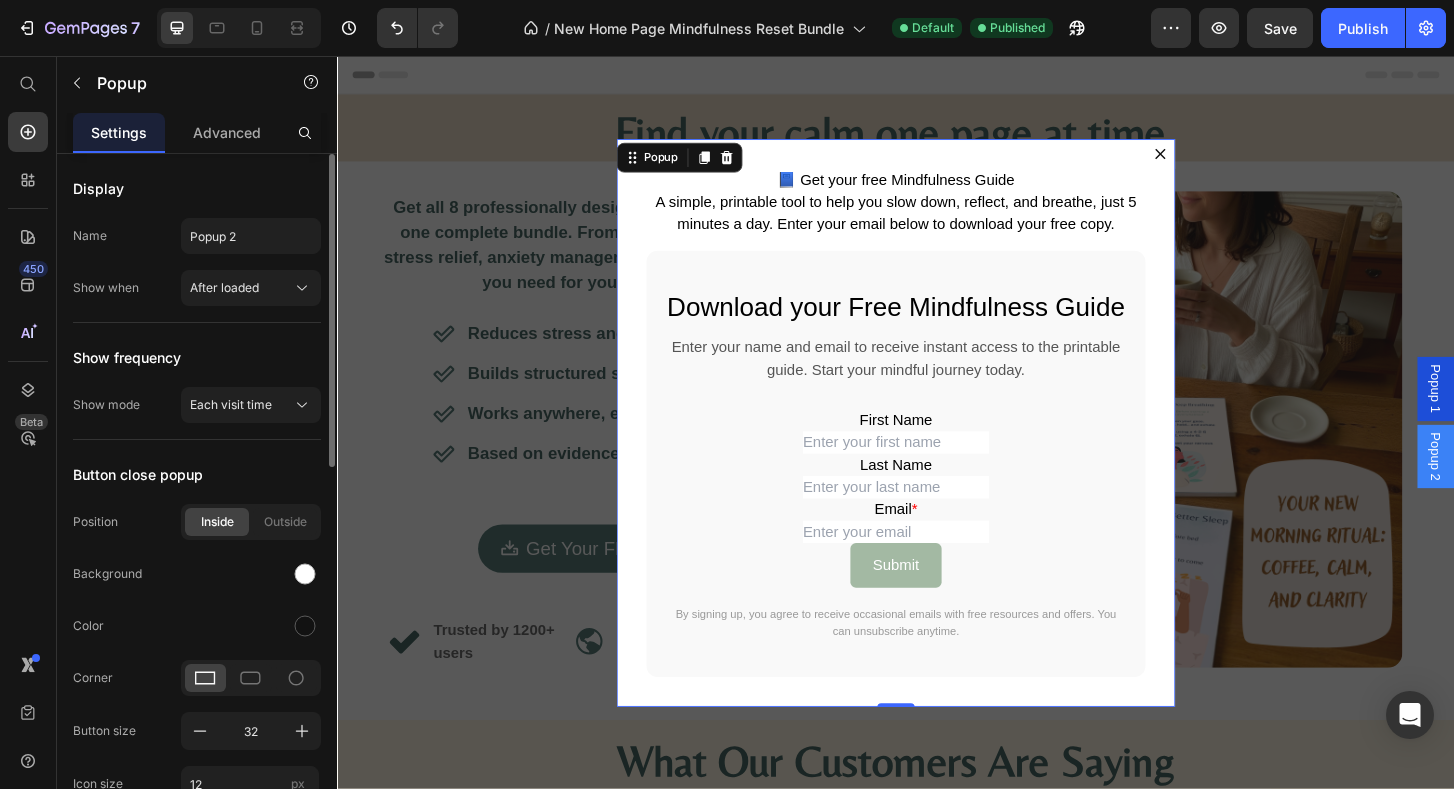 click 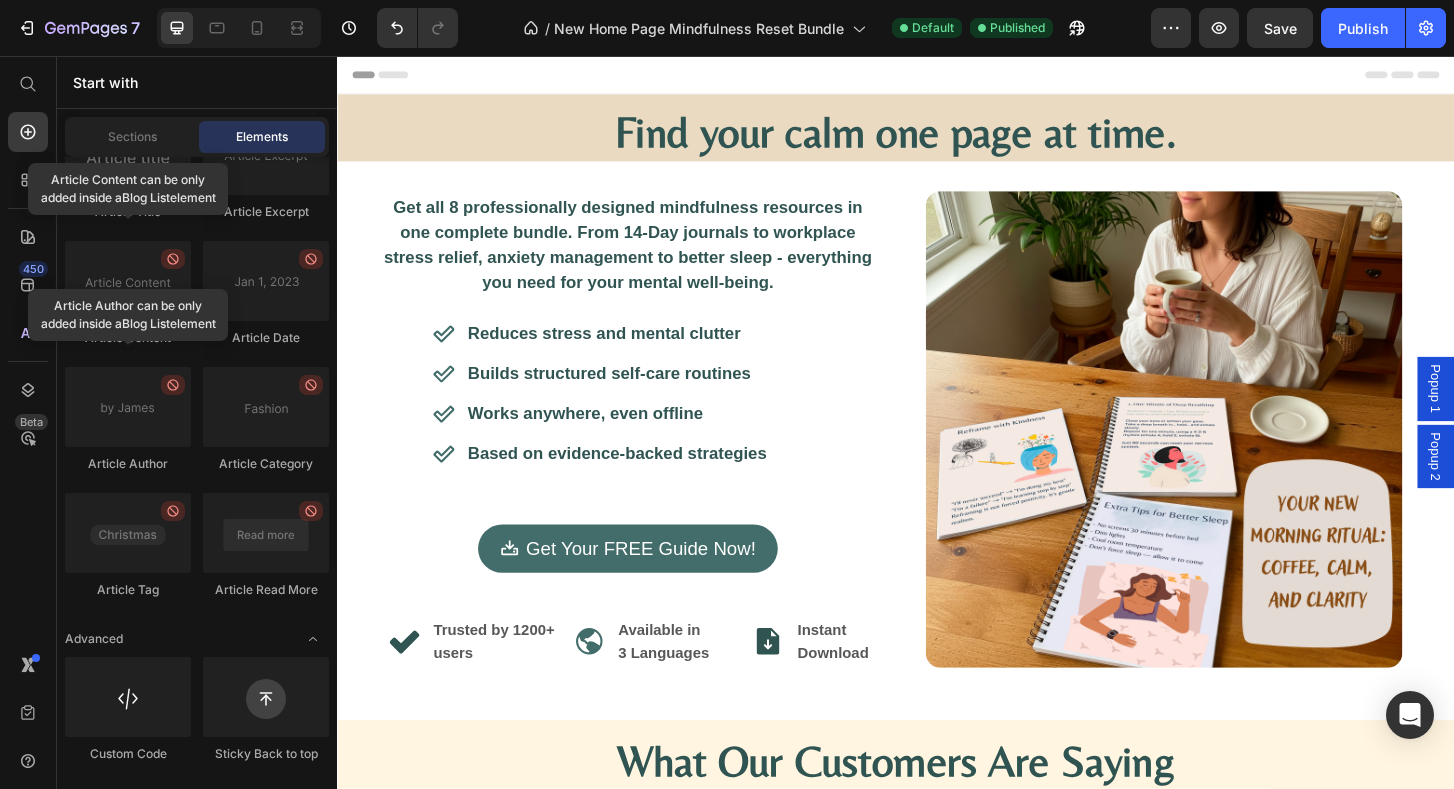 click on "Popup 2" at bounding box center [1517, 486] 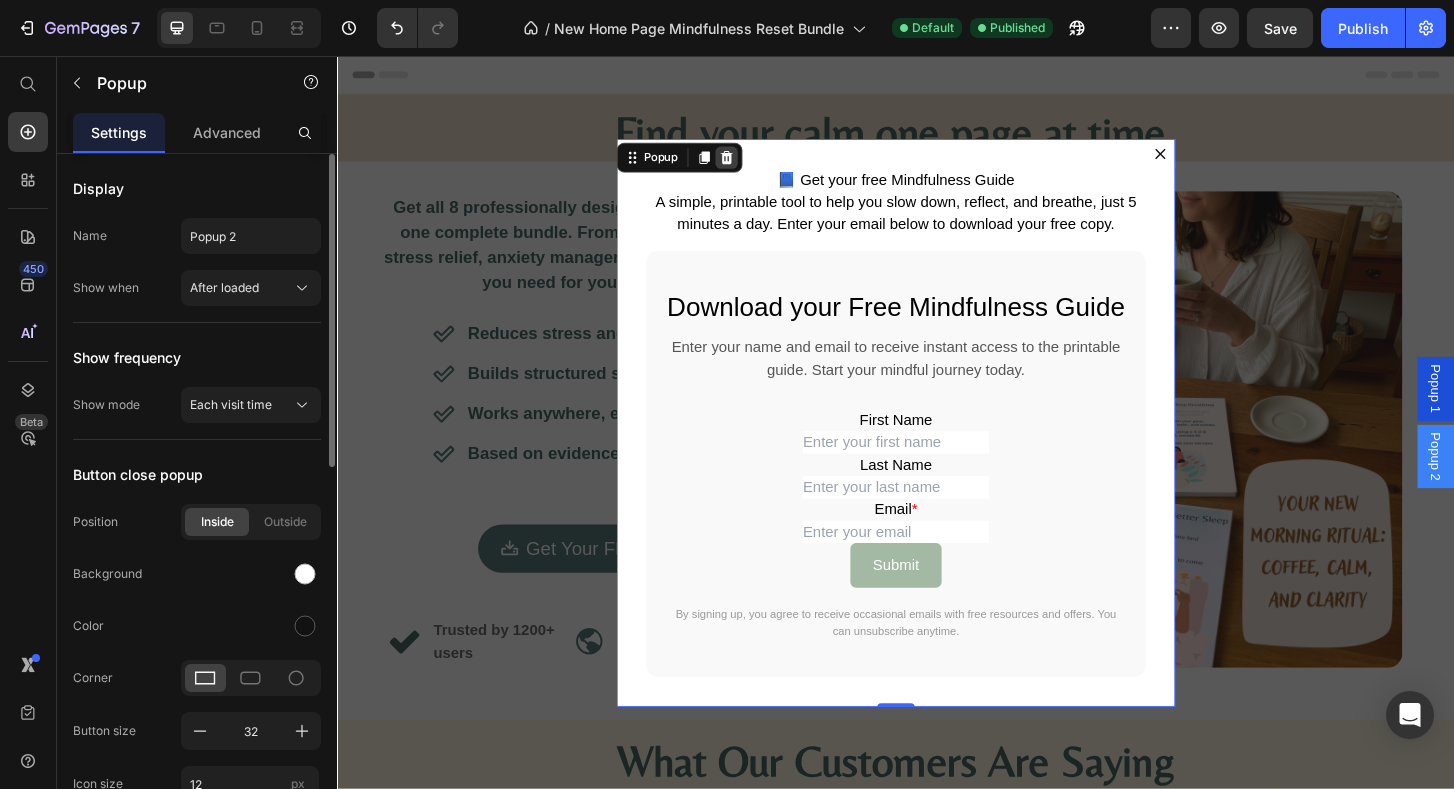 click 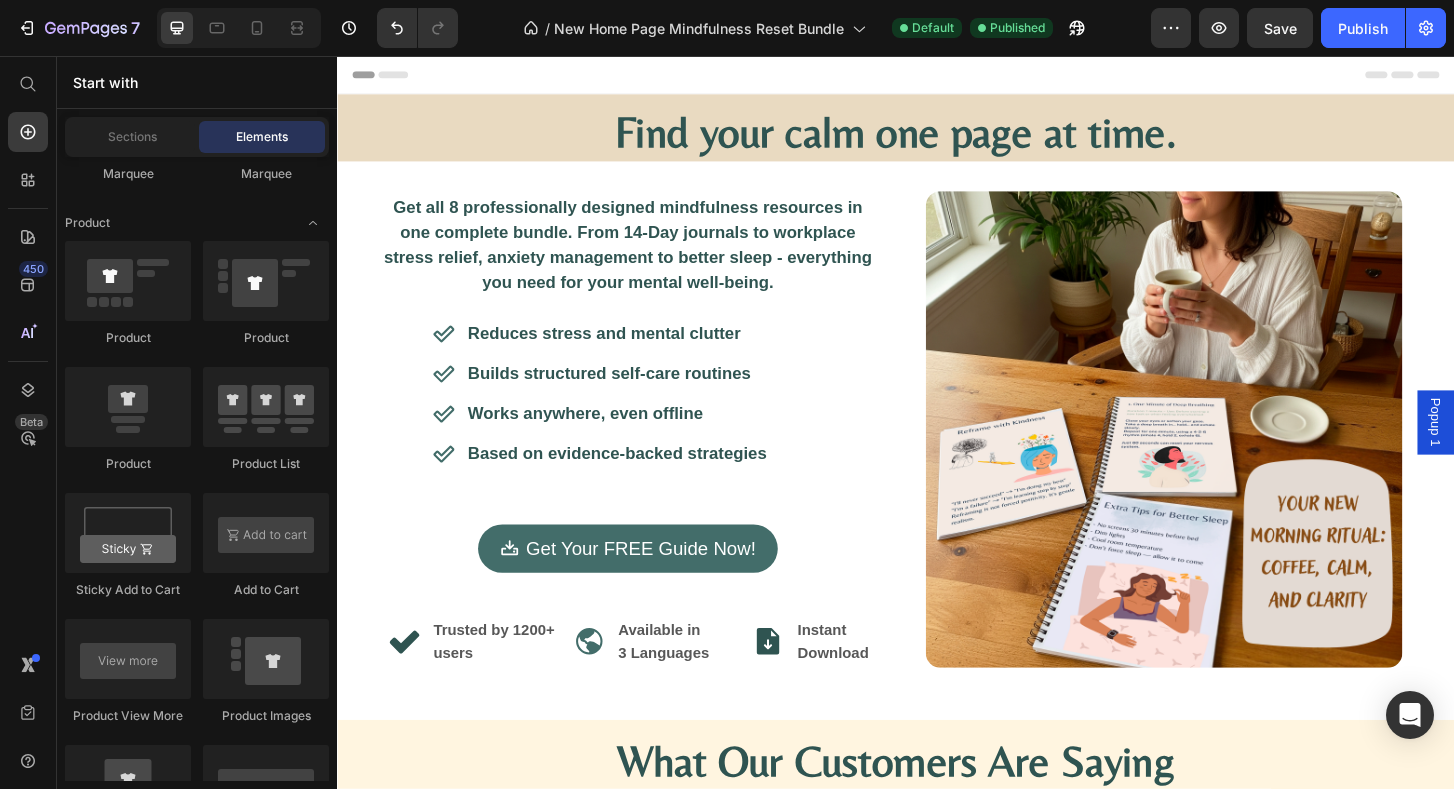 scroll, scrollTop: 2290, scrollLeft: 0, axis: vertical 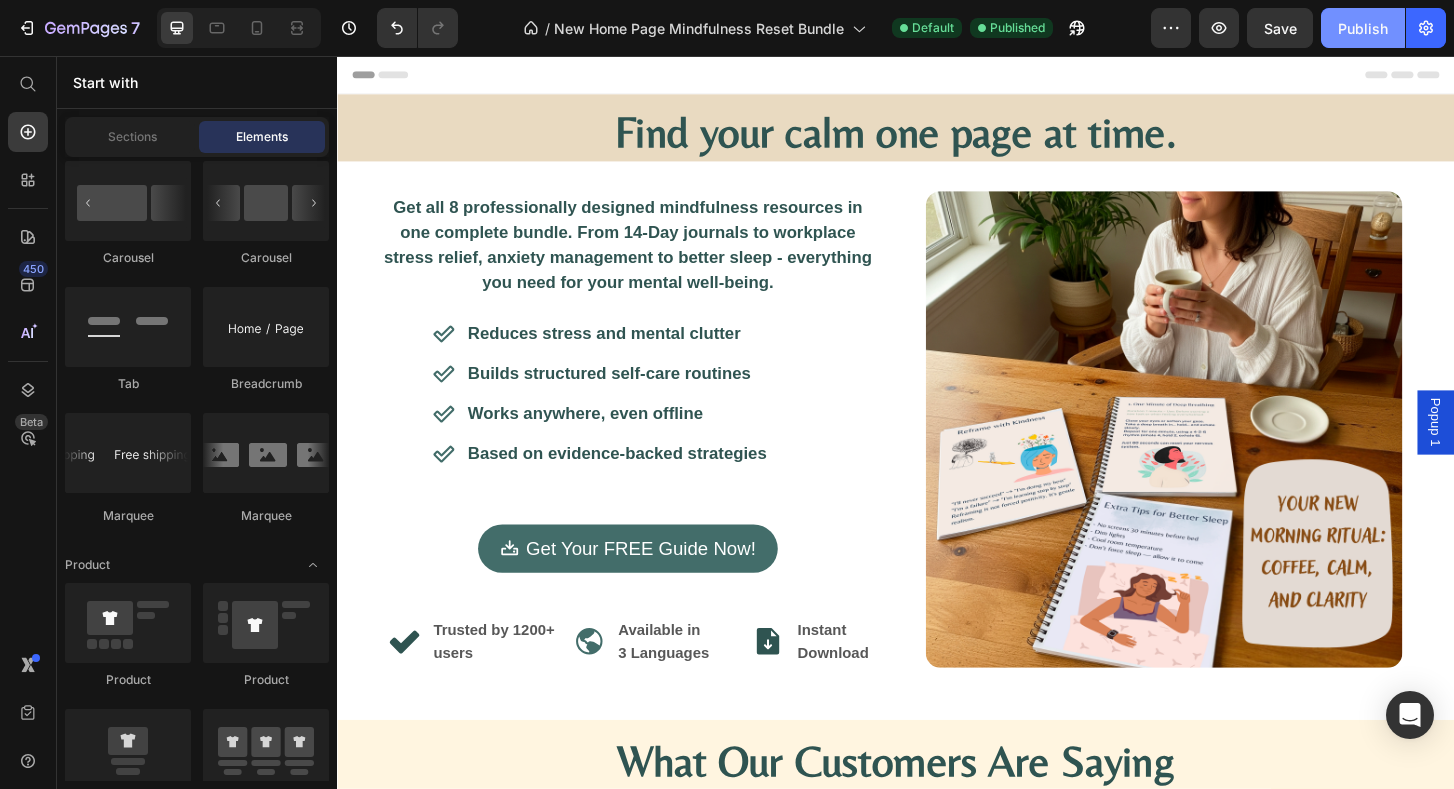 click on "Publish" at bounding box center [1363, 28] 